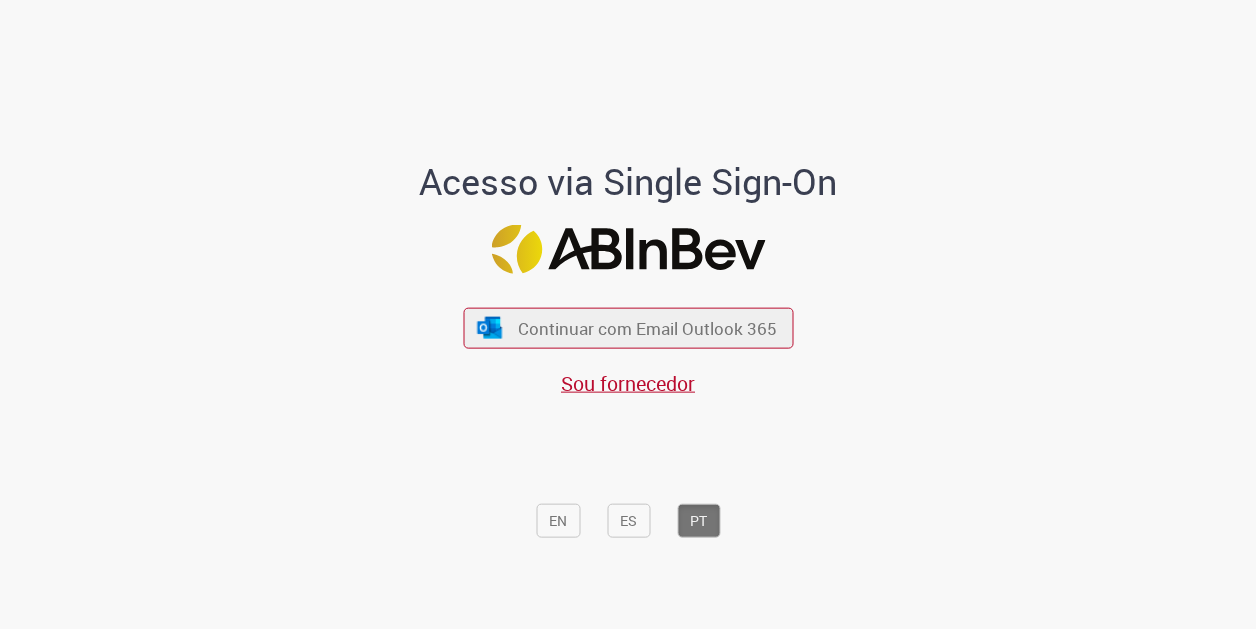 scroll, scrollTop: 0, scrollLeft: 0, axis: both 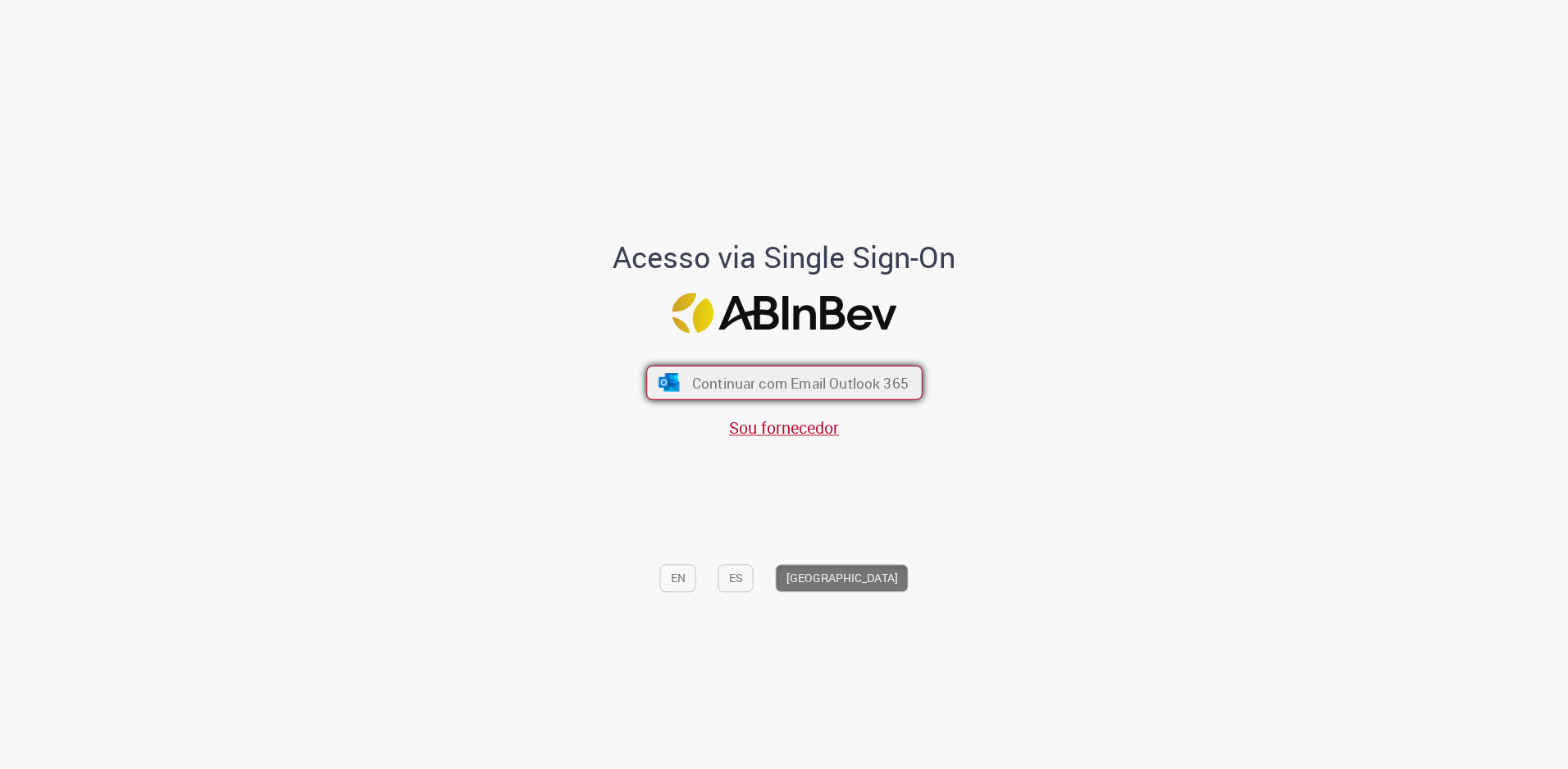 click on "Continuar com Email Outlook 365" at bounding box center (784, 383) 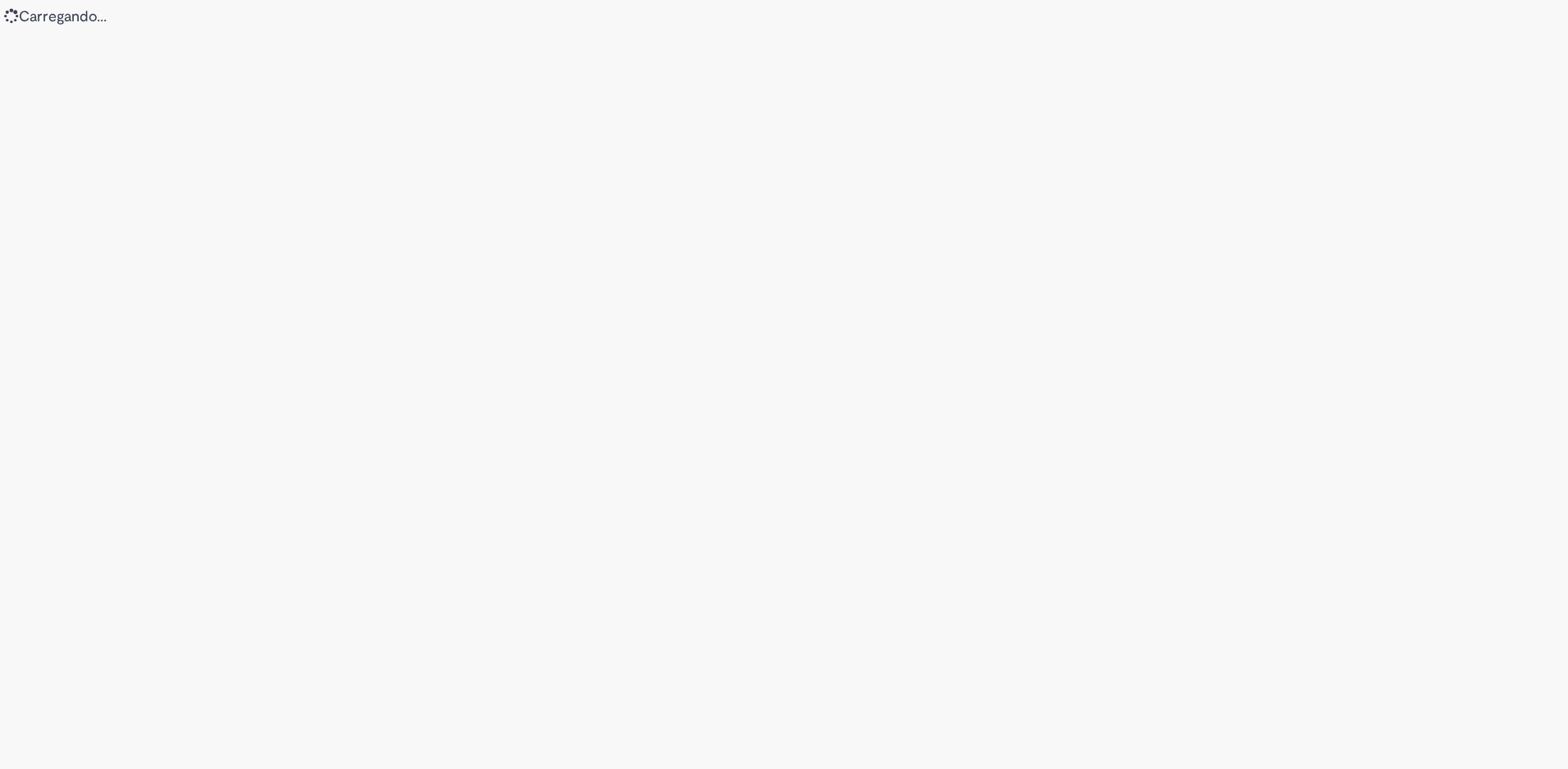 scroll, scrollTop: 0, scrollLeft: 0, axis: both 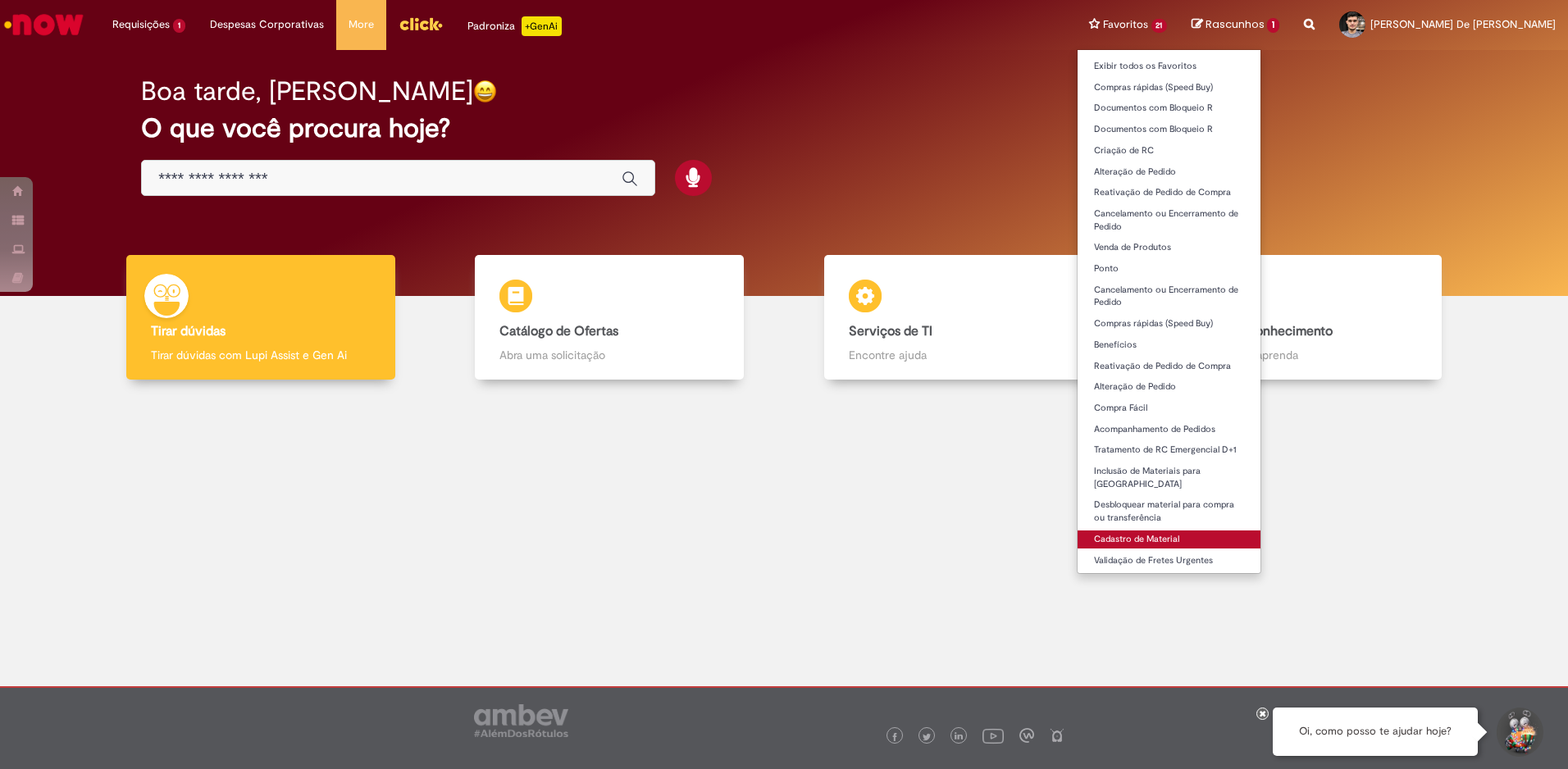 click on "Cadastro de Material" at bounding box center (1169, 539) 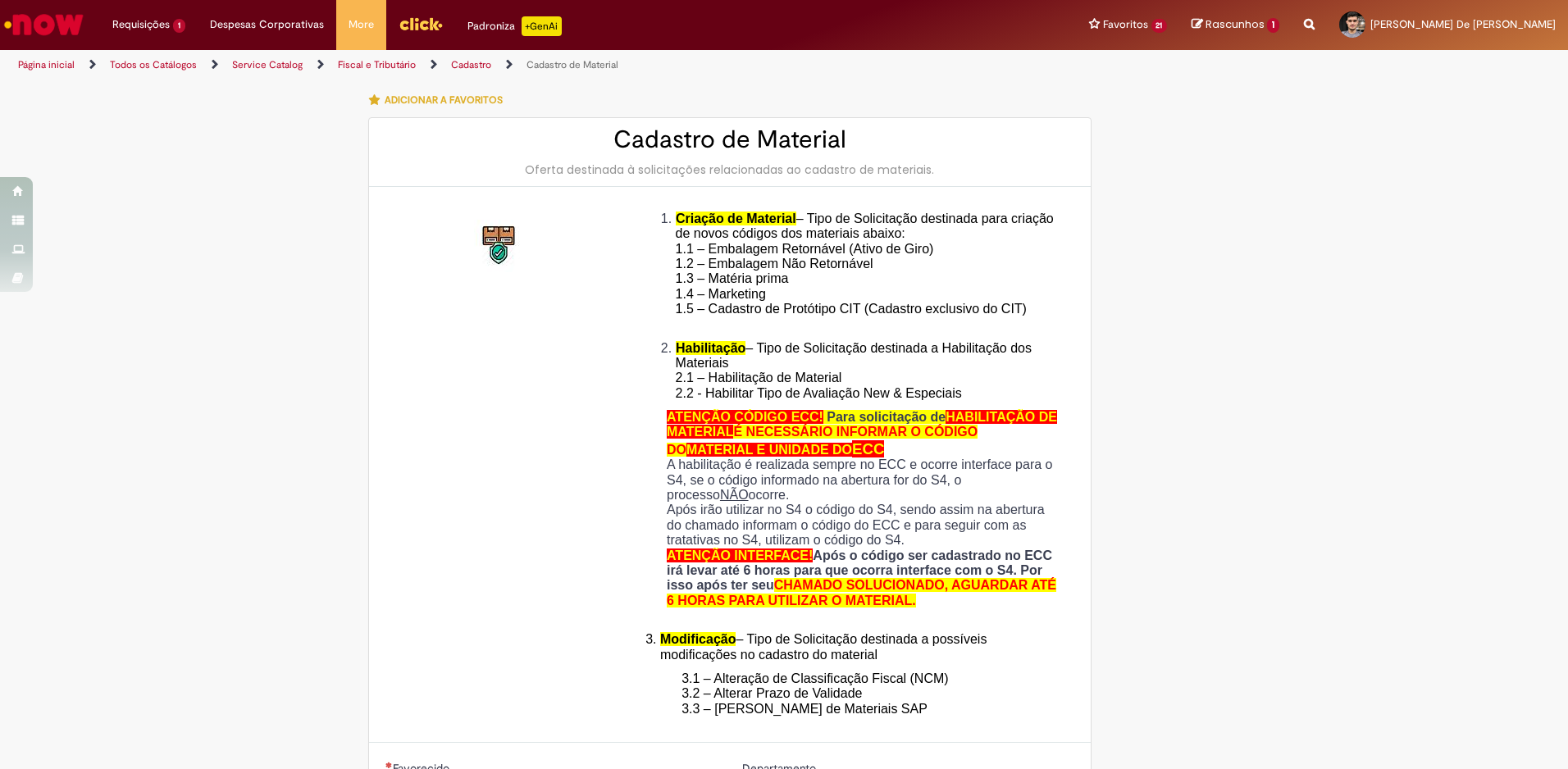 type on "**********" 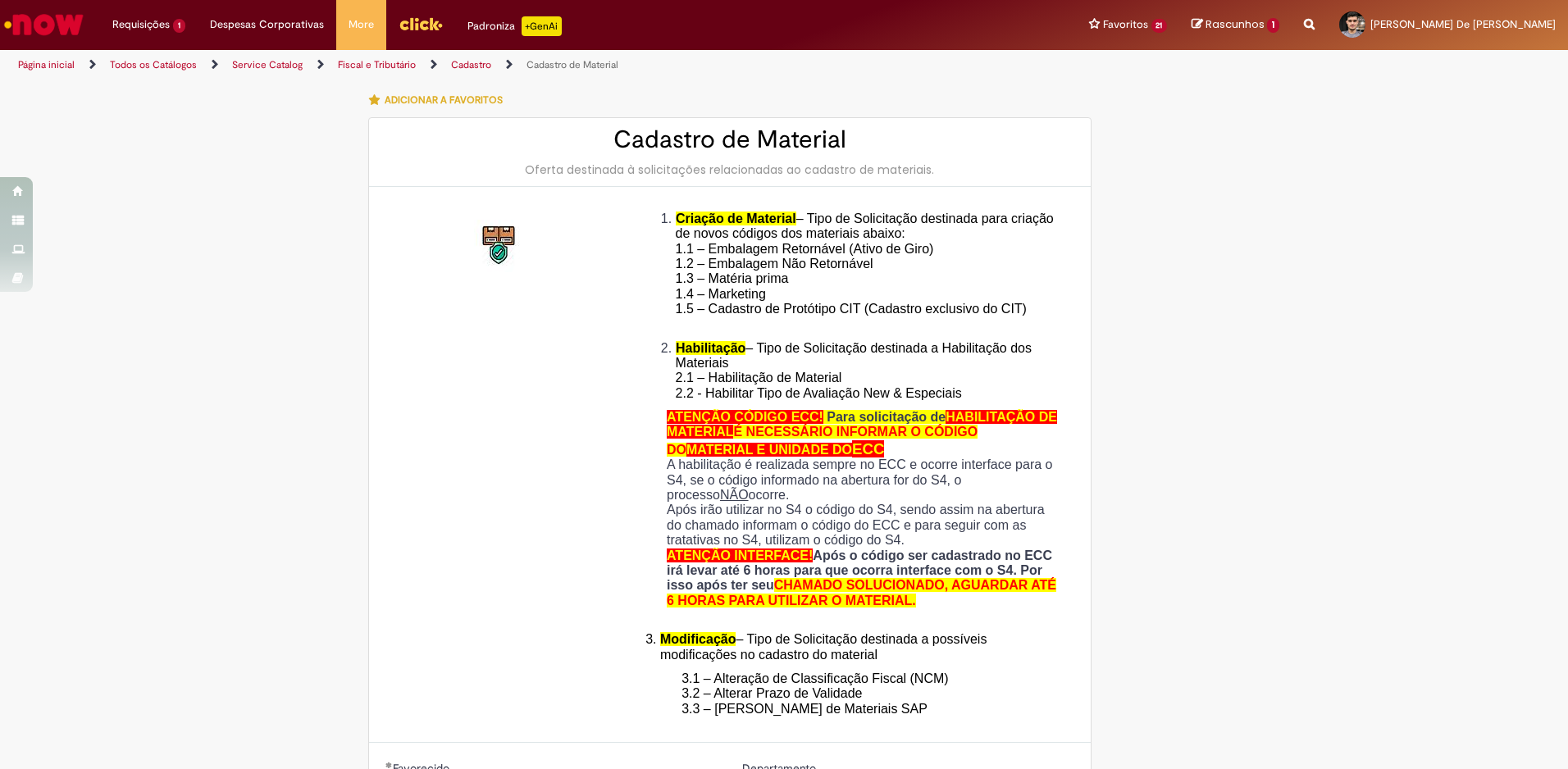 scroll, scrollTop: 137, scrollLeft: 0, axis: vertical 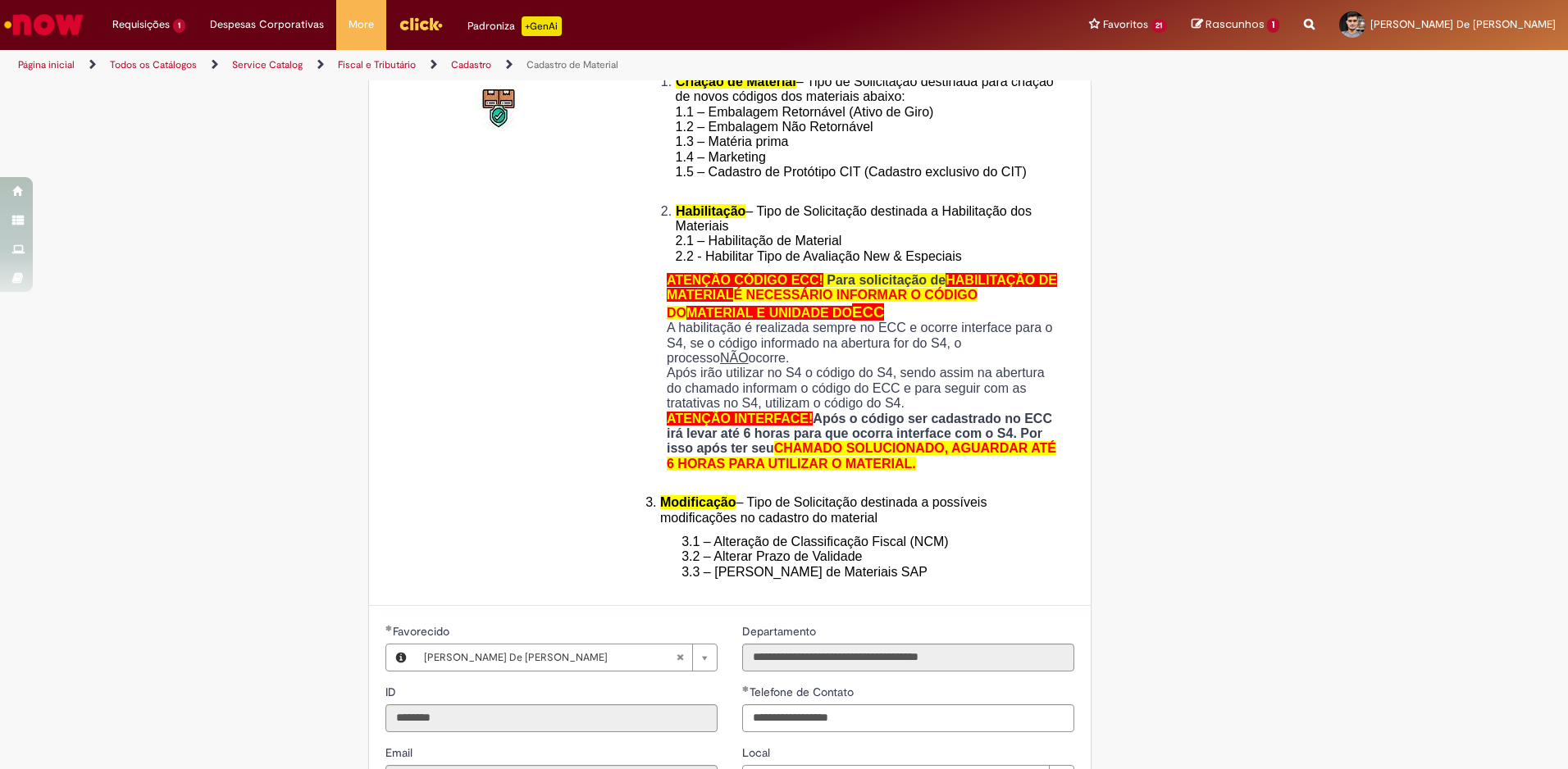 type on "**********" 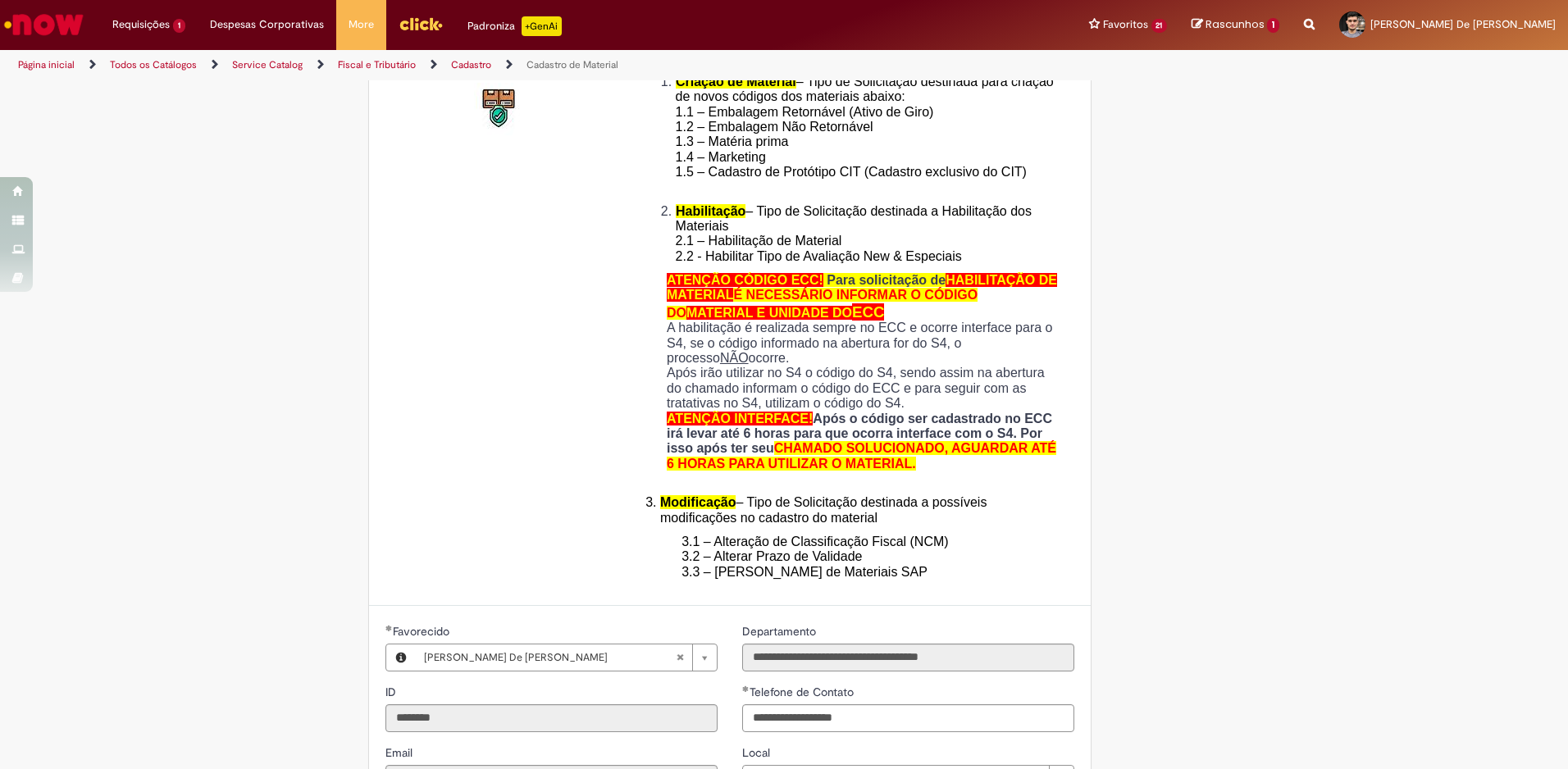 scroll, scrollTop: 0, scrollLeft: 0, axis: both 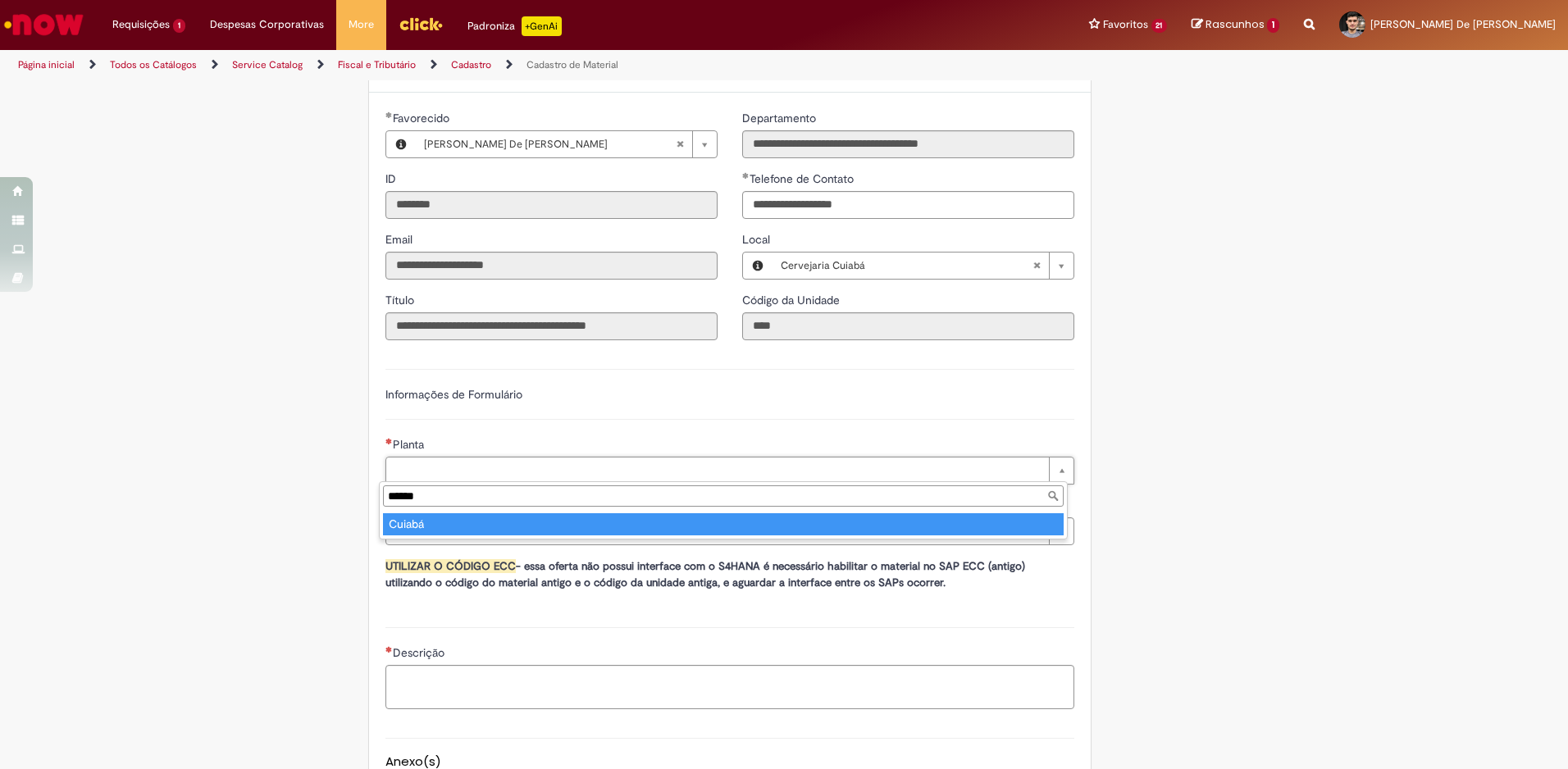 type on "******" 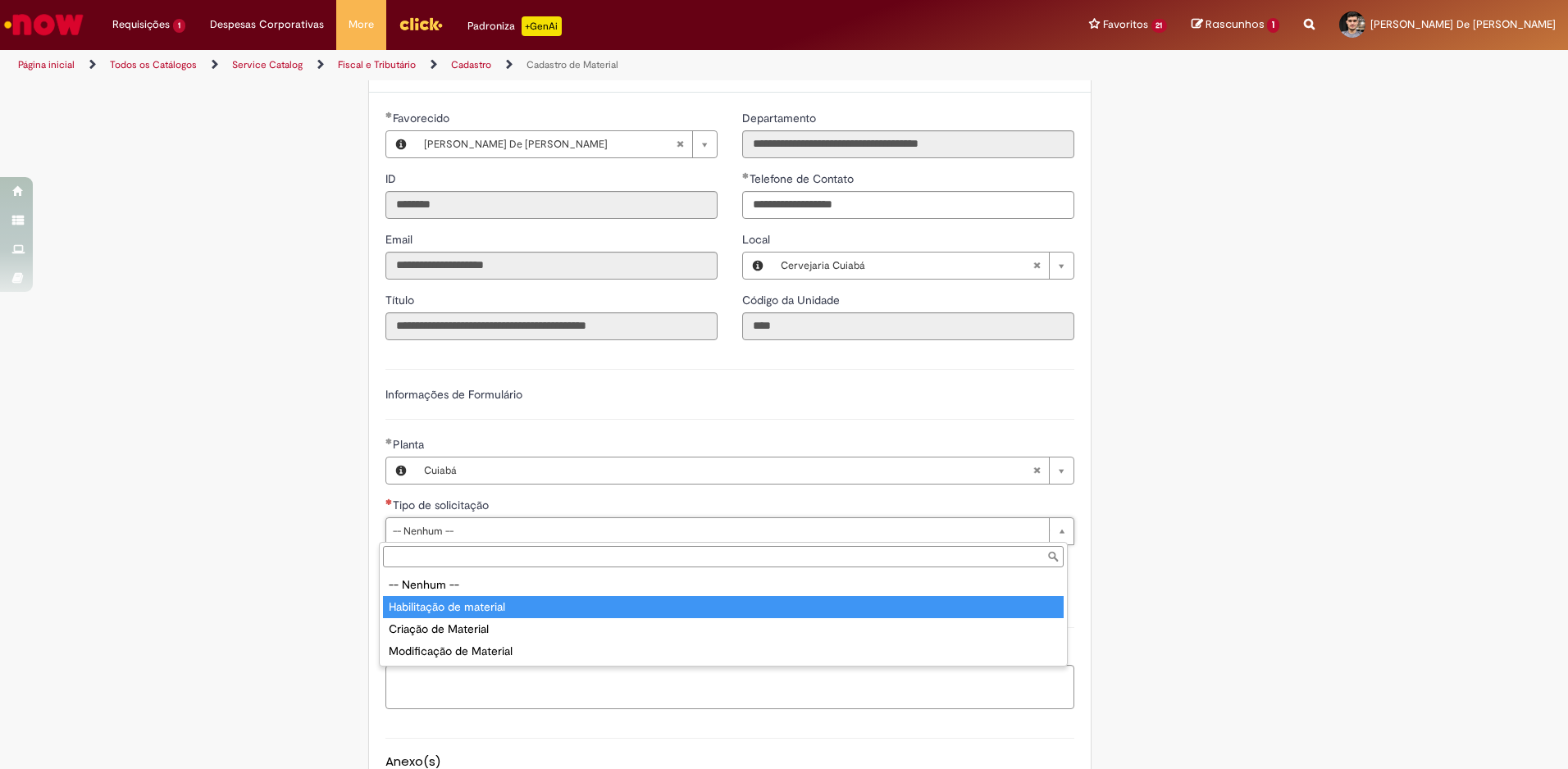 type on "**********" 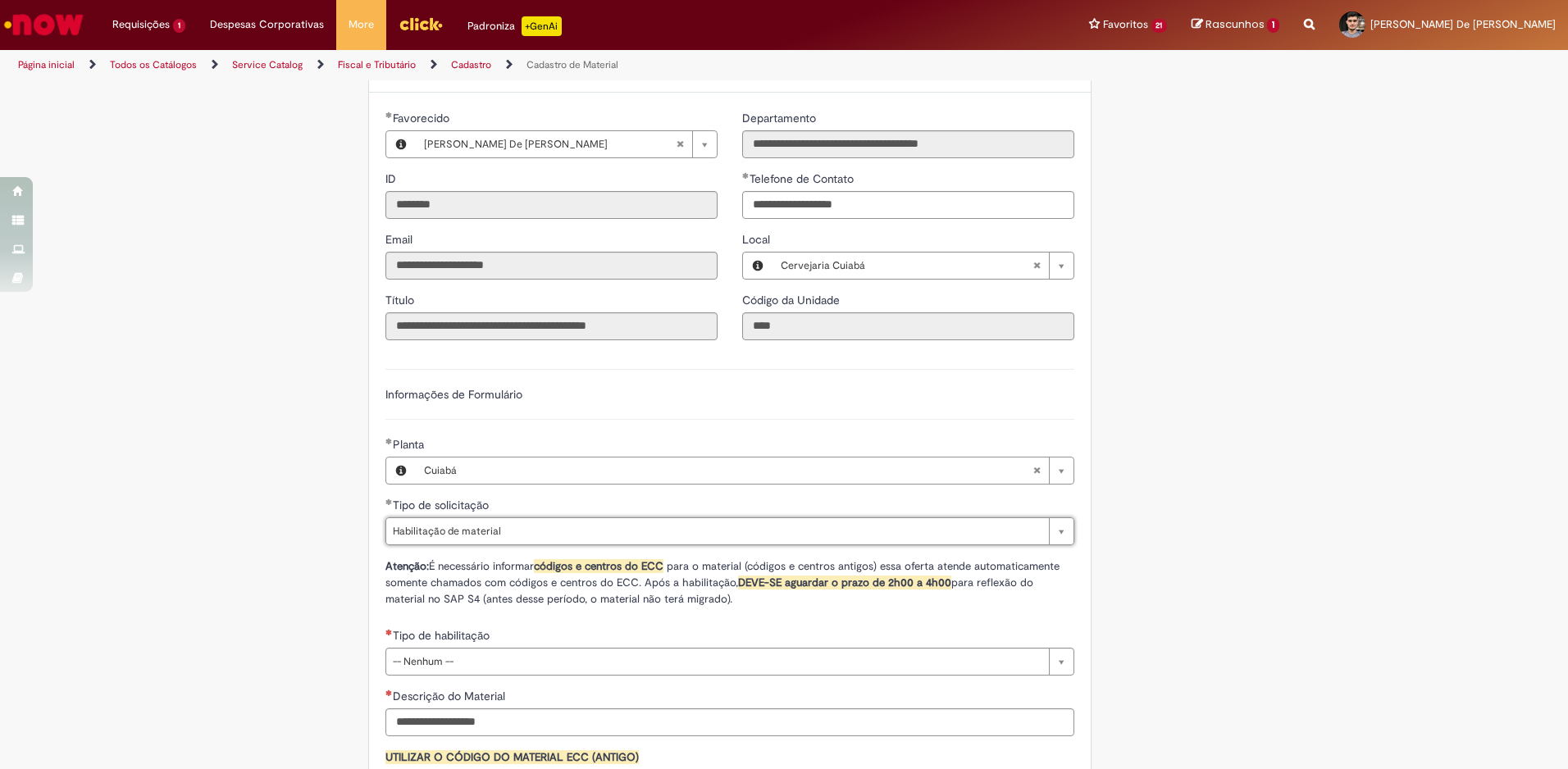 click on "Tipo de habilitação" at bounding box center [730, 637] 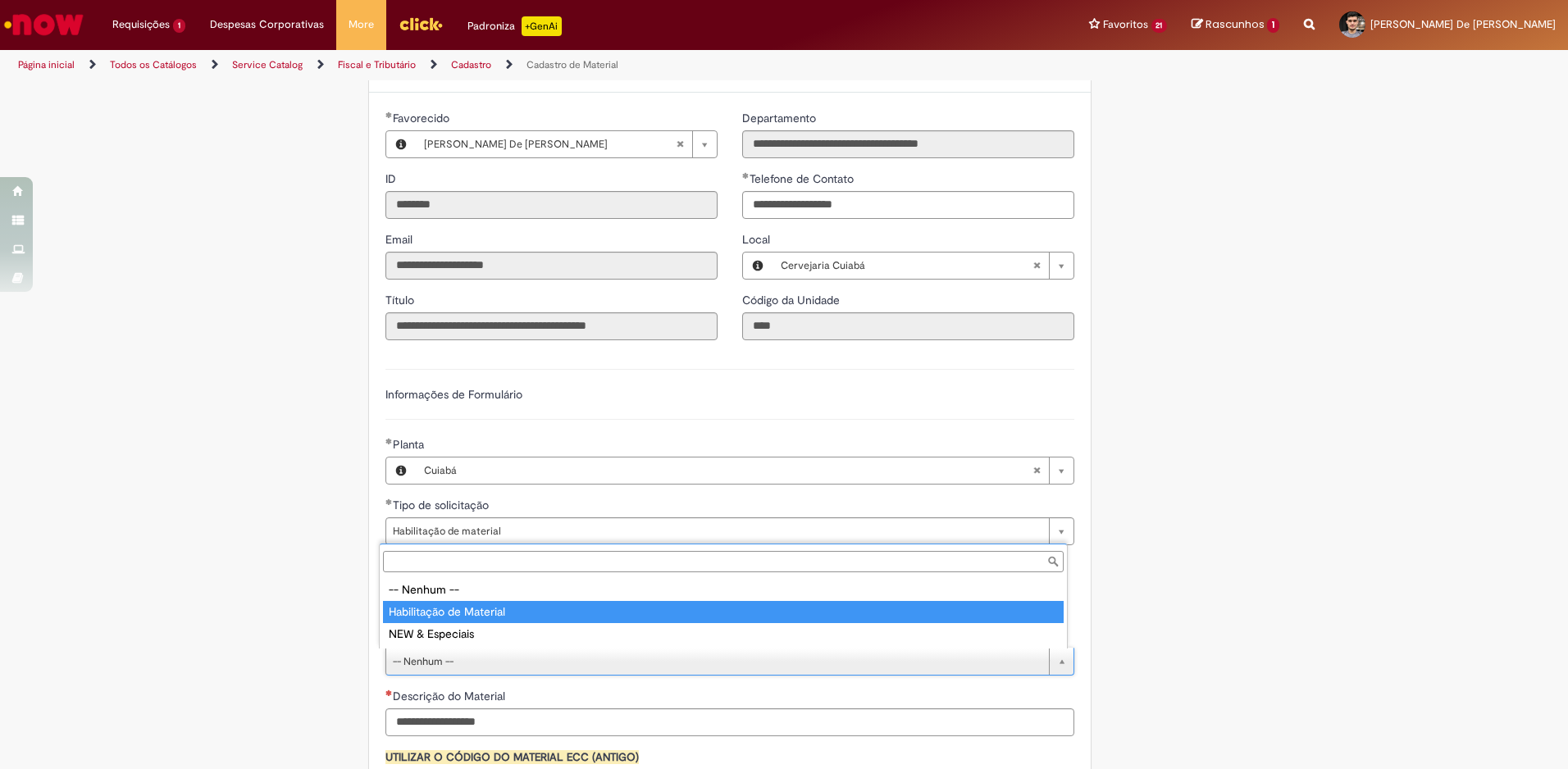 type on "**********" 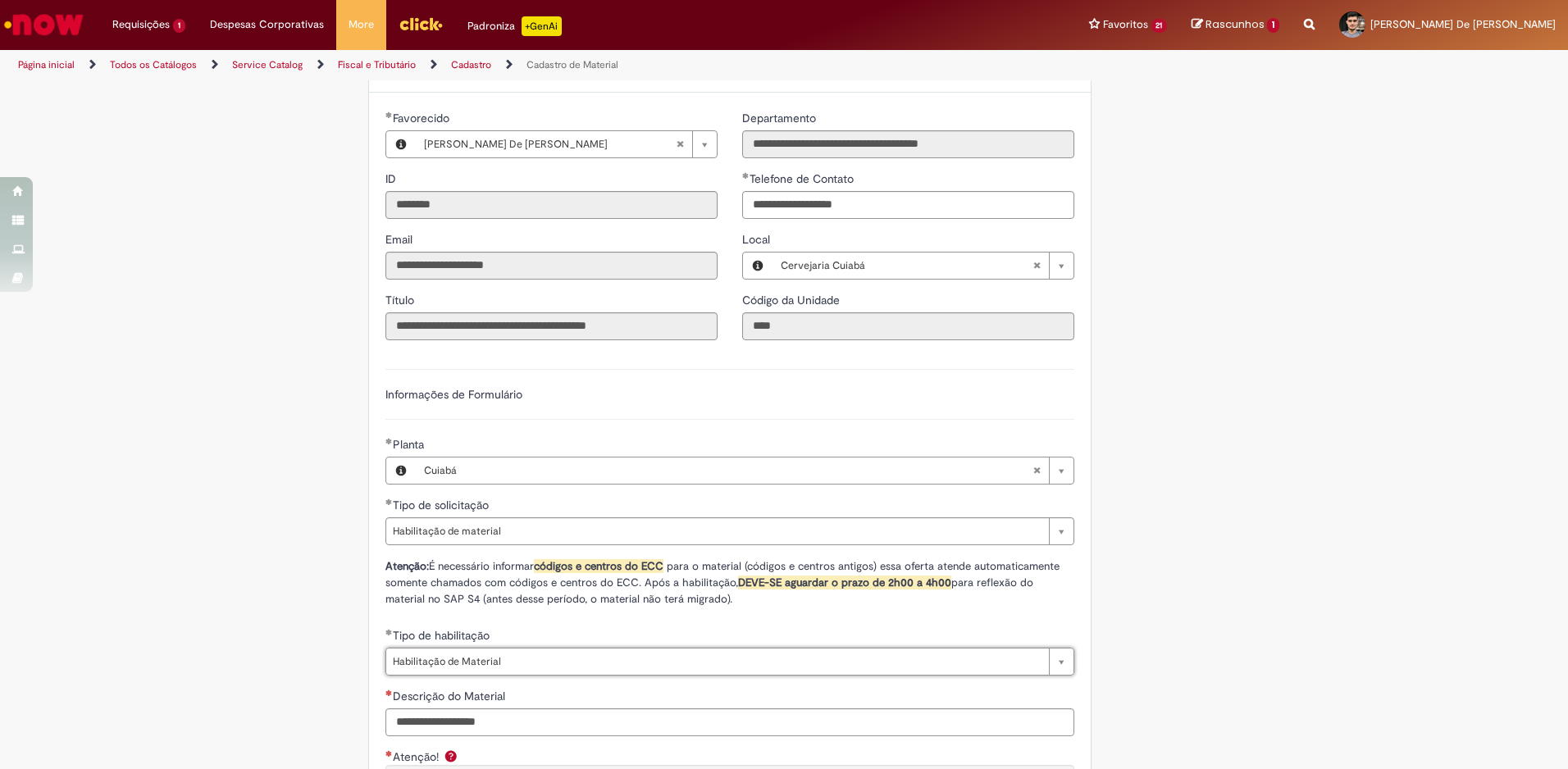 click on "Adicionar a Favoritos
Cadastro de Material
Oferta destinada à solicitações relacionadas ao cadastro de materiais.
Criação de Material  – Tipo de Solicitação destinada para criação de novos códigos dos materiais abaixo:       1.1 – Embalagem Retornável (Ativo de Giro)       1.2 – Embalagem Não Retornável        1.3 – Matéria prima       1.4 – Marketing       1.5 – Cadastro de Protótipo CIT (Cadastro exclusivo do CIT)
Habilitação  – Tipo de Solicitação destinada a Habilitação dos Materiais       2.1 – Habilitação de Material       2.2 - Habilitar Tipo de Avaliação New & Especiais
ATENÇÃO CÓDIGO ECC!   Para solicitação de  HABILITAÇÃO DE MATERIAL  É NECESSÁRIO INFORMAR O CÓDIGO DO  MATERIAL E UNIDADE DO  ECC
NÃO  ocorre.
ATENÇÃO INTERFACE!
Modificação" at bounding box center [704, 516] 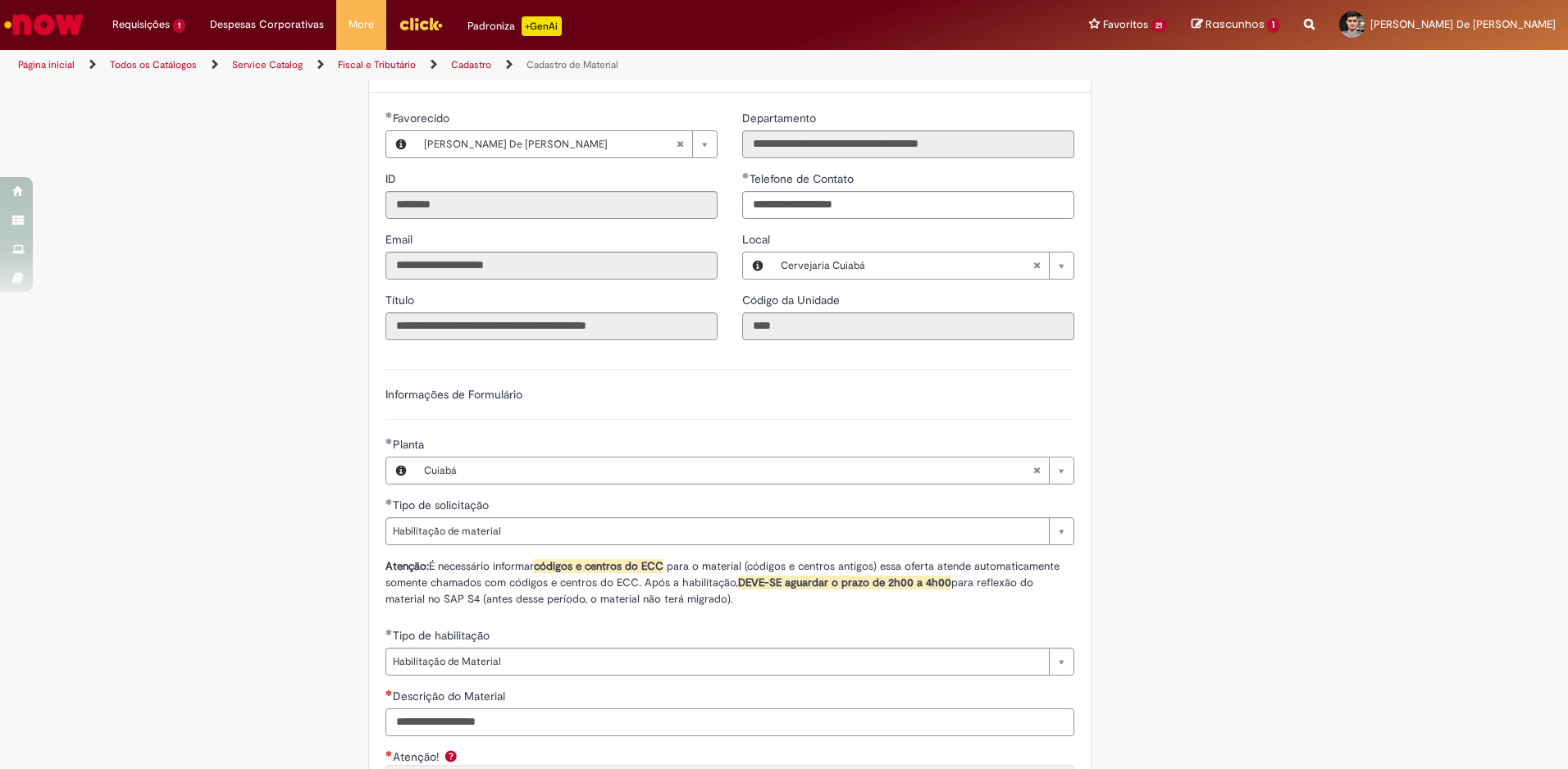 click on "Descrição do Material" at bounding box center (730, 722) 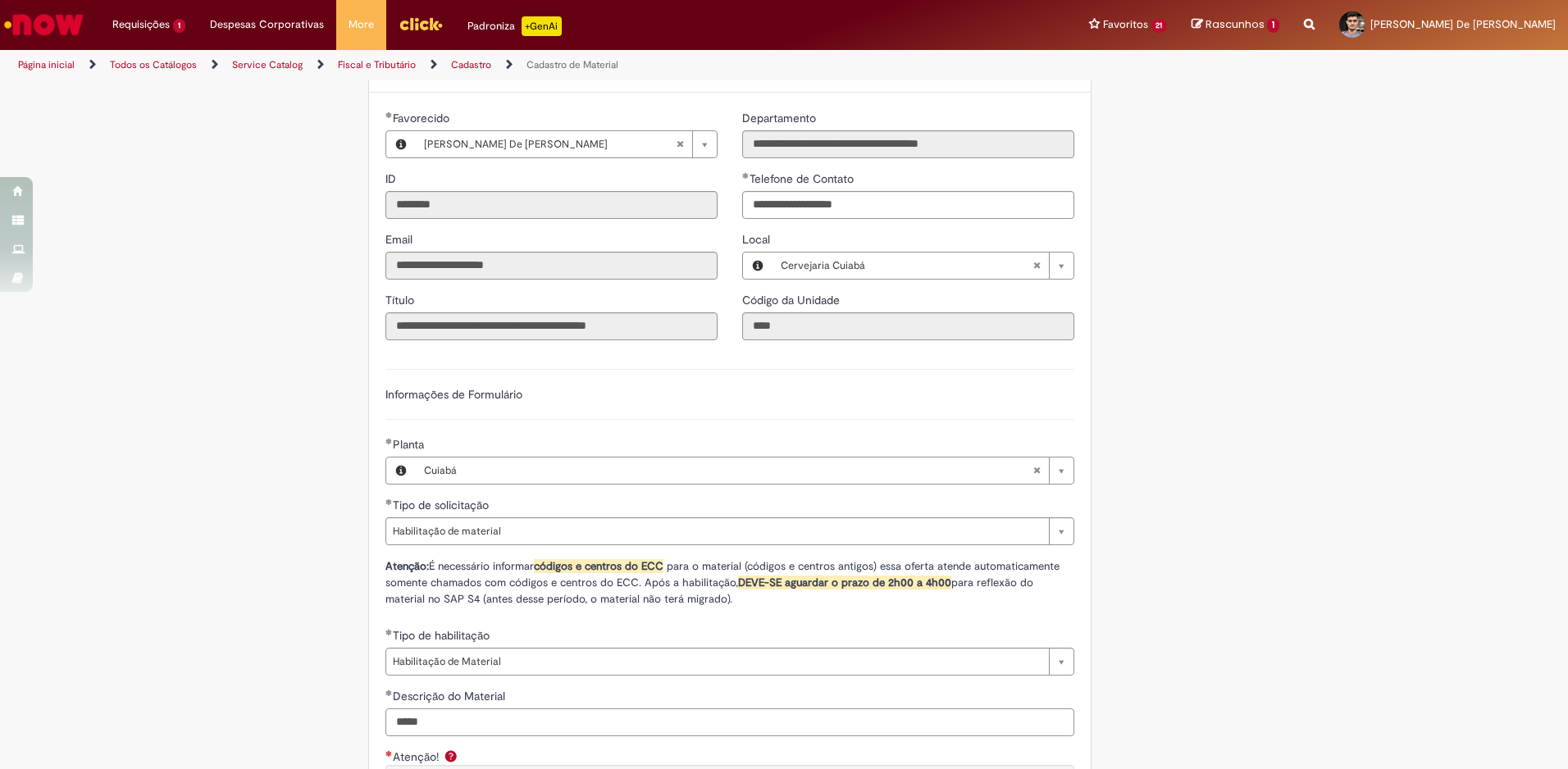 drag, startPoint x: 431, startPoint y: 720, endPoint x: 155, endPoint y: 726, distance: 276.0652 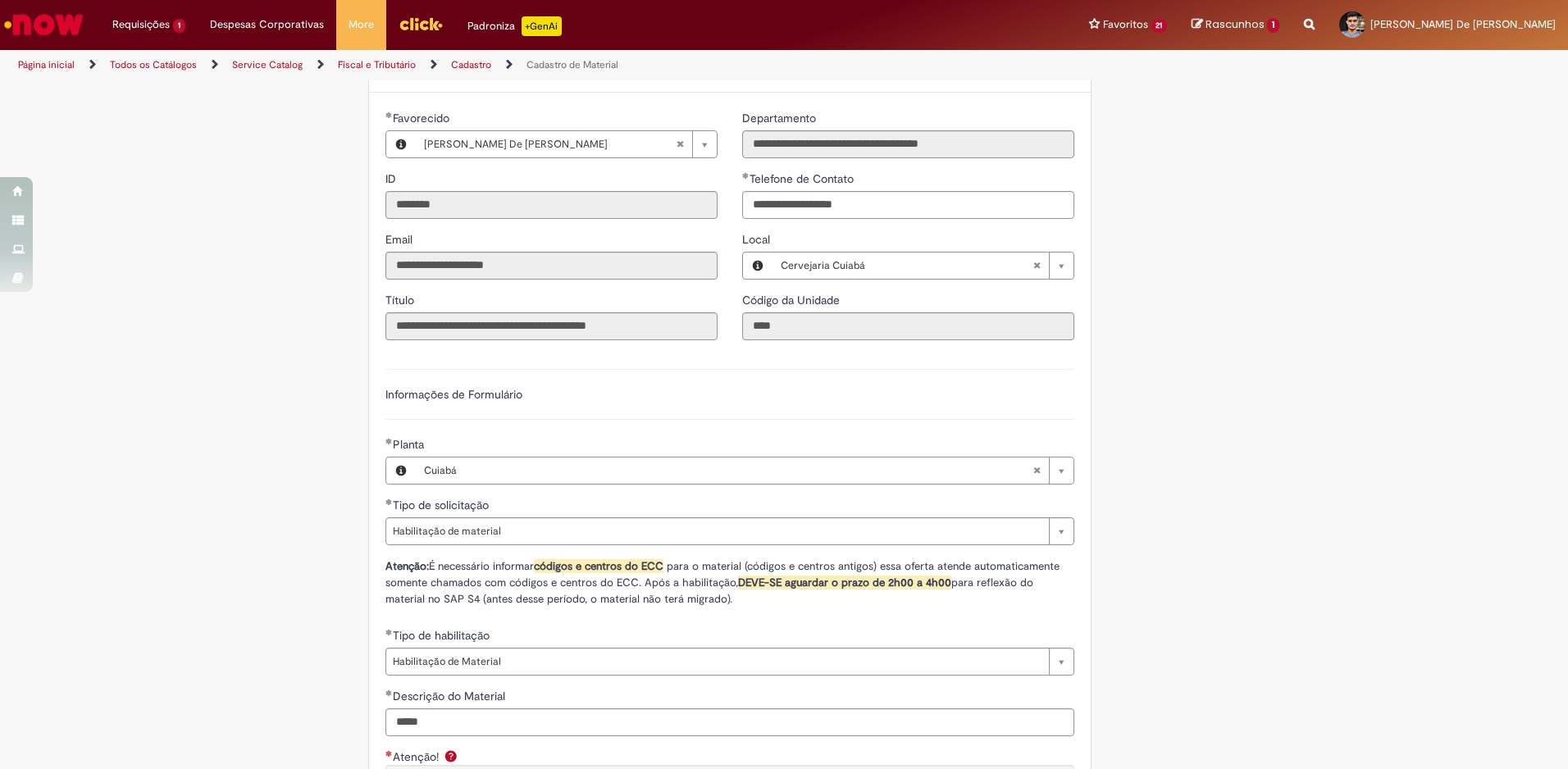 drag, startPoint x: 155, startPoint y: 726, endPoint x: 71, endPoint y: 625, distance: 131.3659 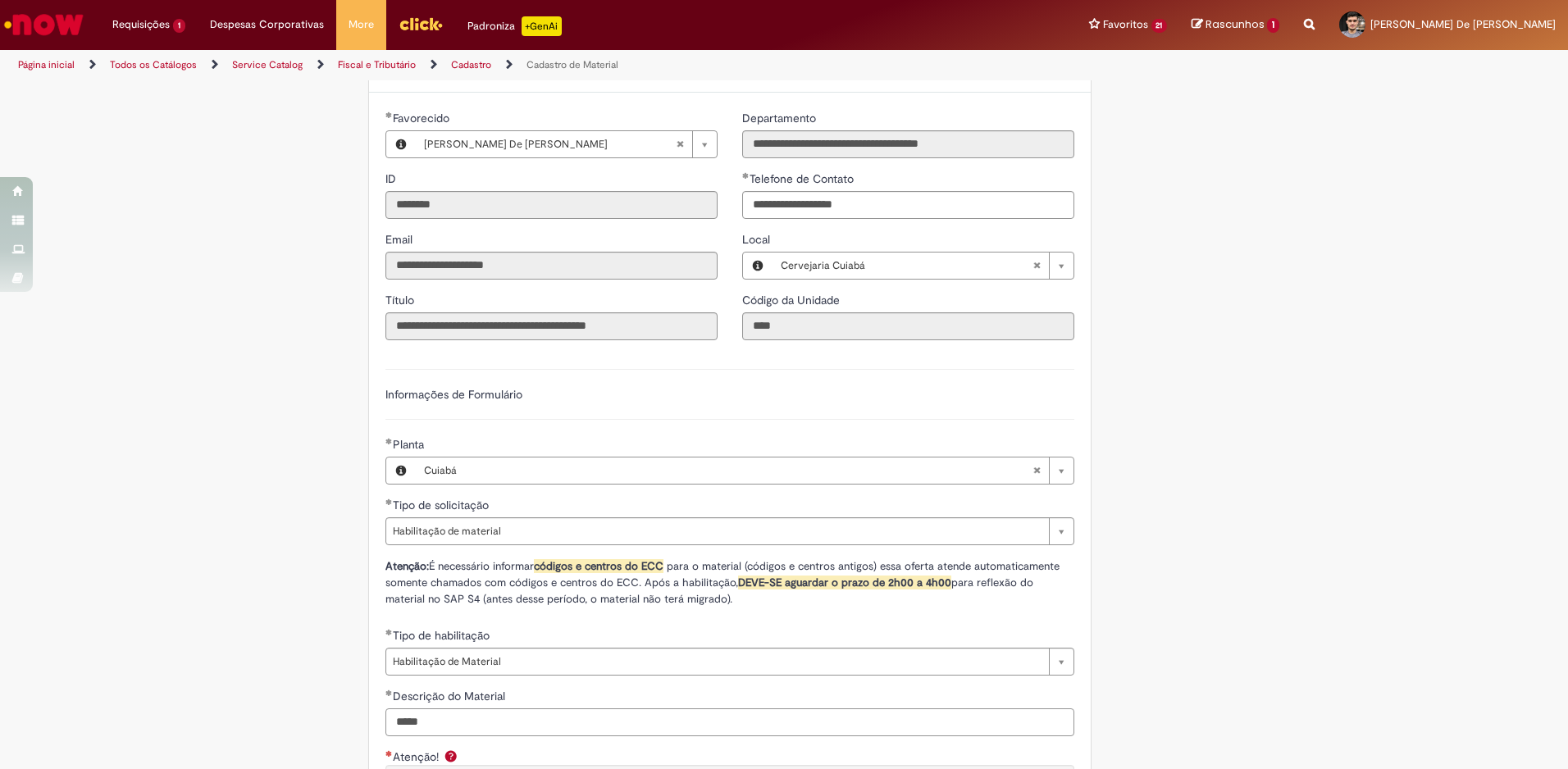 click on "*****" at bounding box center [730, 722] 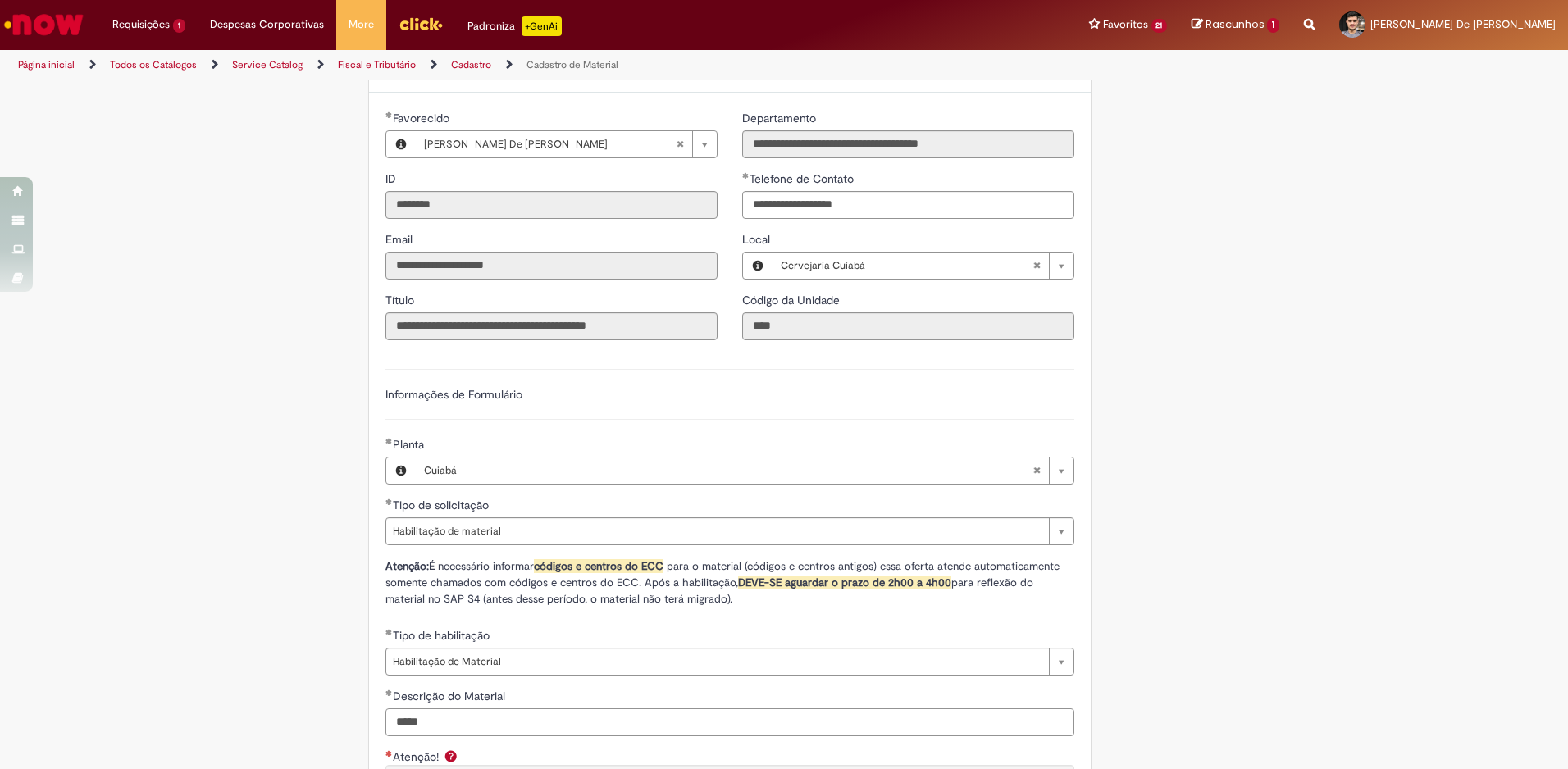 type on "*****" 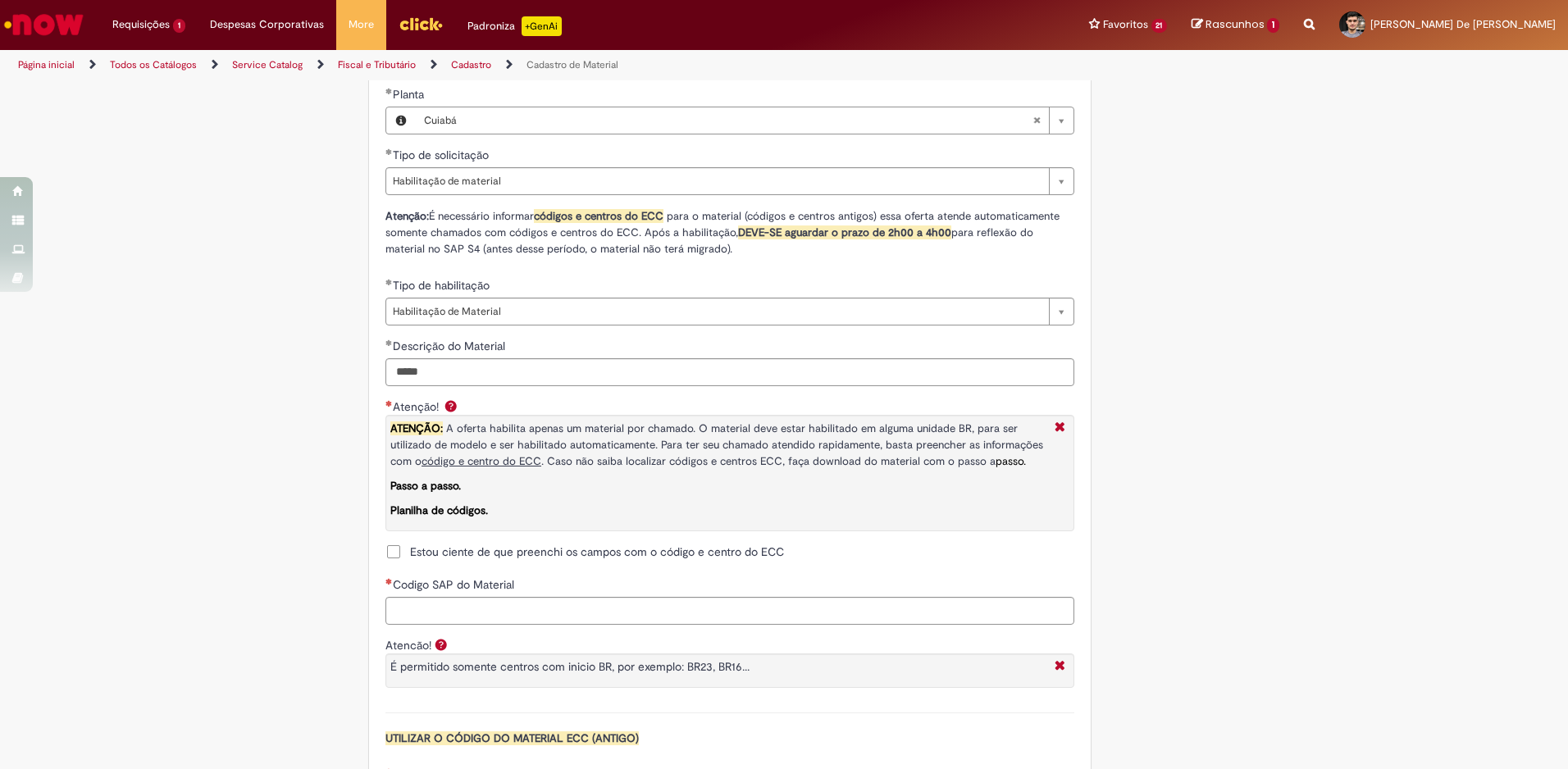 scroll, scrollTop: 1012, scrollLeft: 0, axis: vertical 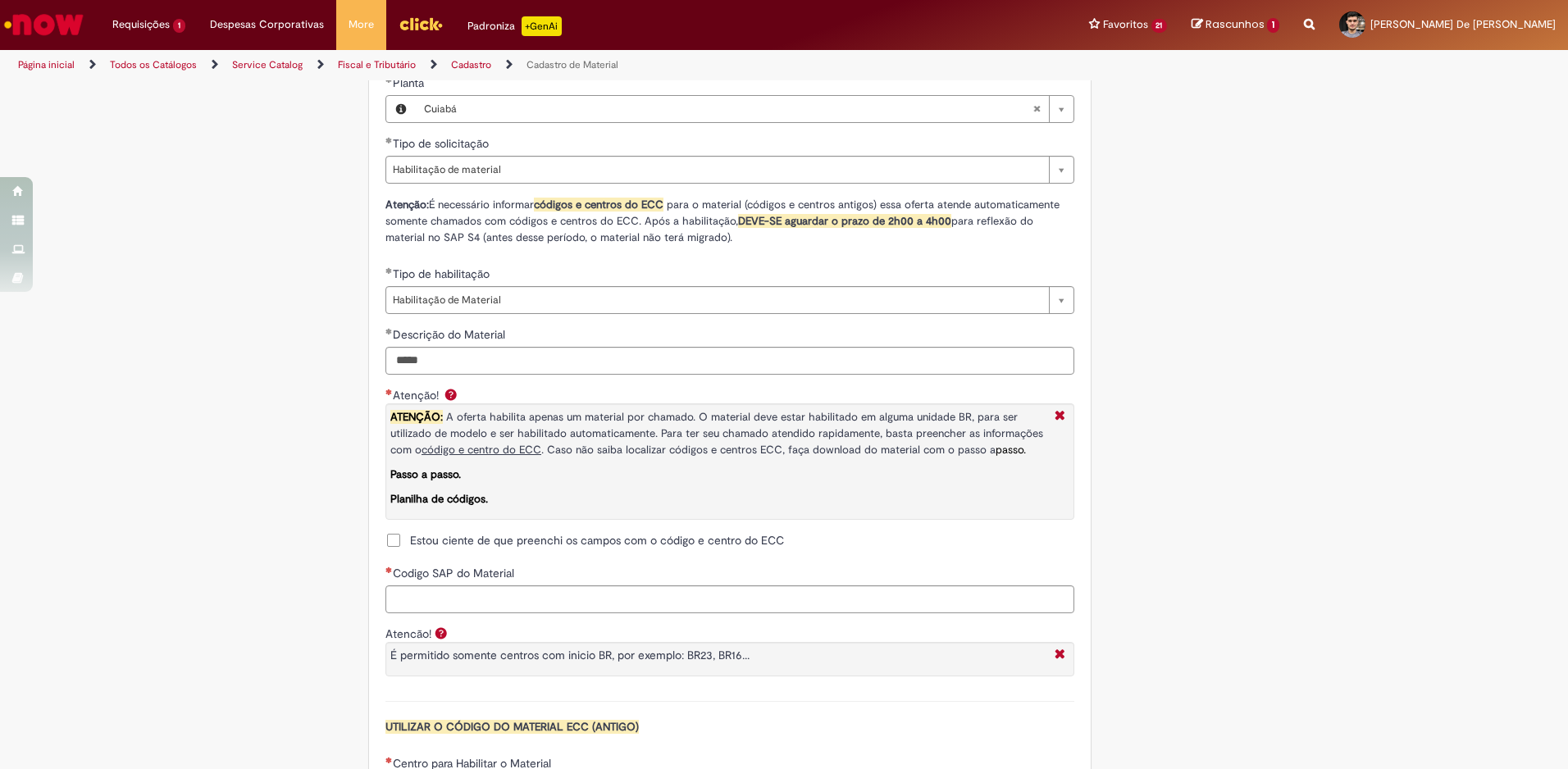 click on "Estou ciente de que preenchi os campos com o código e centro do ECC" at bounding box center [597, 540] 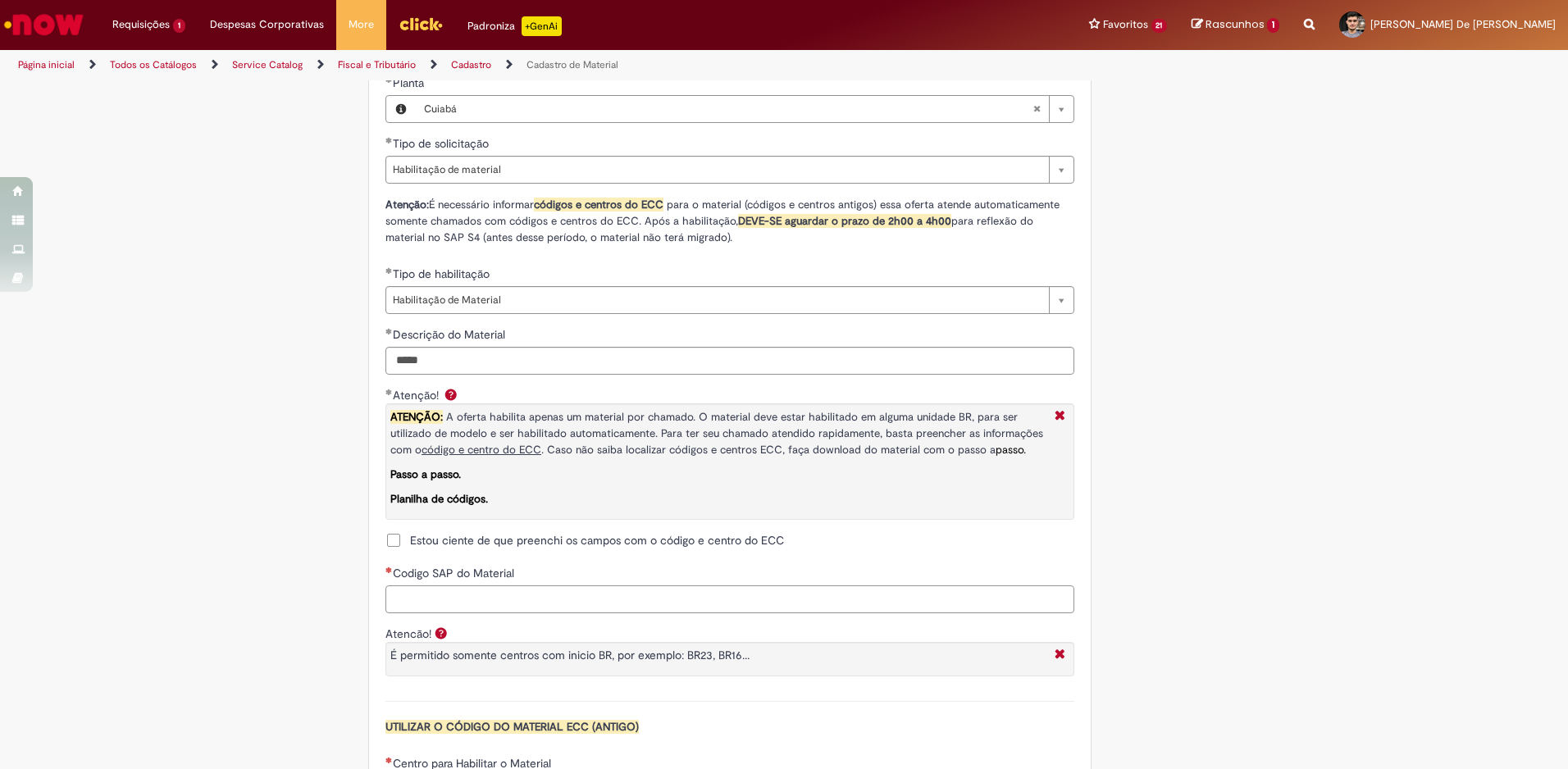 click on "Codigo SAP do Material" at bounding box center [730, 599] 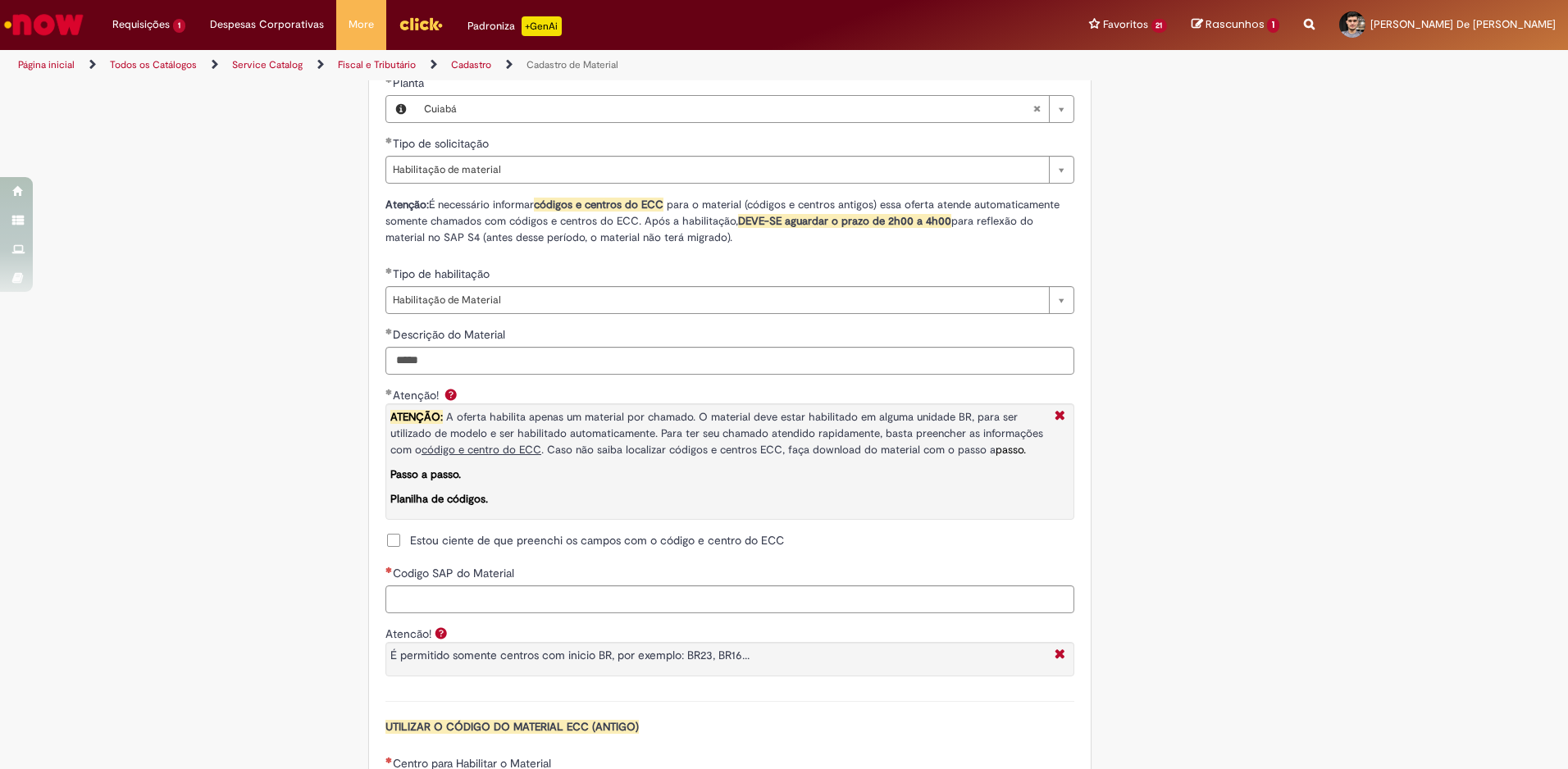 click on "Tire dúvidas com LupiAssist    +GenAI
Oi! Eu sou LupiAssist, uma Inteligência Artificial Generativa em constante aprendizado   Meu conteúdo é monitorado para trazer uma melhor experiência
Dúvidas comuns:
Só mais um instante, estou consultando nossas bases de conhecimento  e escrevendo a melhor resposta pra você!
Title
Lorem ipsum dolor sit amet    Fazer uma nova pergunta
Gerei esta resposta utilizando IA Generativa em conjunto com os nossos padrões. Em caso de divergência, os documentos oficiais prevalecerão.
Saiba mais em:
Ou ligue para:
E aí, te ajudei?
Sim, obrigado!" at bounding box center [784, 156] 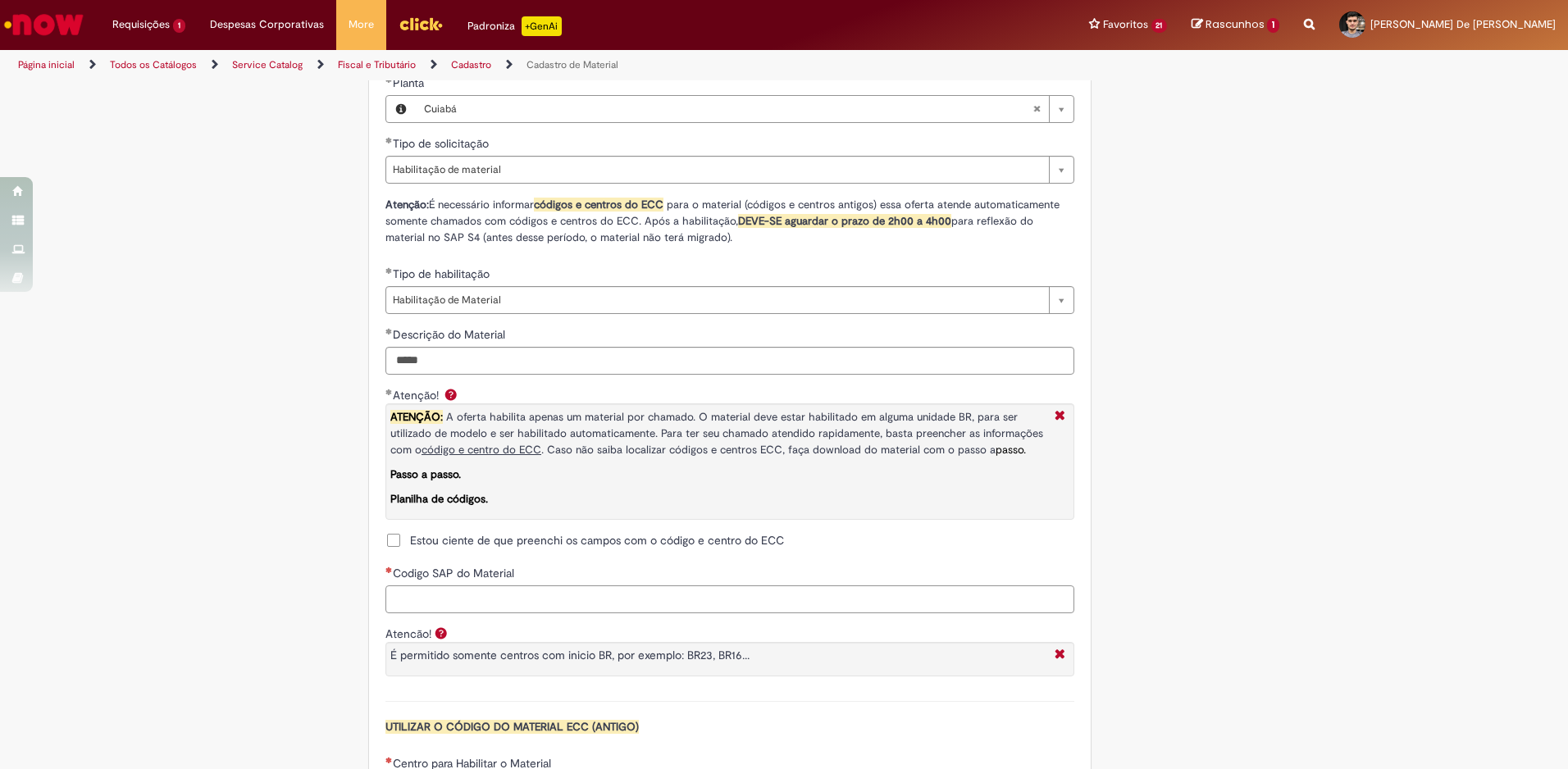 click on "Codigo SAP do Material" at bounding box center [730, 599] 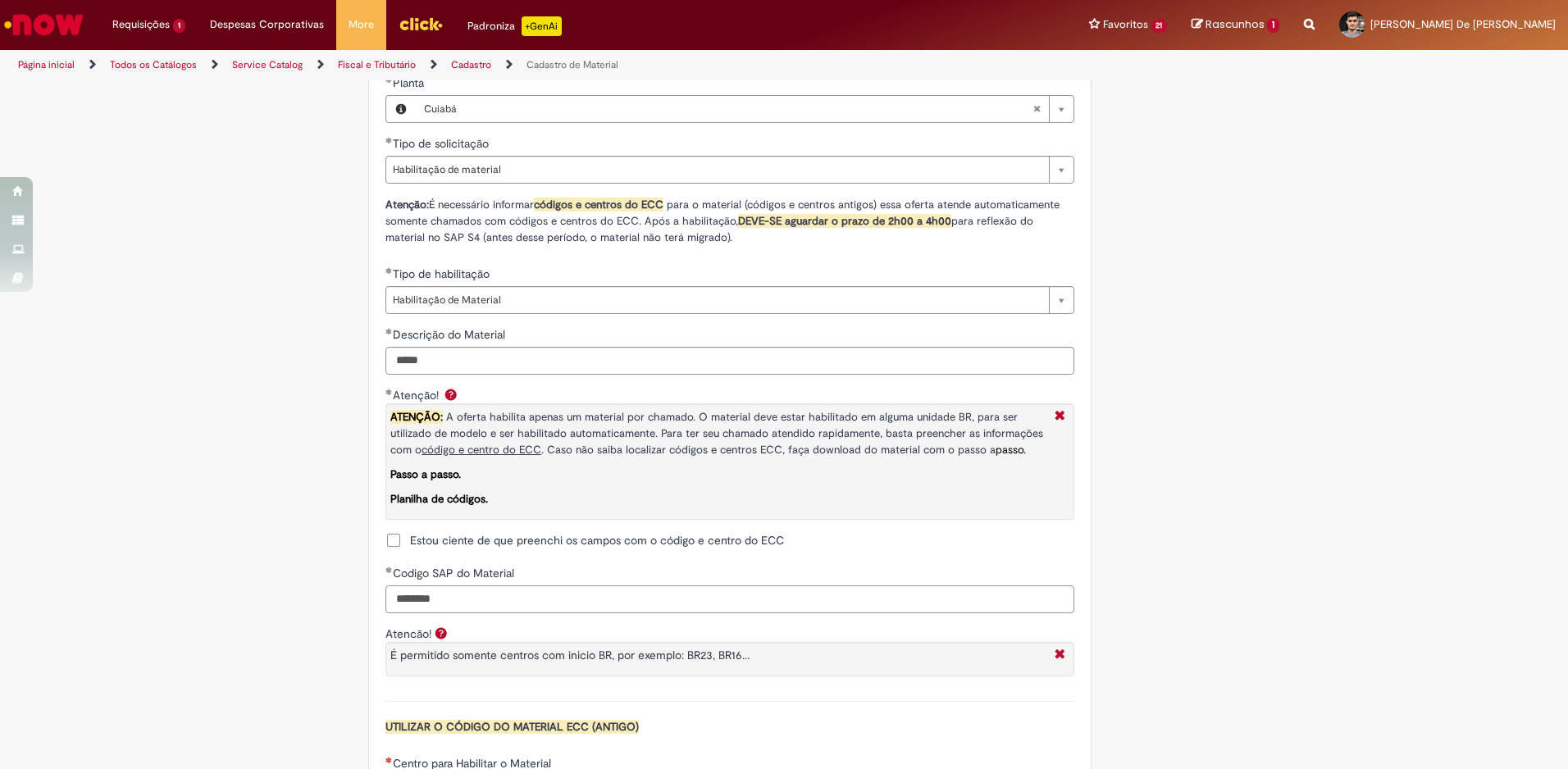 drag, startPoint x: 473, startPoint y: 603, endPoint x: 0, endPoint y: 567, distance: 474.368 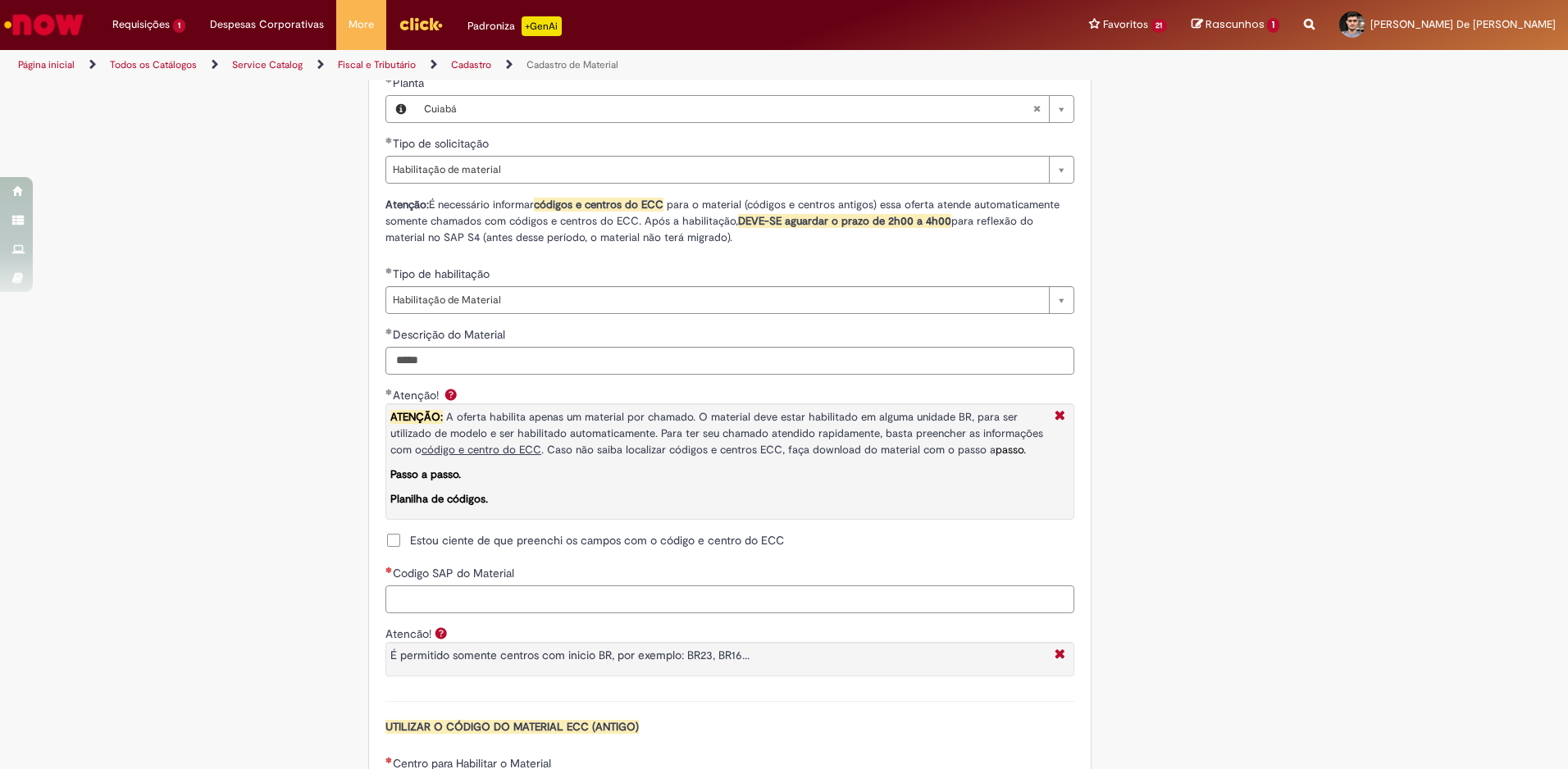 paste on "********" 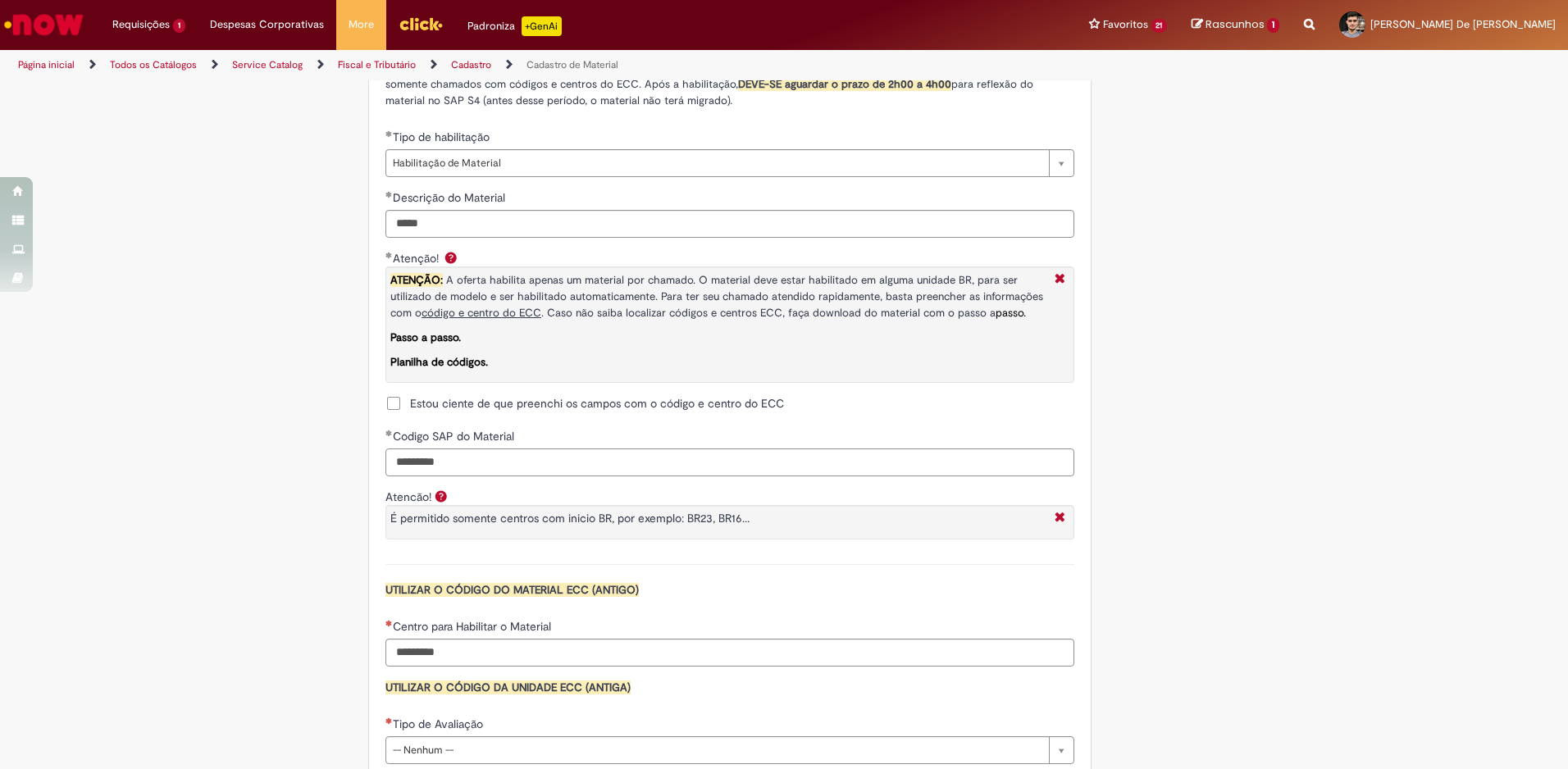 scroll, scrollTop: 1422, scrollLeft: 0, axis: vertical 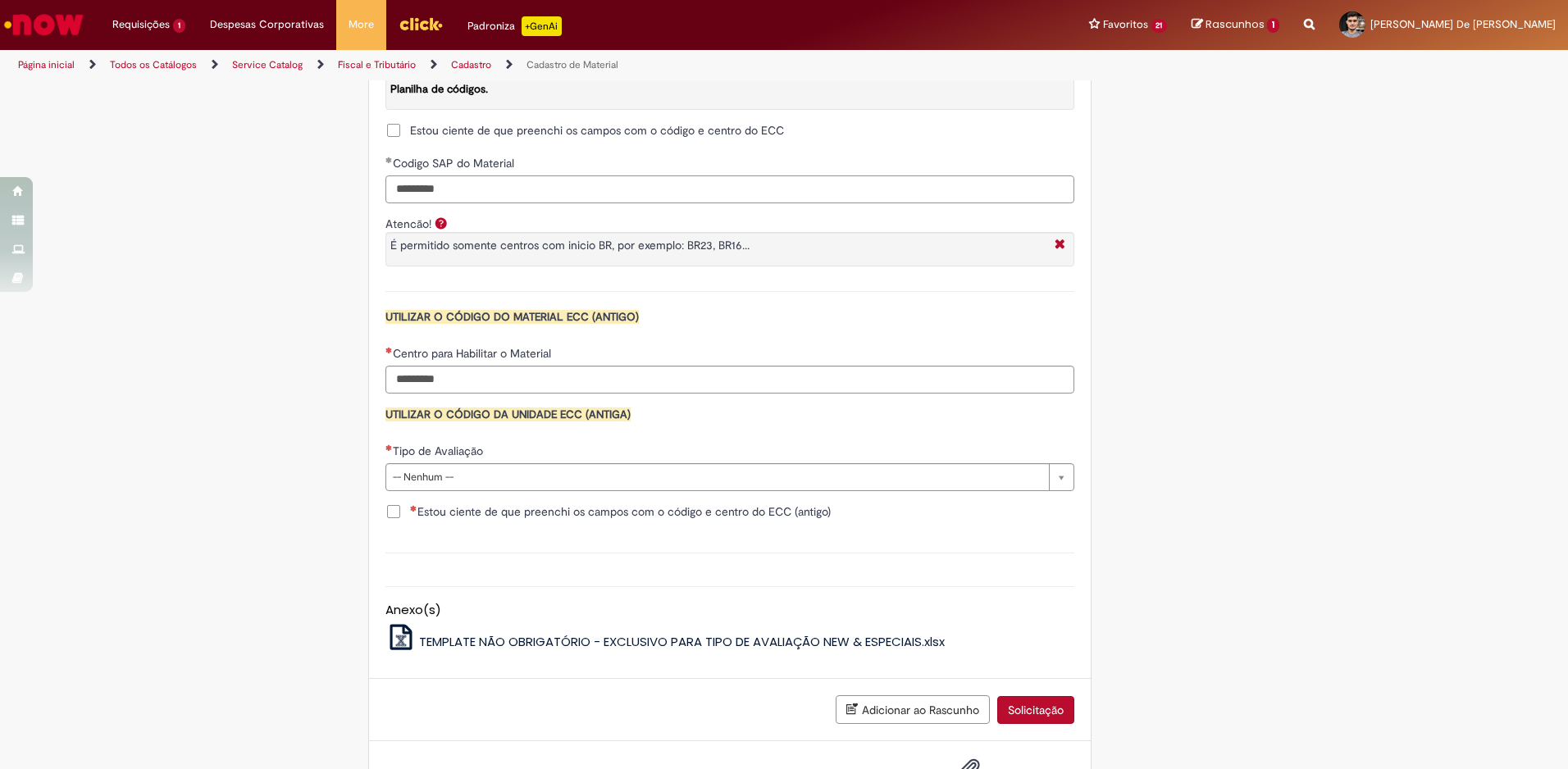 type on "********" 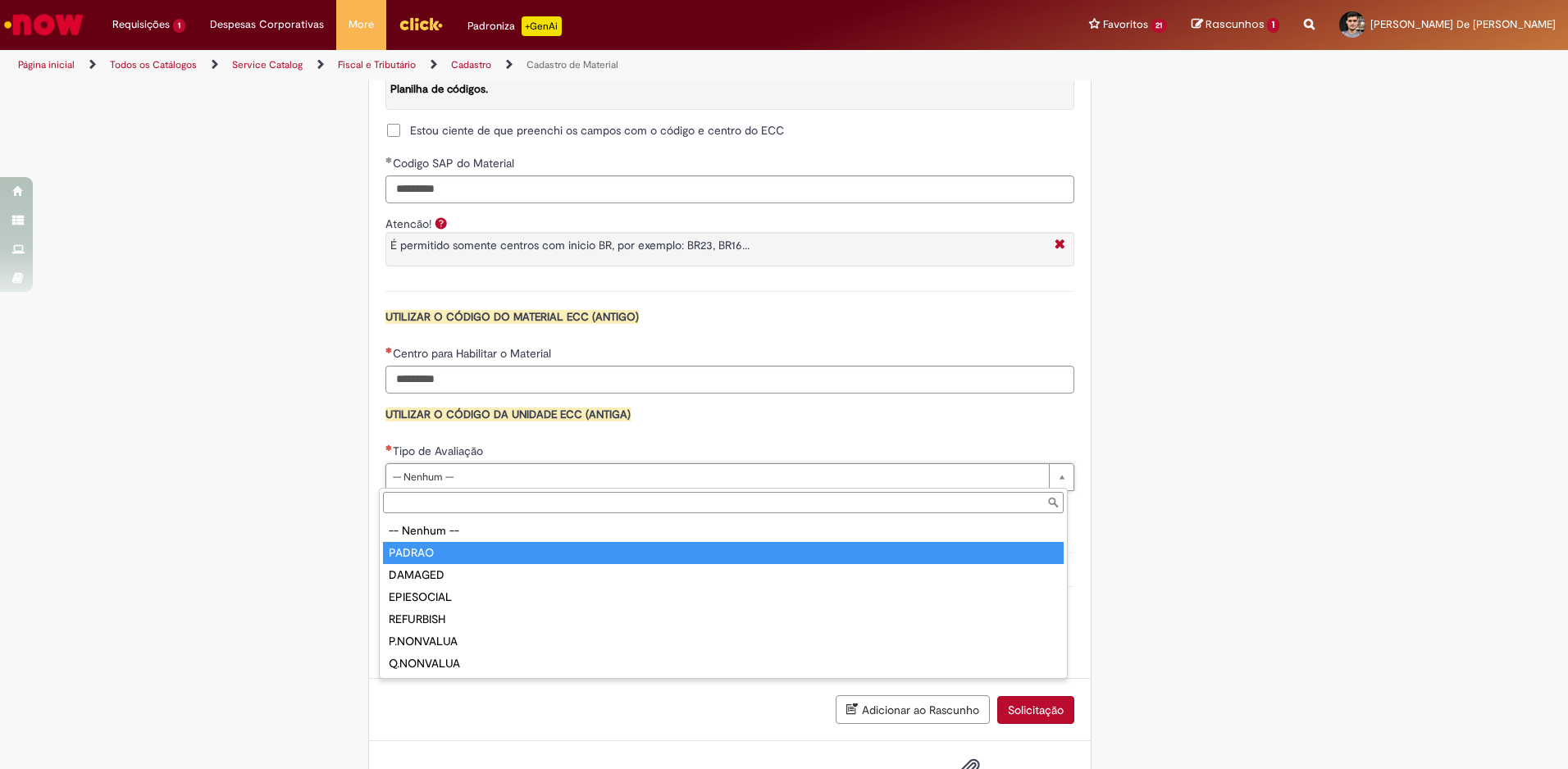 type on "******" 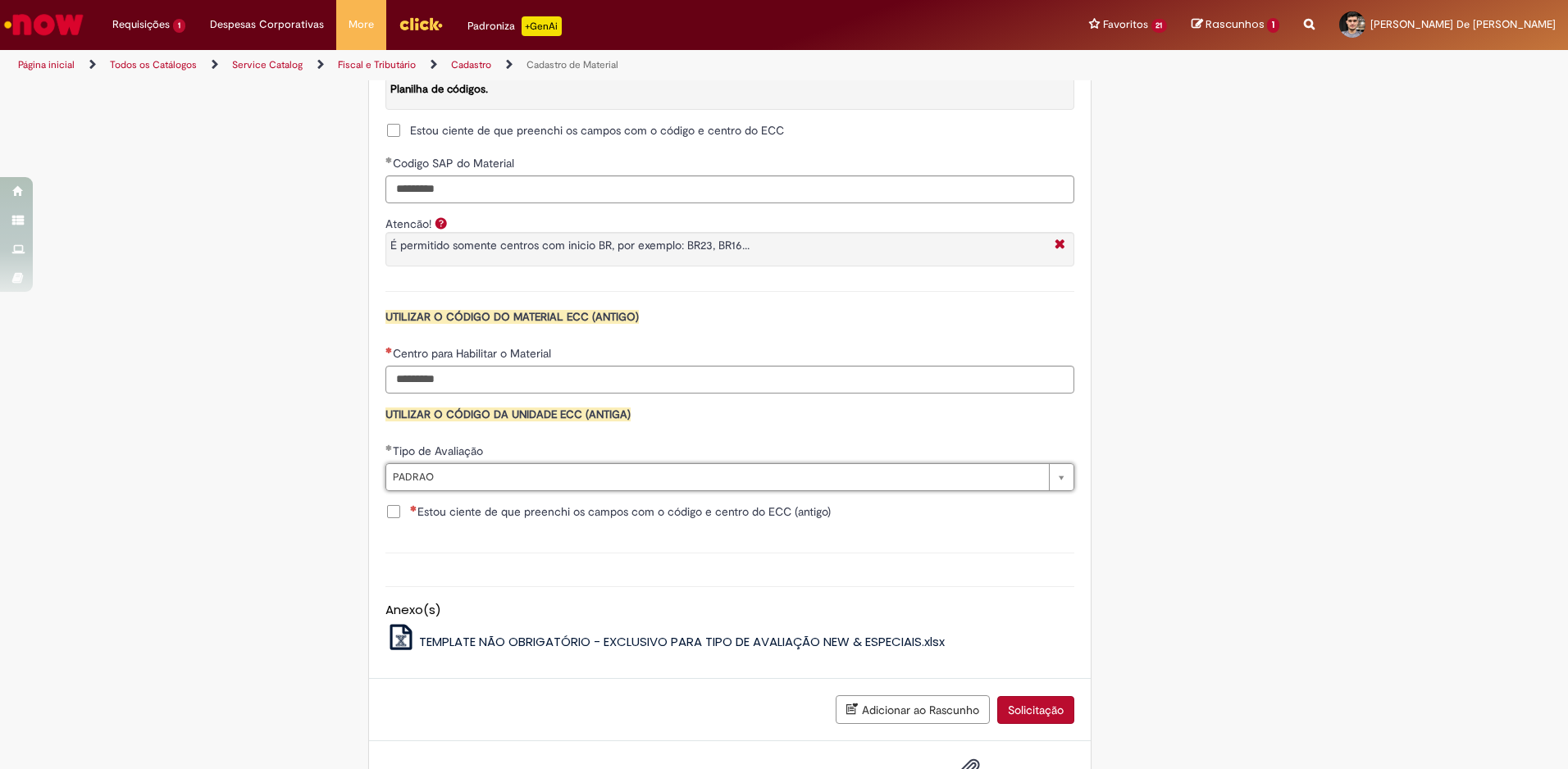 click on "Estou ciente de que preenchi os campos com o código e centro do ECC  (antigo)" at bounding box center [620, 512] 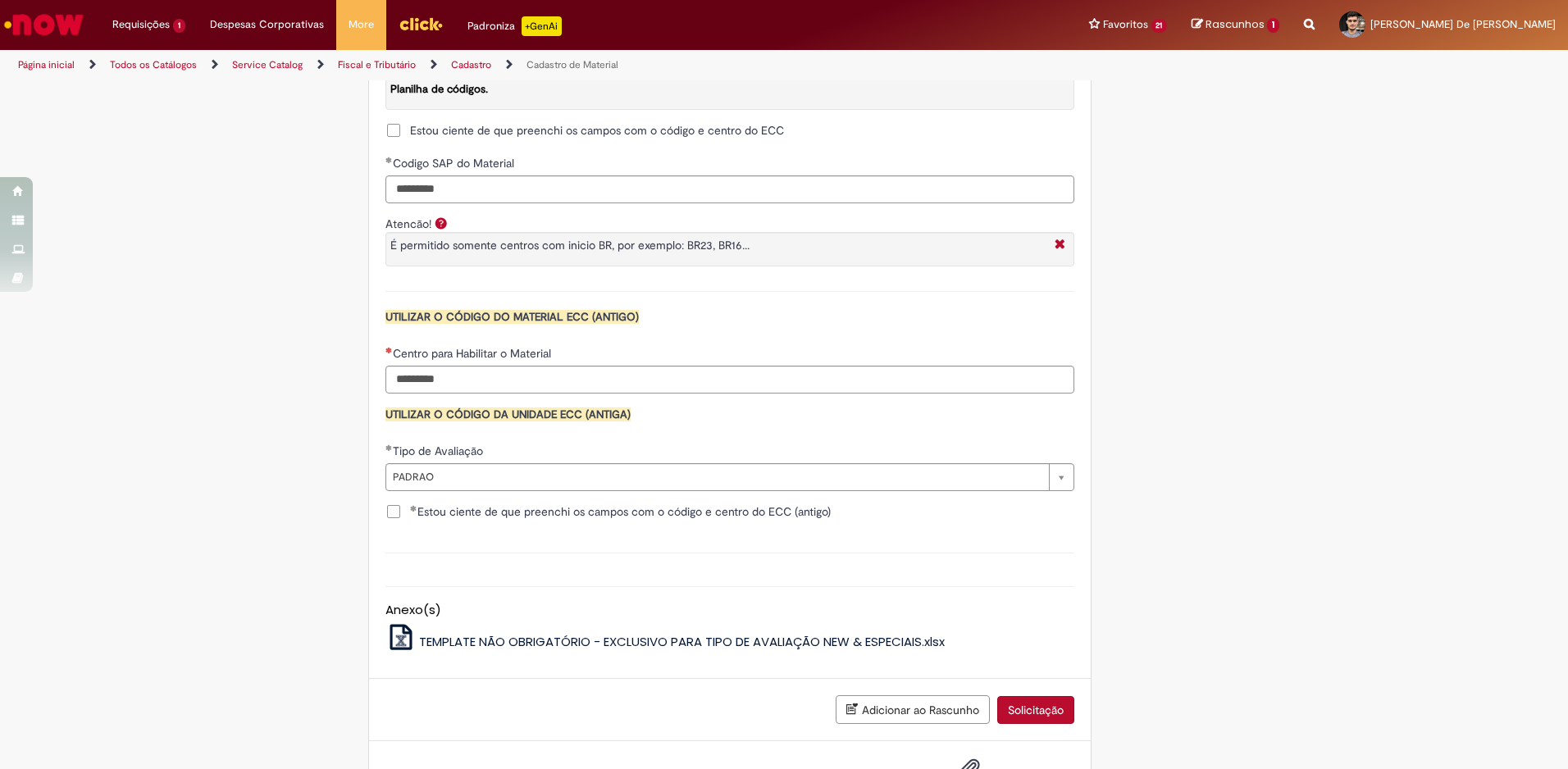 click on "Adicionar a Favoritos
Cadastro de Material
Oferta destinada à solicitações relacionadas ao cadastro de materiais.
Criação de Material  – Tipo de Solicitação destinada para criação de novos códigos dos materiais abaixo:       1.1 – Embalagem Retornável (Ativo de Giro)       1.2 – Embalagem Não Retornável        1.3 – Matéria prima       1.4 – Marketing       1.5 – Cadastro de Protótipo CIT (Cadastro exclusivo do CIT)
Habilitação  – Tipo de Solicitação destinada a Habilitação dos Materiais       2.1 – Habilitação de Material       2.2 - Habilitar Tipo de Avaliação New & Especiais
ATENÇÃO CÓDIGO ECC!   Para solicitação de  HABILITAÇÃO DE MATERIAL  É NECESSÁRIO INFORMAR O CÓDIGO DO  MATERIAL E UNIDADE DO  ECC
NÃO  ocorre.
ATENÇÃO INTERFACE!
Modificação" at bounding box center (704, -255) 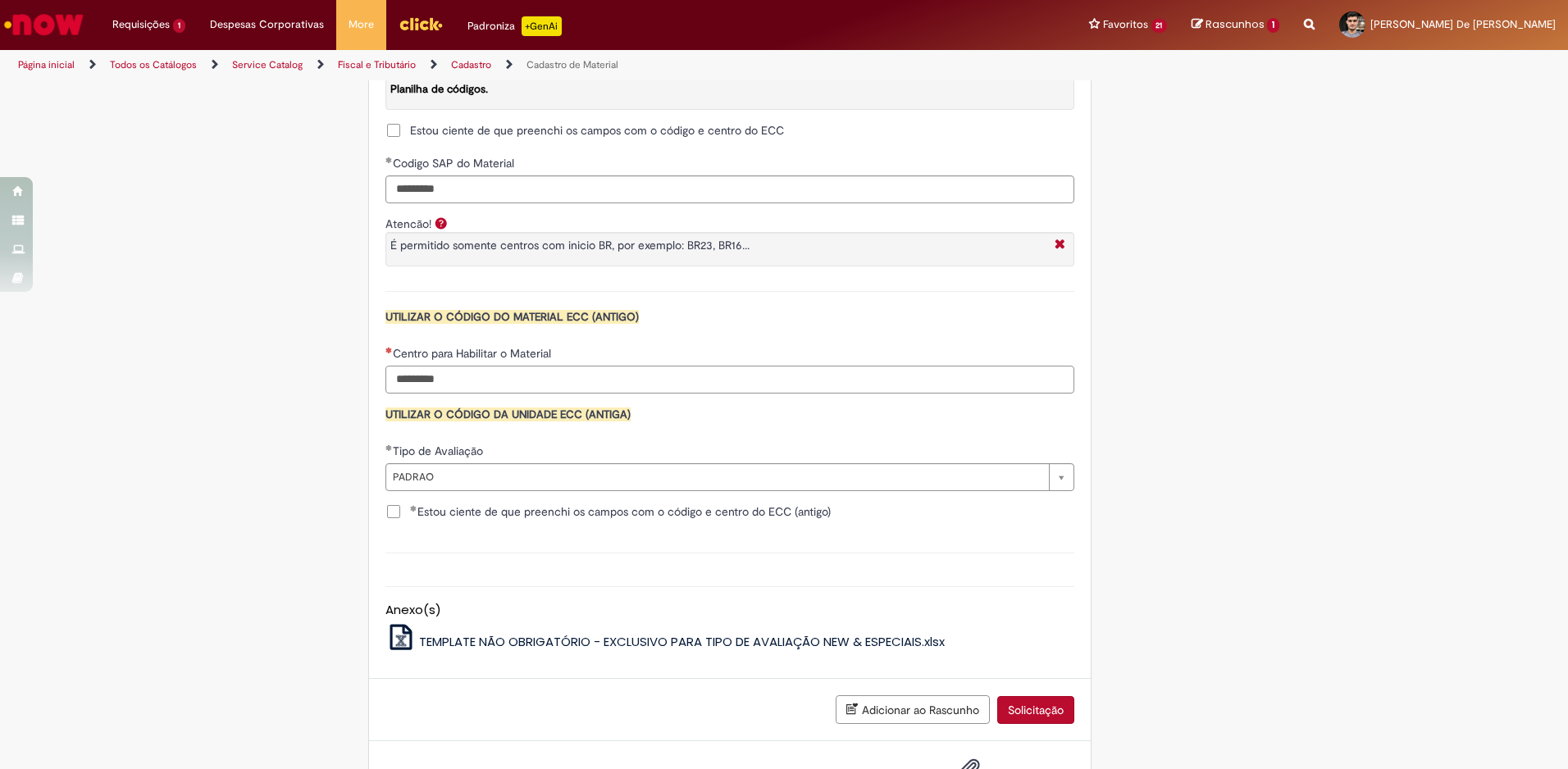 click on "Centro para Habilitar o Material" at bounding box center (730, 380) 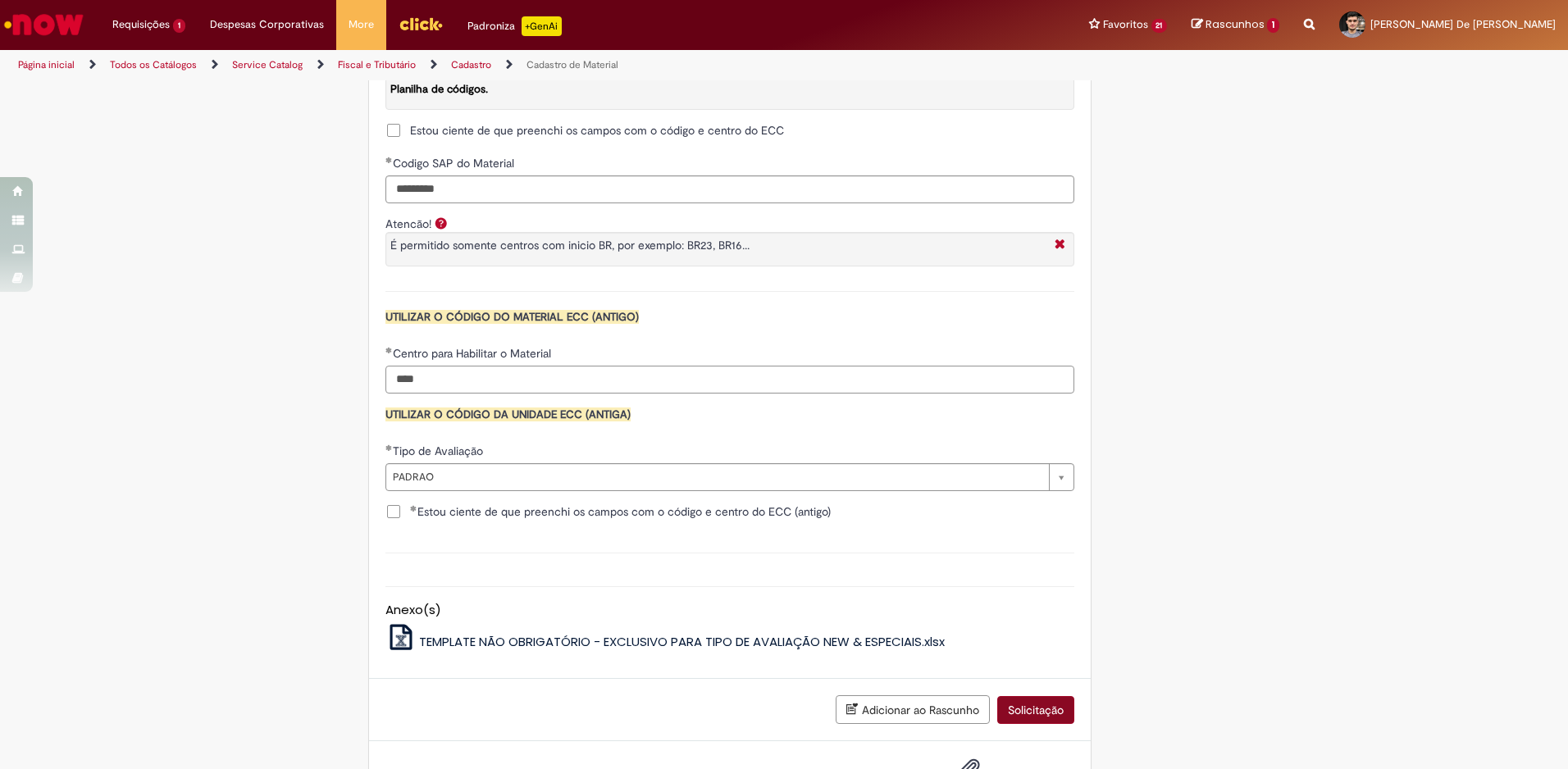 type on "****" 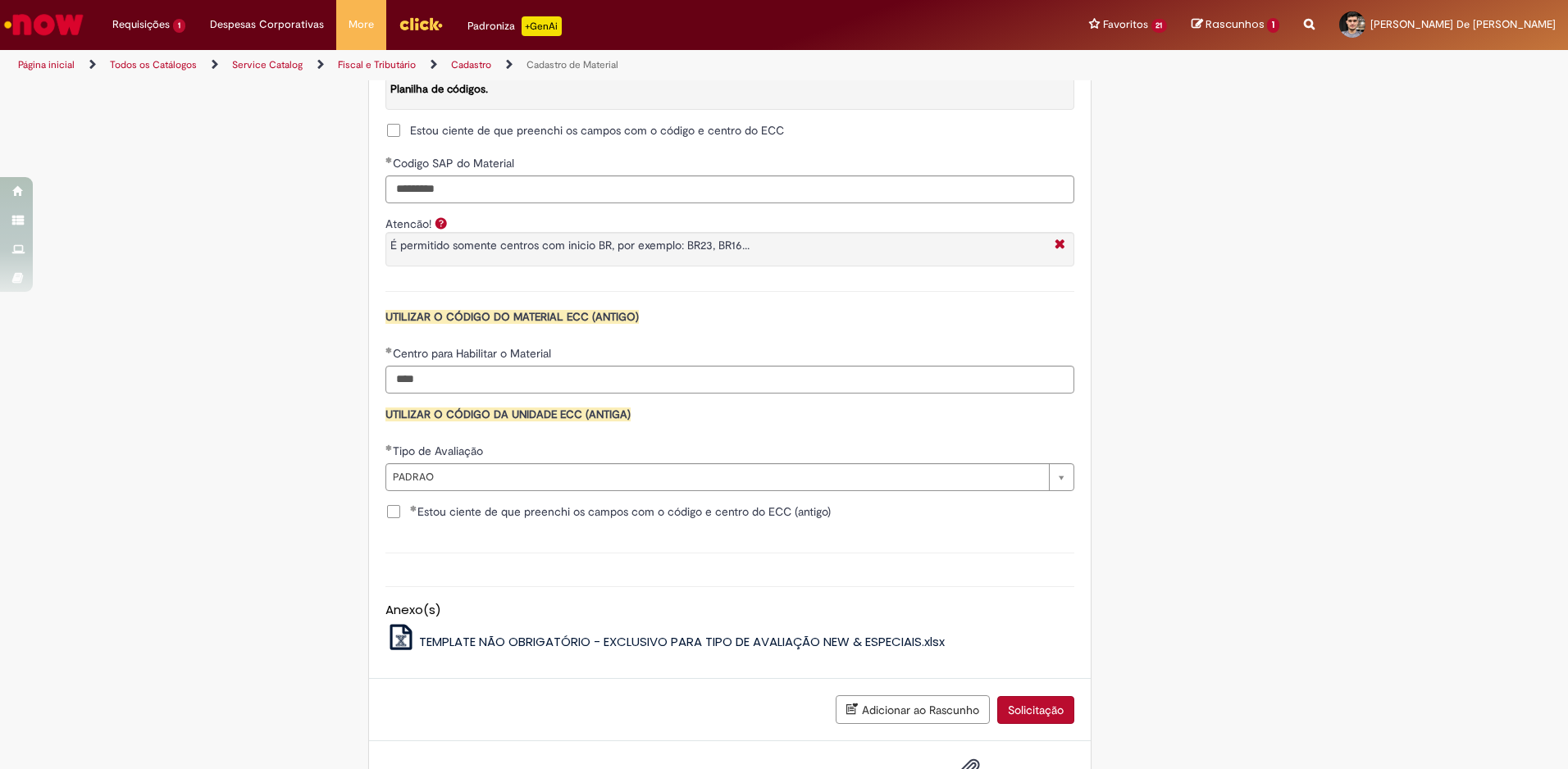 click on "Solicitação" at bounding box center [1036, 710] 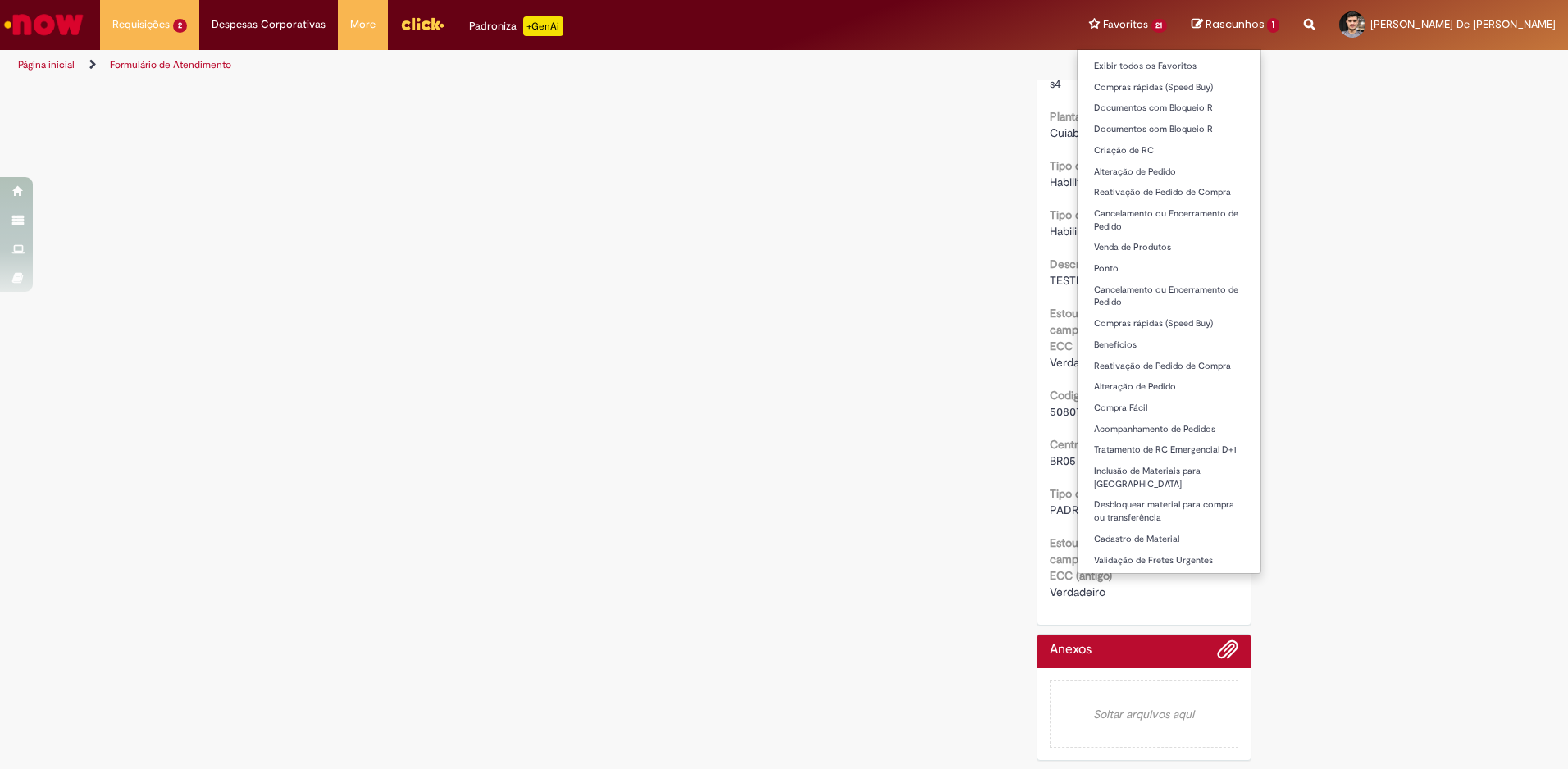 scroll, scrollTop: 0, scrollLeft: 0, axis: both 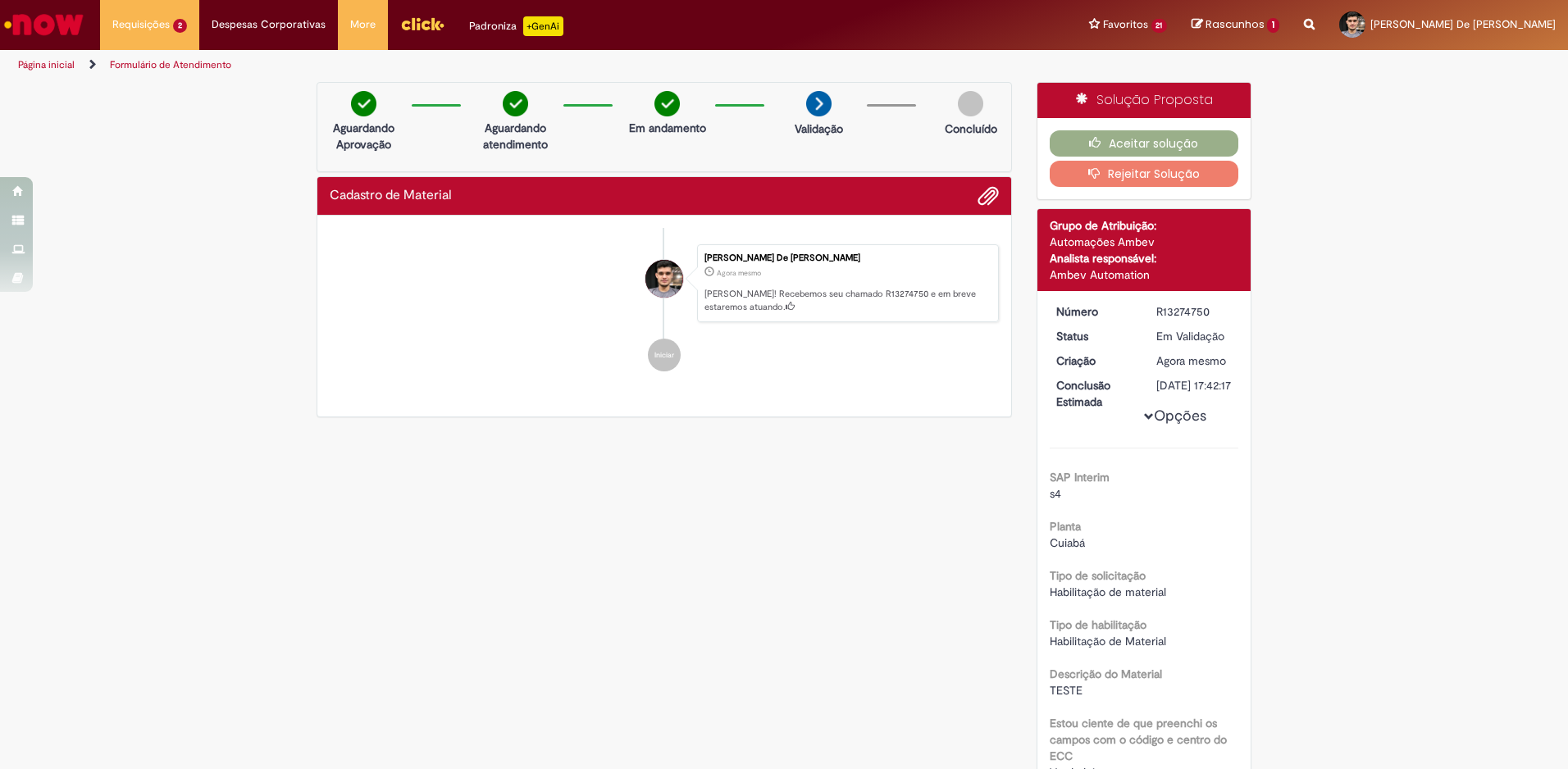 click on "Verificar Código de Barras
Aguardando Aprovação
Aguardando atendimento
Em andamento
Validação
Concluído
Cadastro de Material
Enviar
Wallyson De Jesus Carvalho
Agora mesmo Agora mesmo
Ola! Recebemos seu chamado R13274750 e em breve estaremos atuando.
Iniciar
Solução Proposta
Aceitar solução" at bounding box center [784, 630] 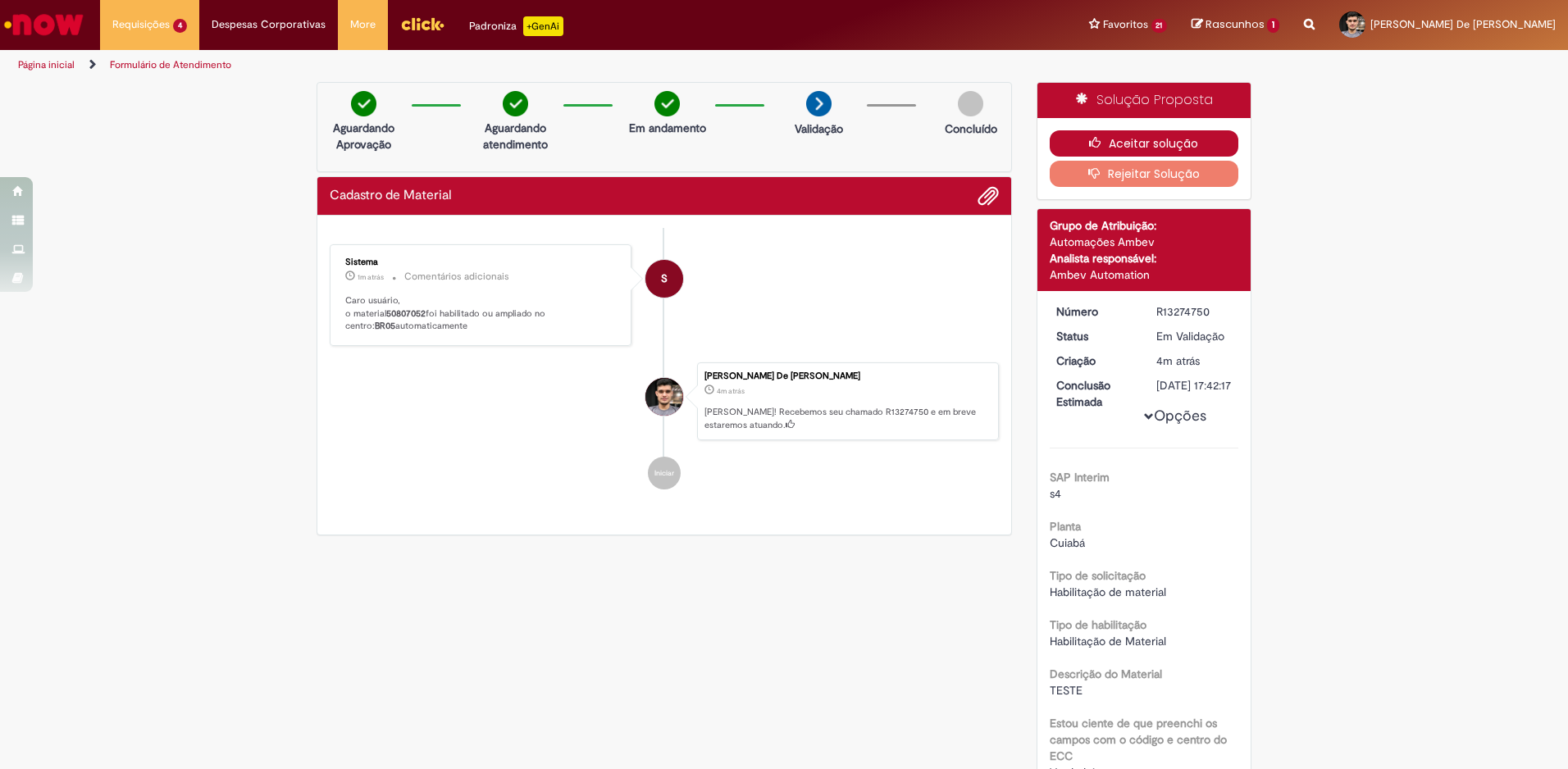 click on "Aceitar solução" at bounding box center [1144, 143] 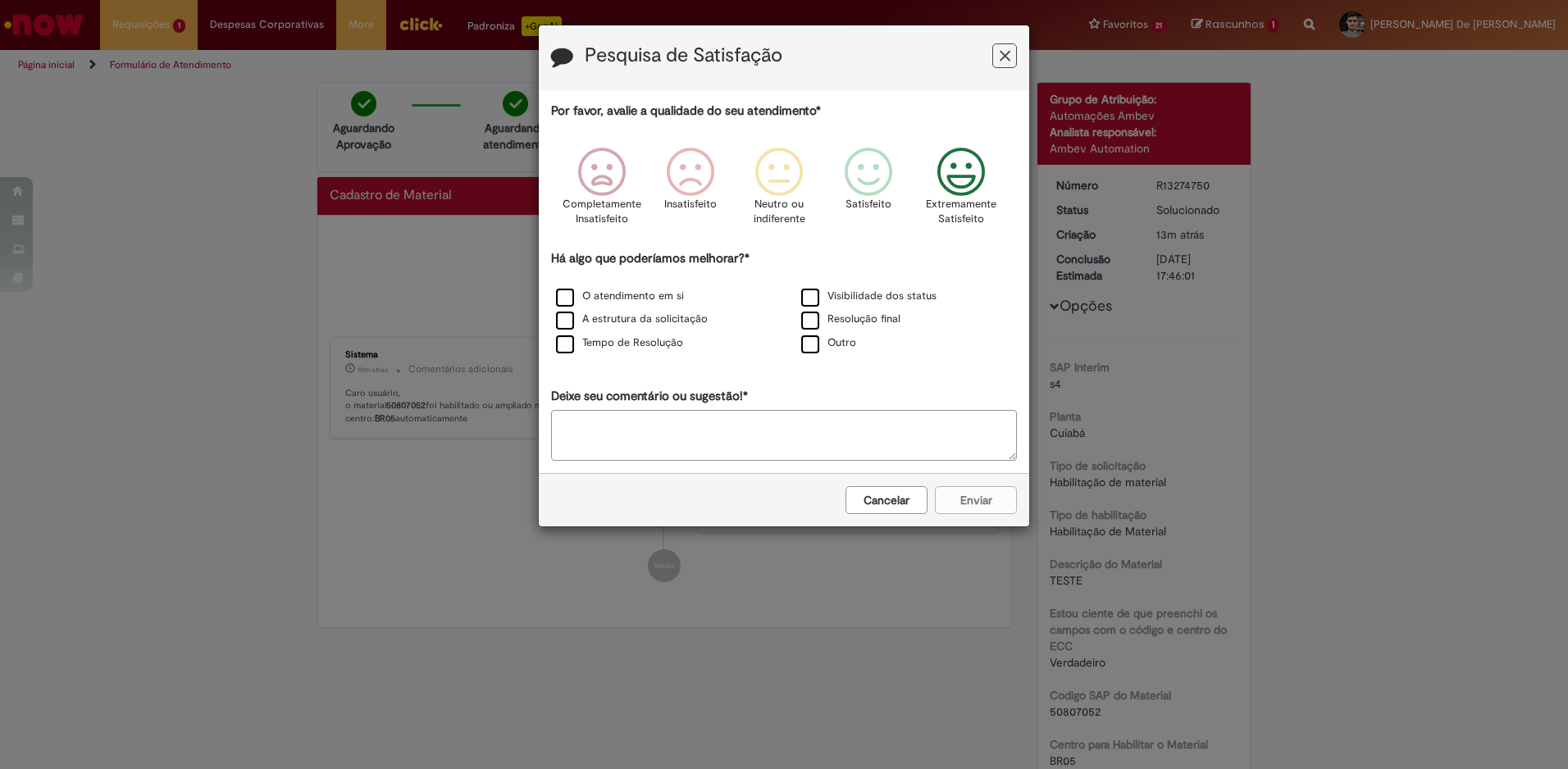 click at bounding box center [961, 172] 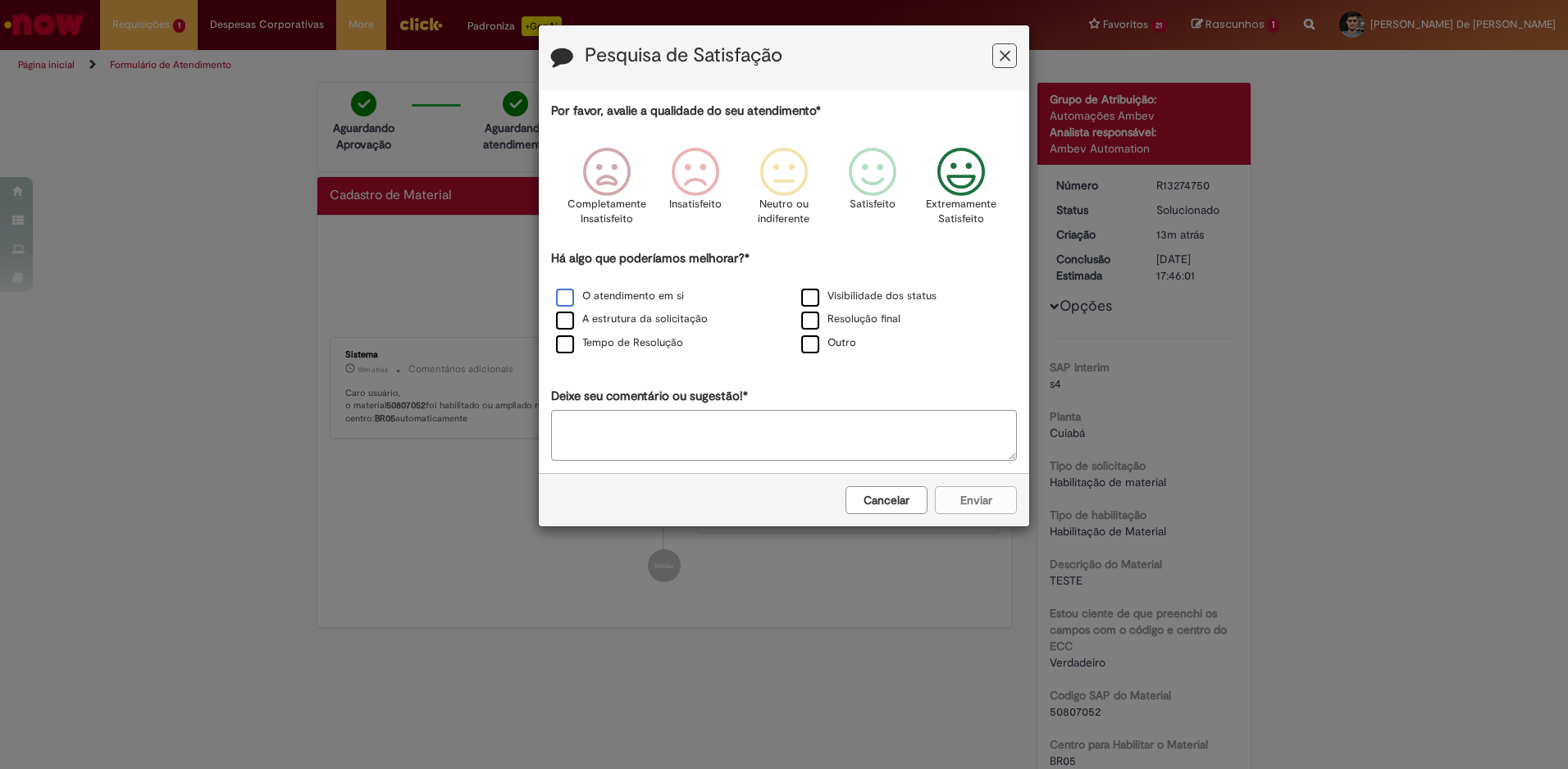click on "O atendimento em si" at bounding box center (620, 296) 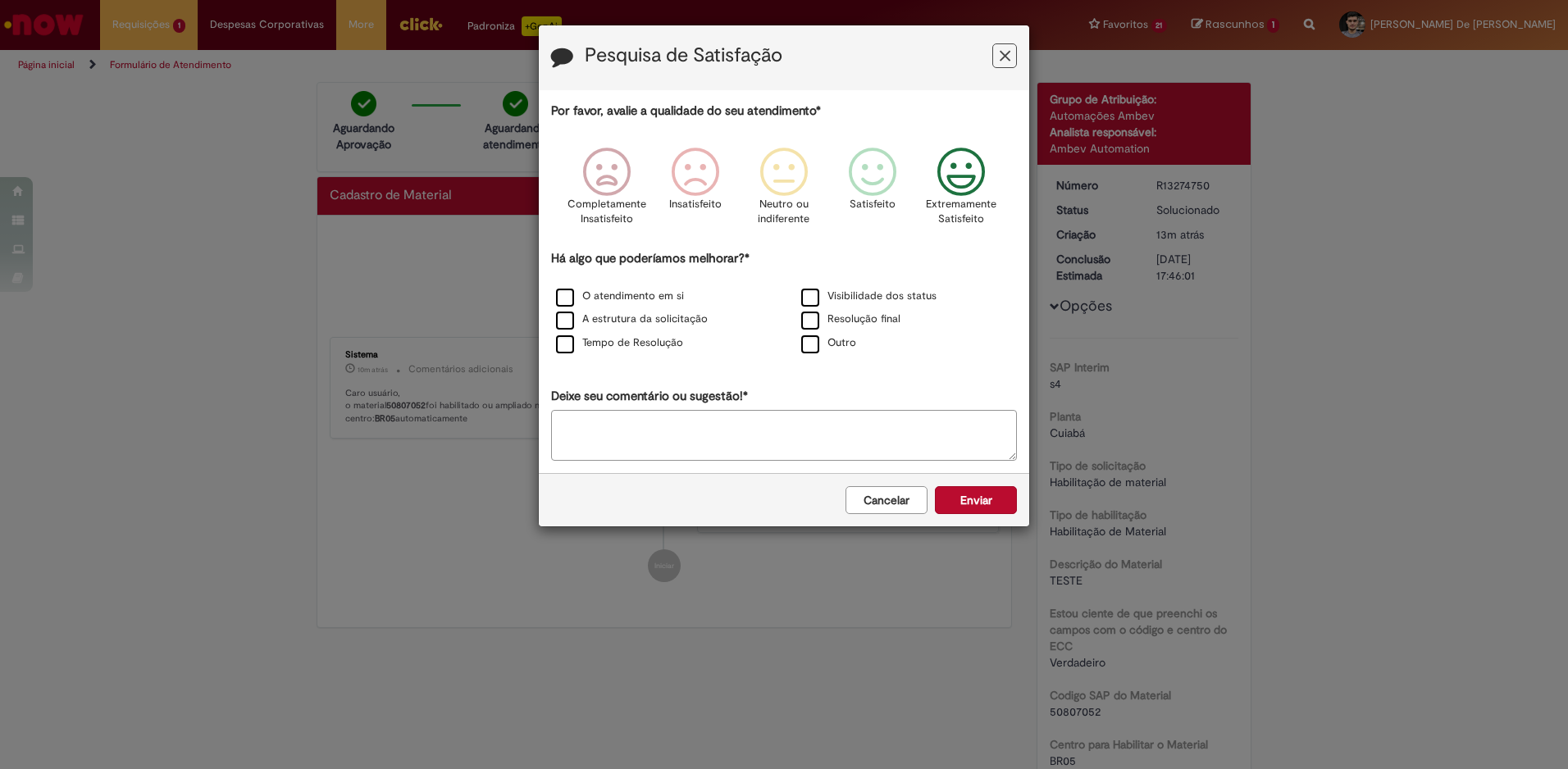 click on "Tempo de Resolução" at bounding box center (661, 344) 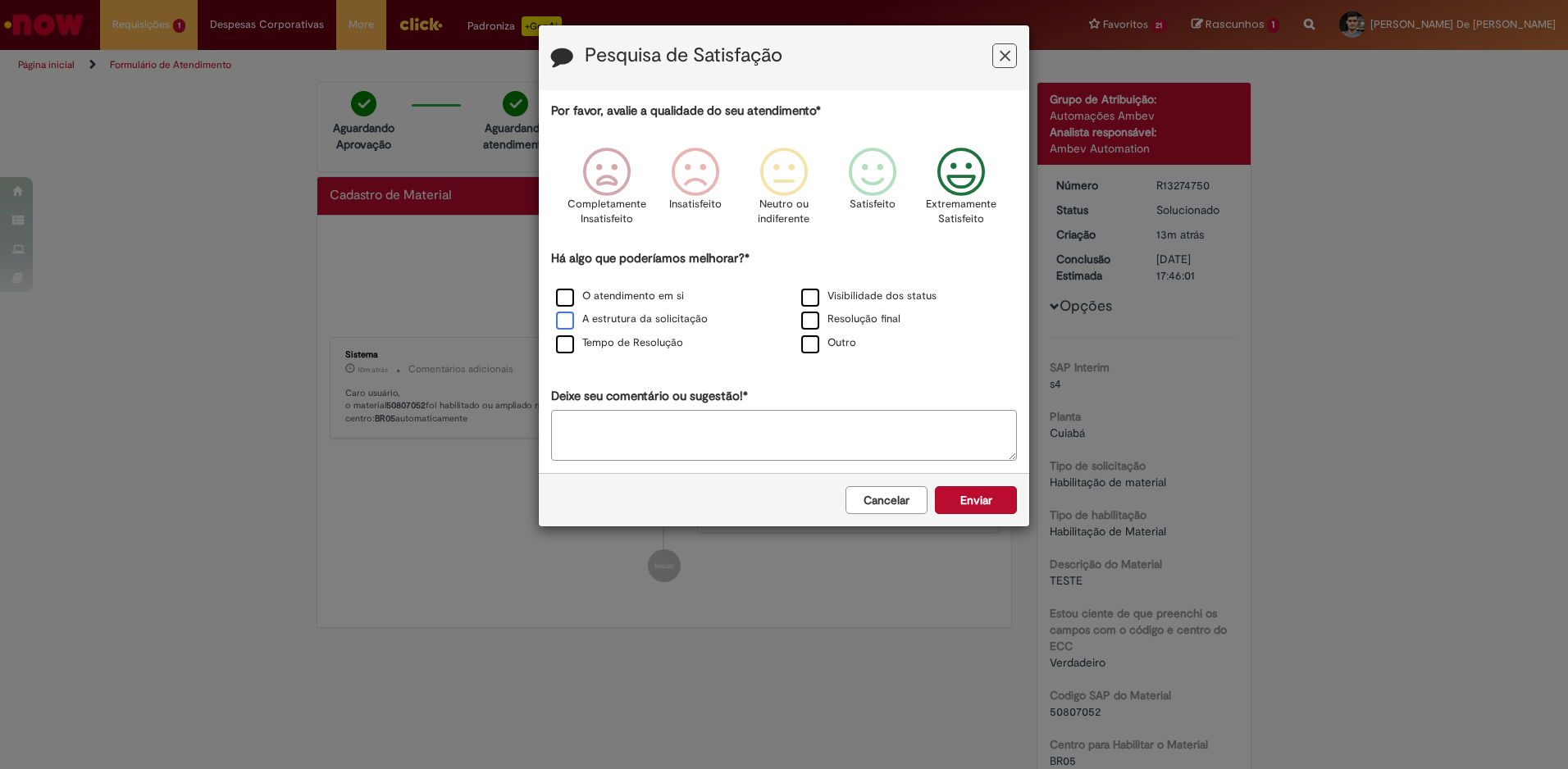 click on "A estrutura da solicitação" at bounding box center (631, 319) 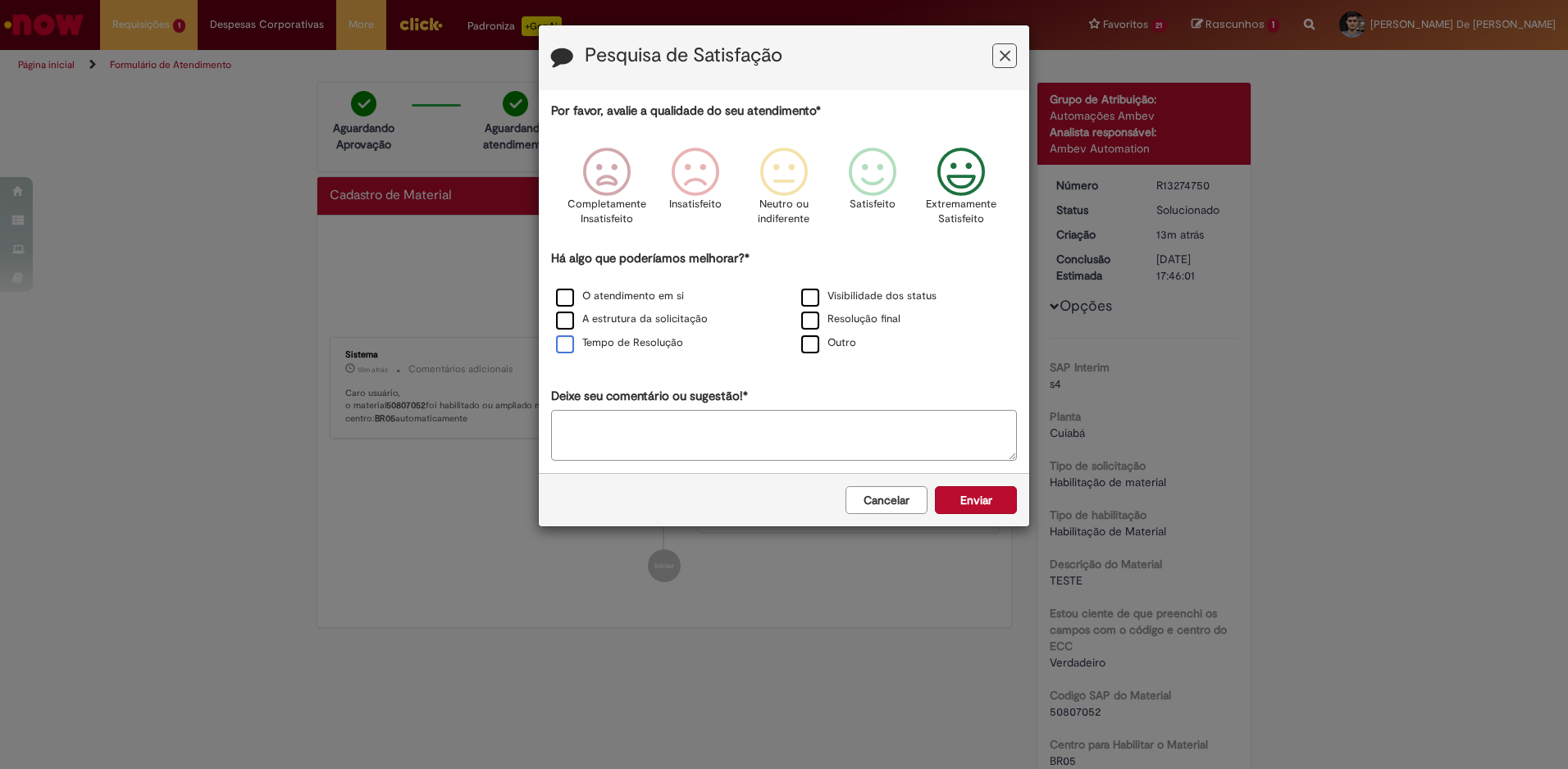 click on "Tempo de Resolução" at bounding box center [619, 343] 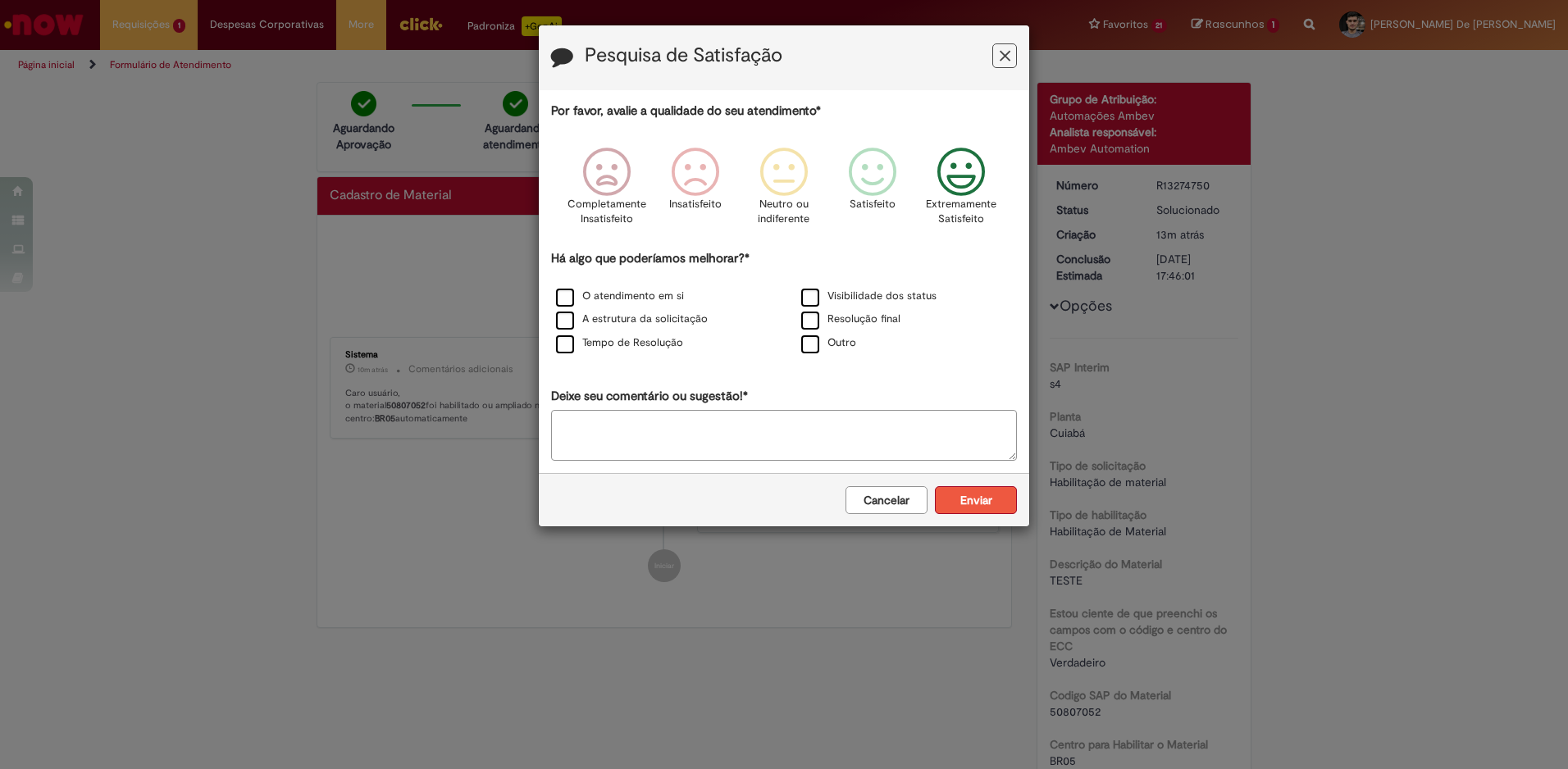 click on "Enviar" at bounding box center [976, 500] 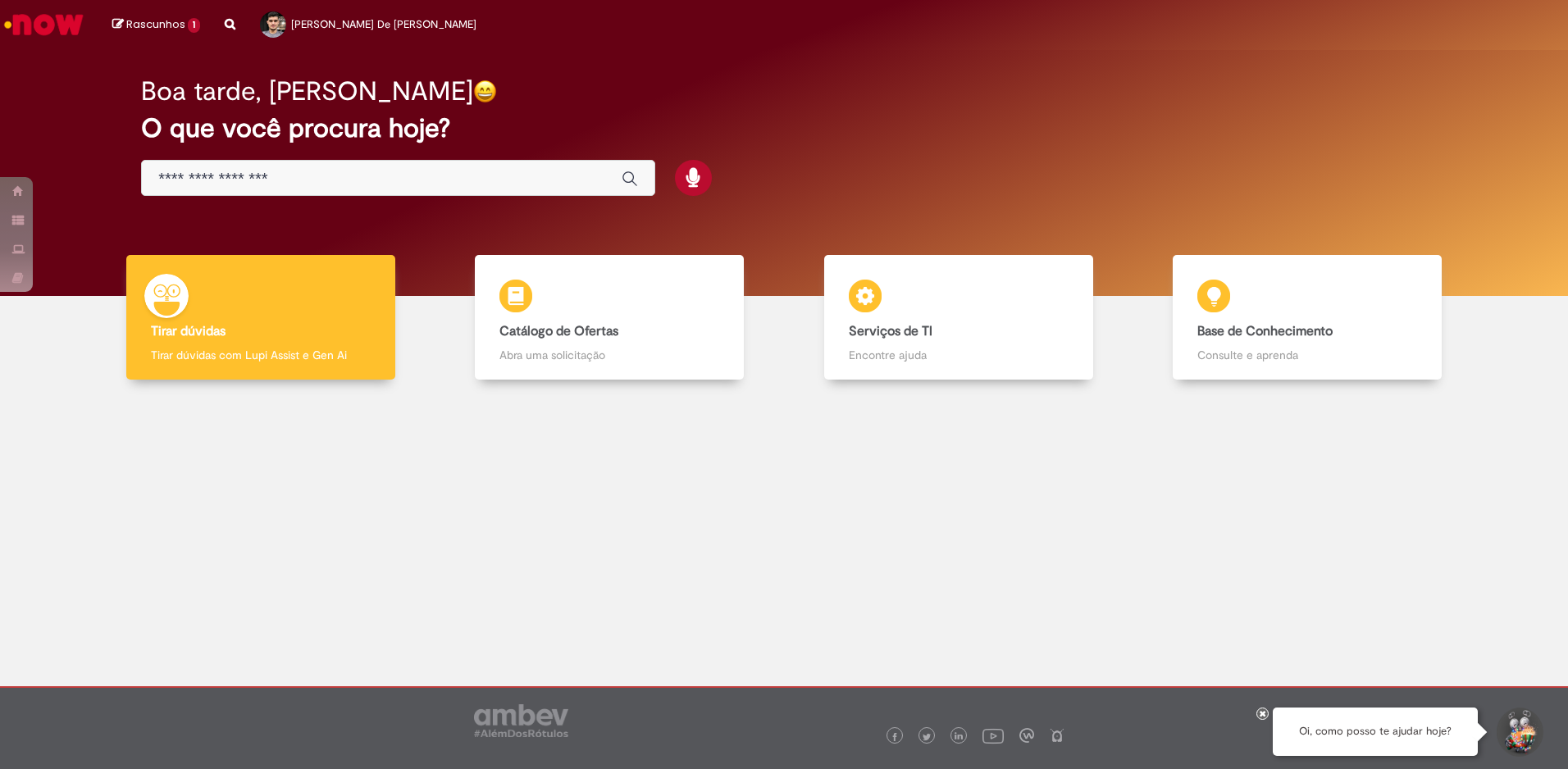 scroll, scrollTop: 0, scrollLeft: 0, axis: both 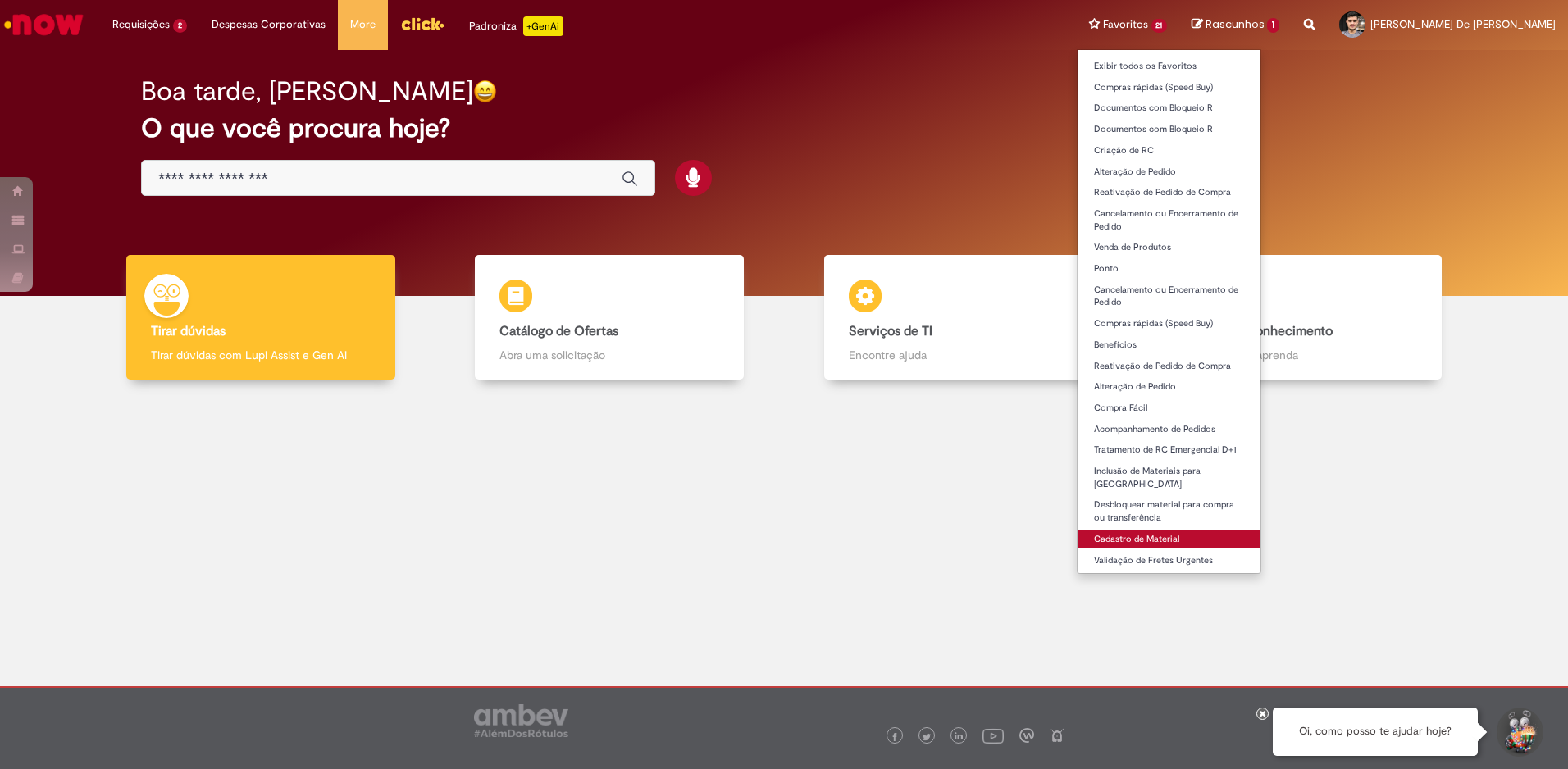 click on "Cadastro de Material" at bounding box center [1169, 539] 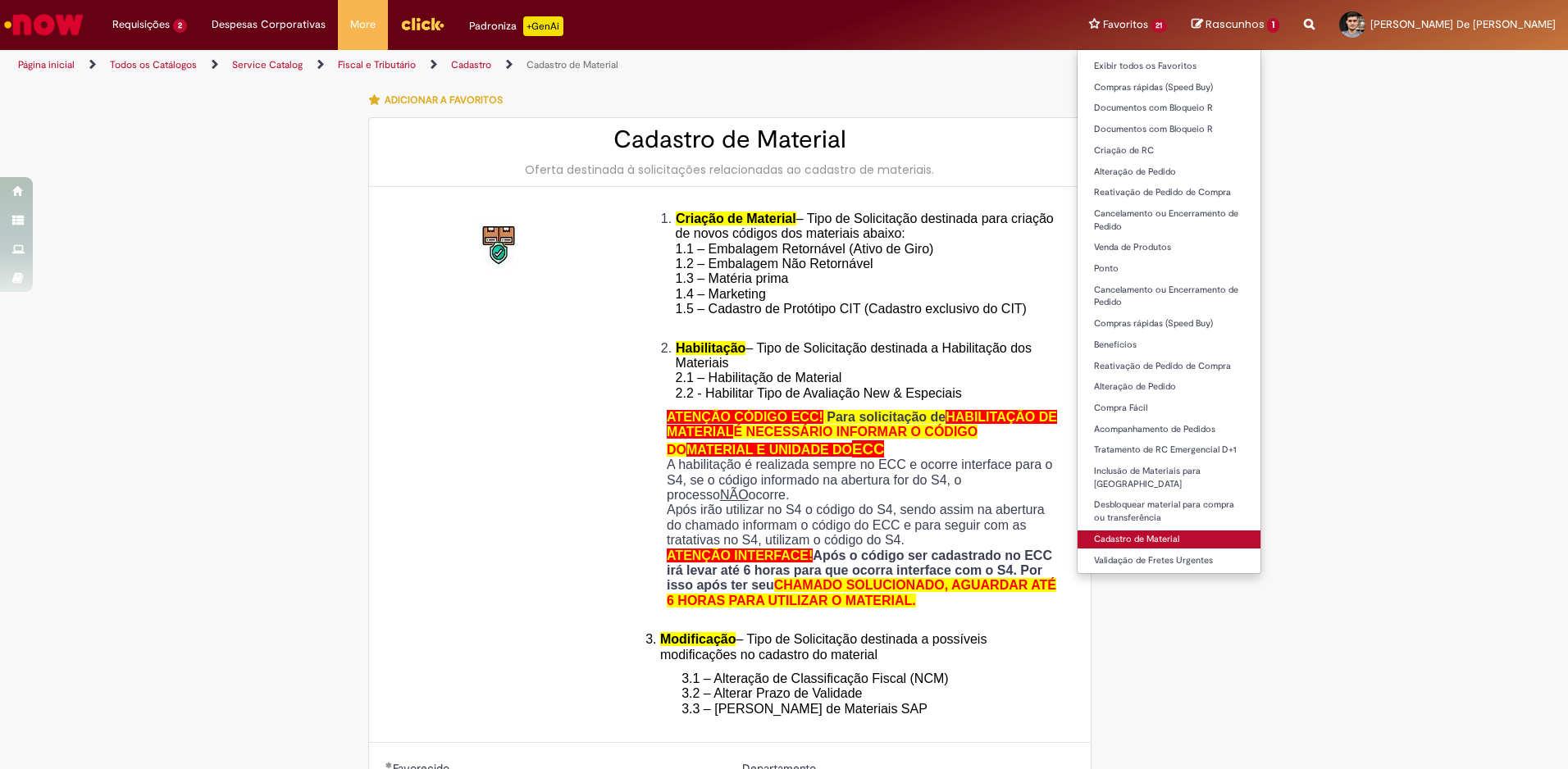 type on "**********" 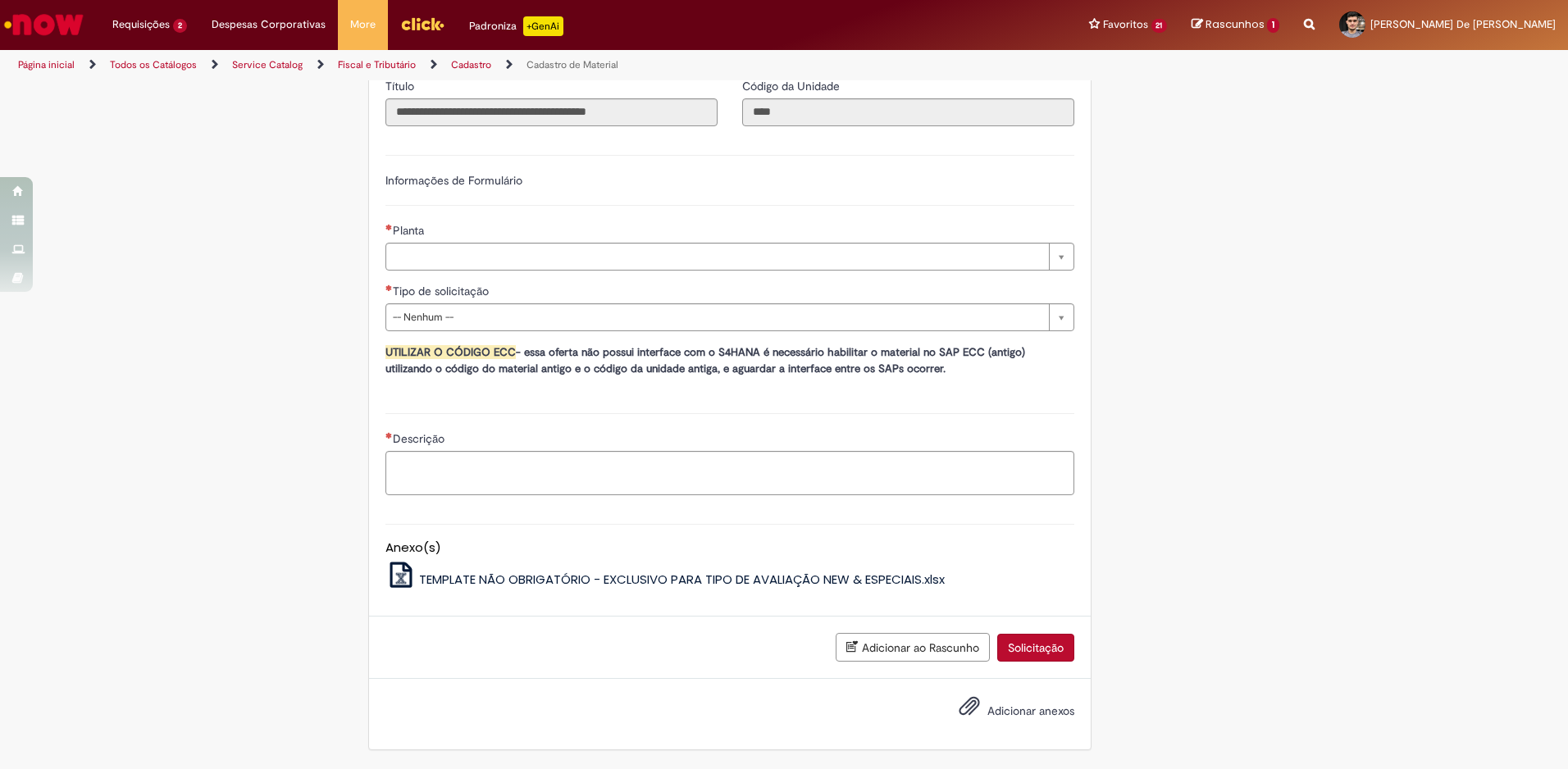 scroll, scrollTop: 591, scrollLeft: 0, axis: vertical 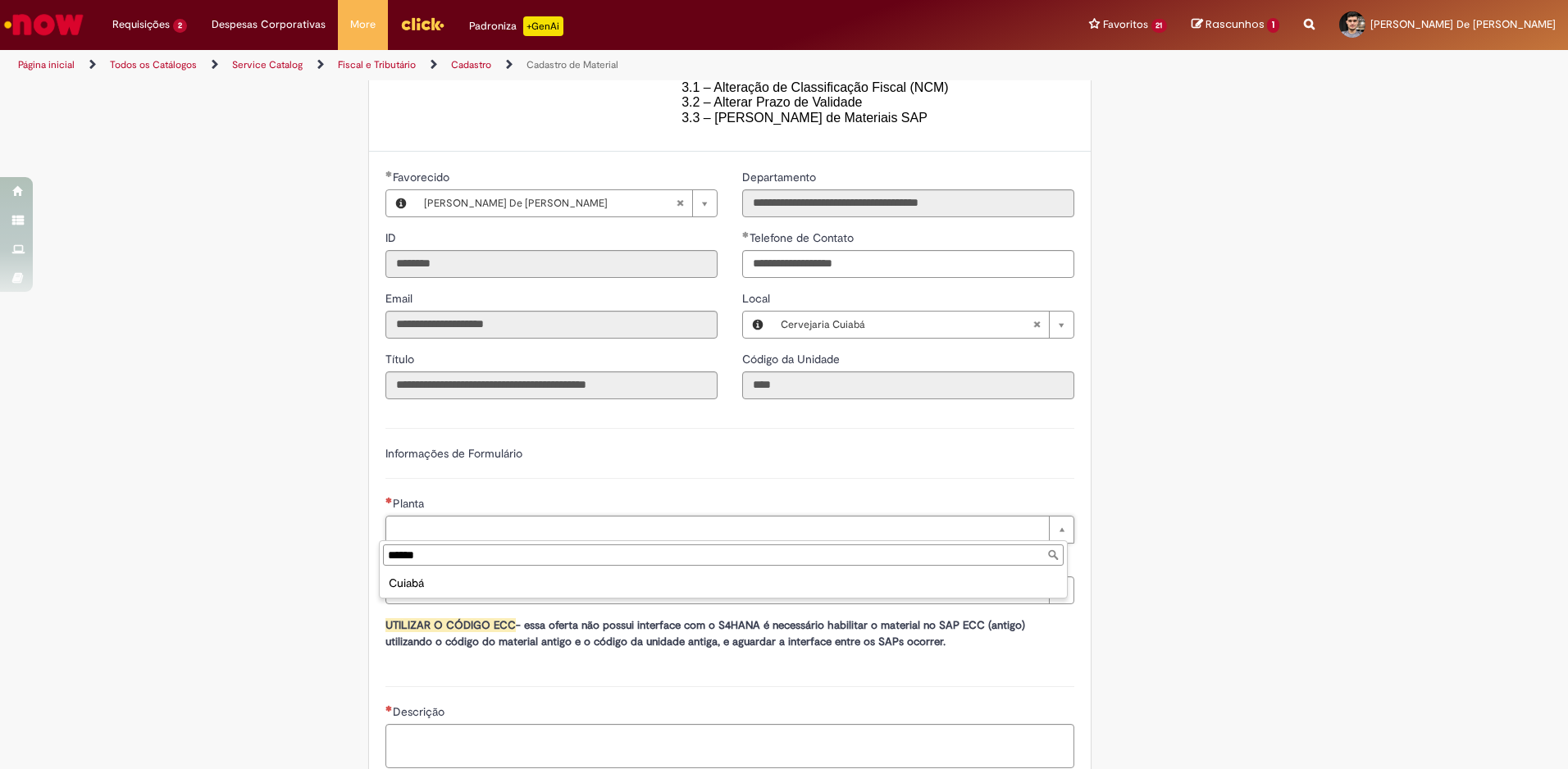 type on "******" 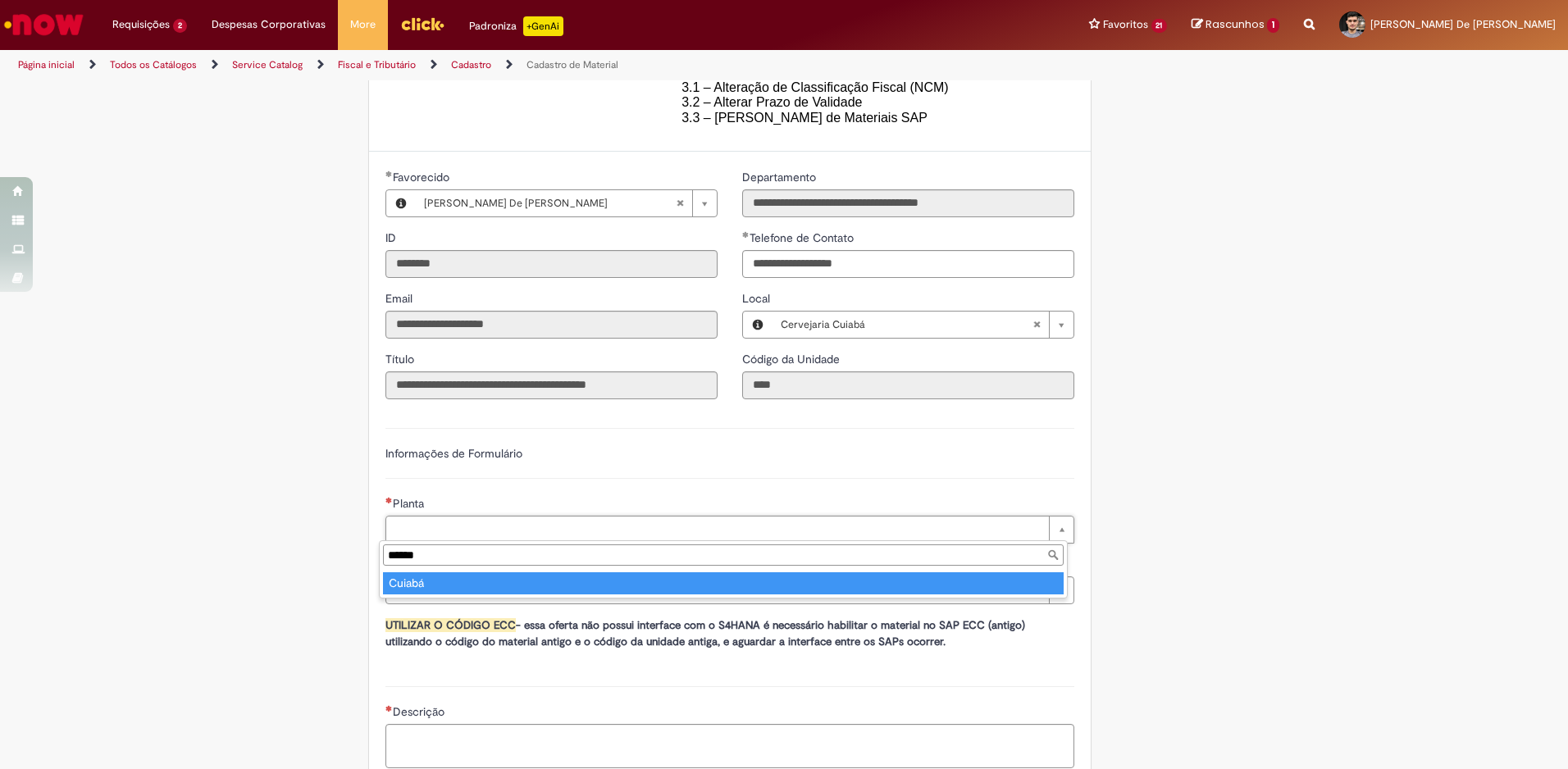 type on "******" 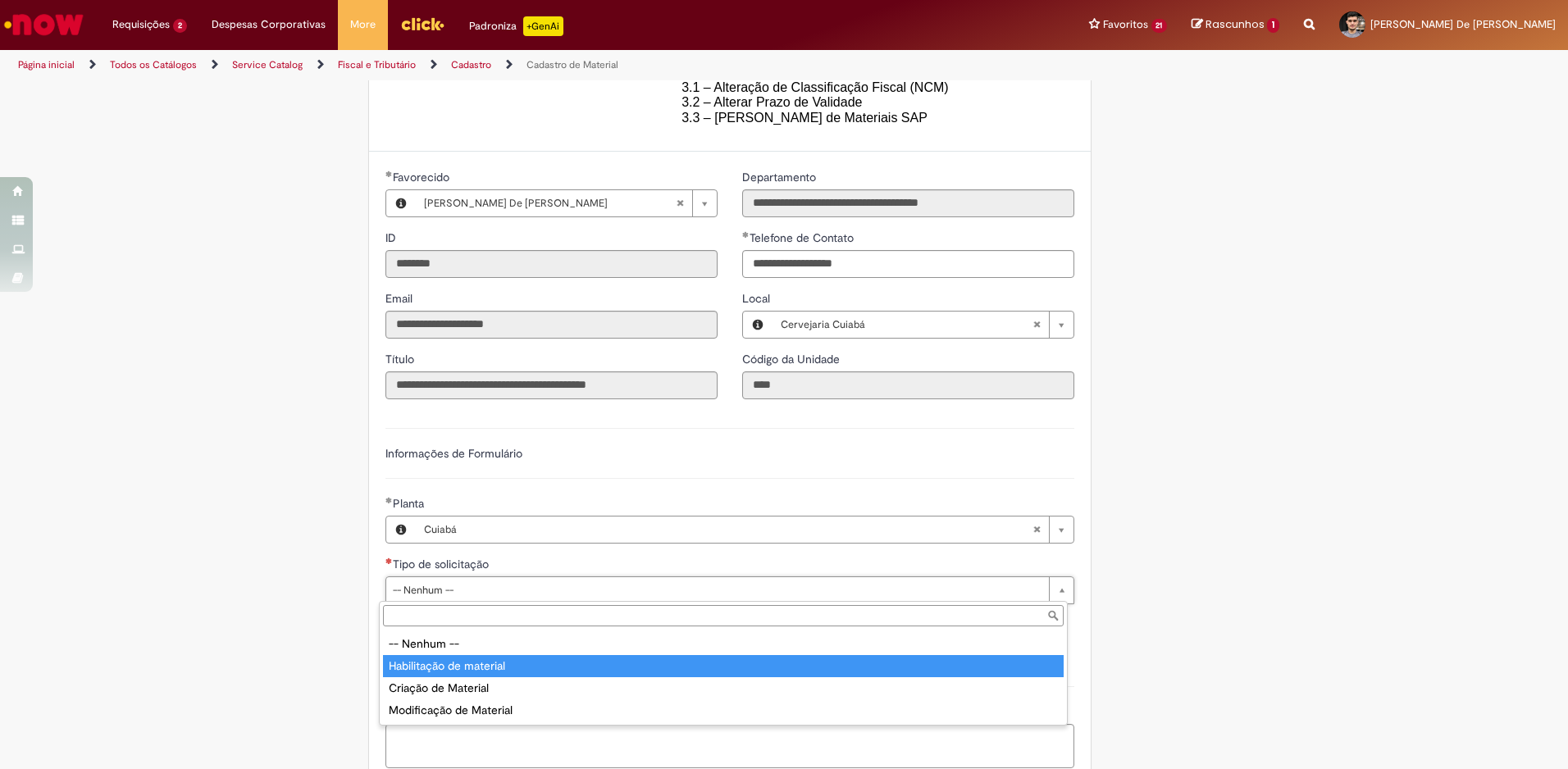 type on "**********" 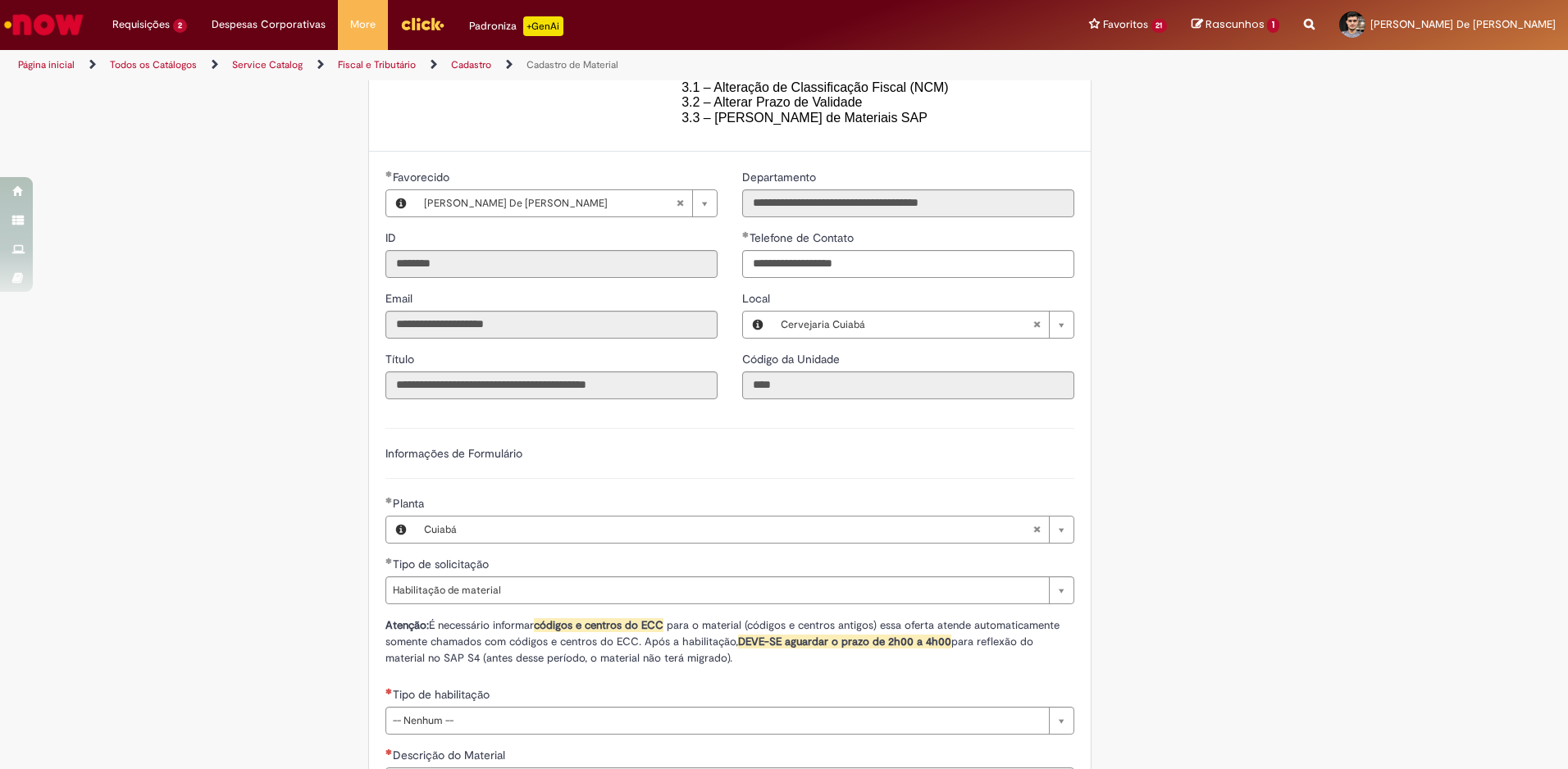 click on "Tire dúvidas com LupiAssist    +GenAI
Oi! Eu sou LupiAssist, uma Inteligência Artificial Generativa em constante aprendizado   Meu conteúdo é monitorado para trazer uma melhor experiência
Dúvidas comuns:
Só mais um instante, estou consultando nossas bases de conhecimento  e escrevendo a melhor resposta pra você!
Title
Lorem ipsum dolor sit amet    Fazer uma nova pergunta
Gerei esta resposta utilizando IA Generativa em conjunto com os nossos padrões. Em caso de divergência, os documentos oficiais prevalecerão.
Saiba mais em:
Ou ligue para:
E aí, te ajudei?
Sim, obrigado!" at bounding box center (784, 353) 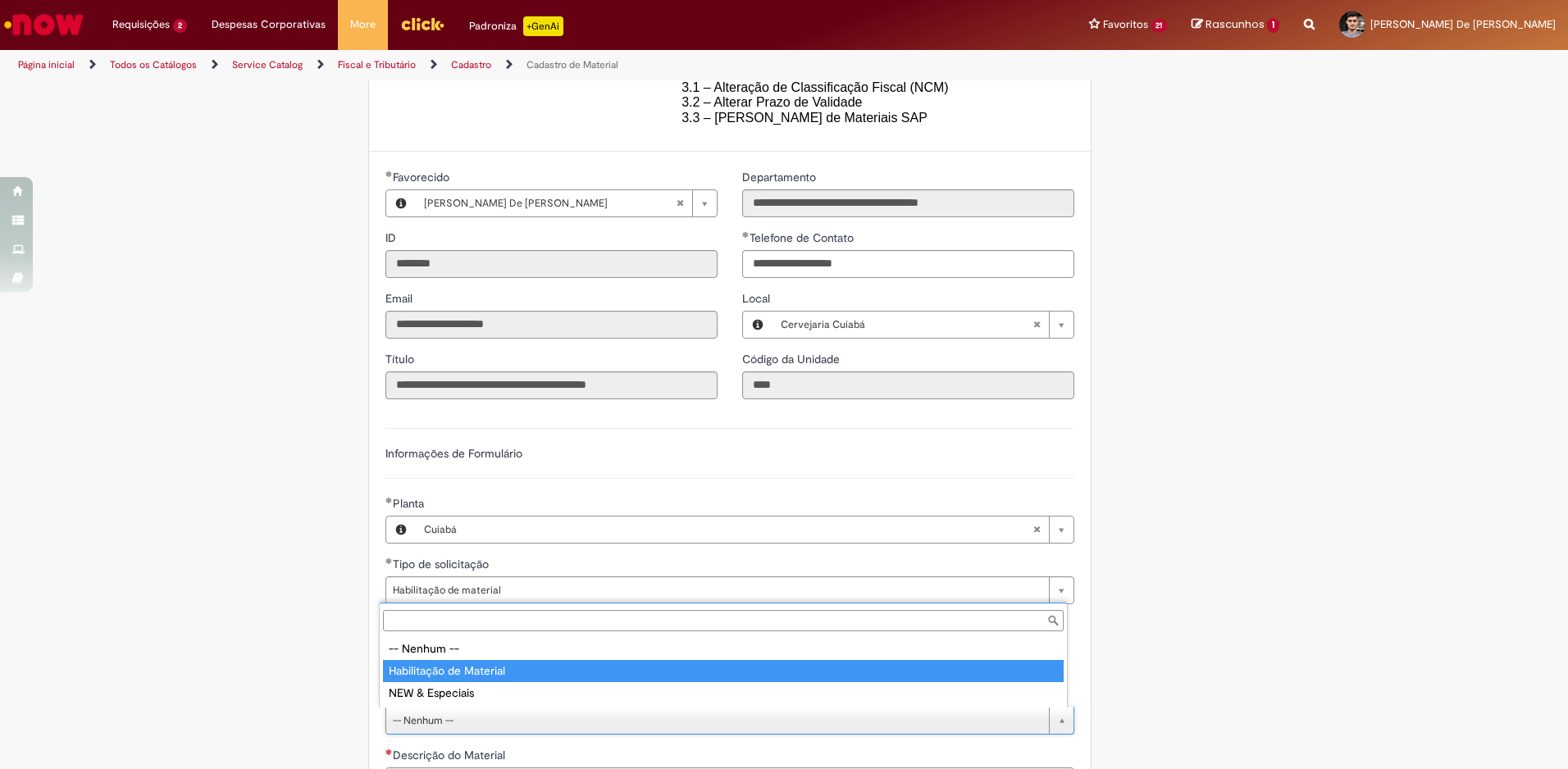 type on "**********" 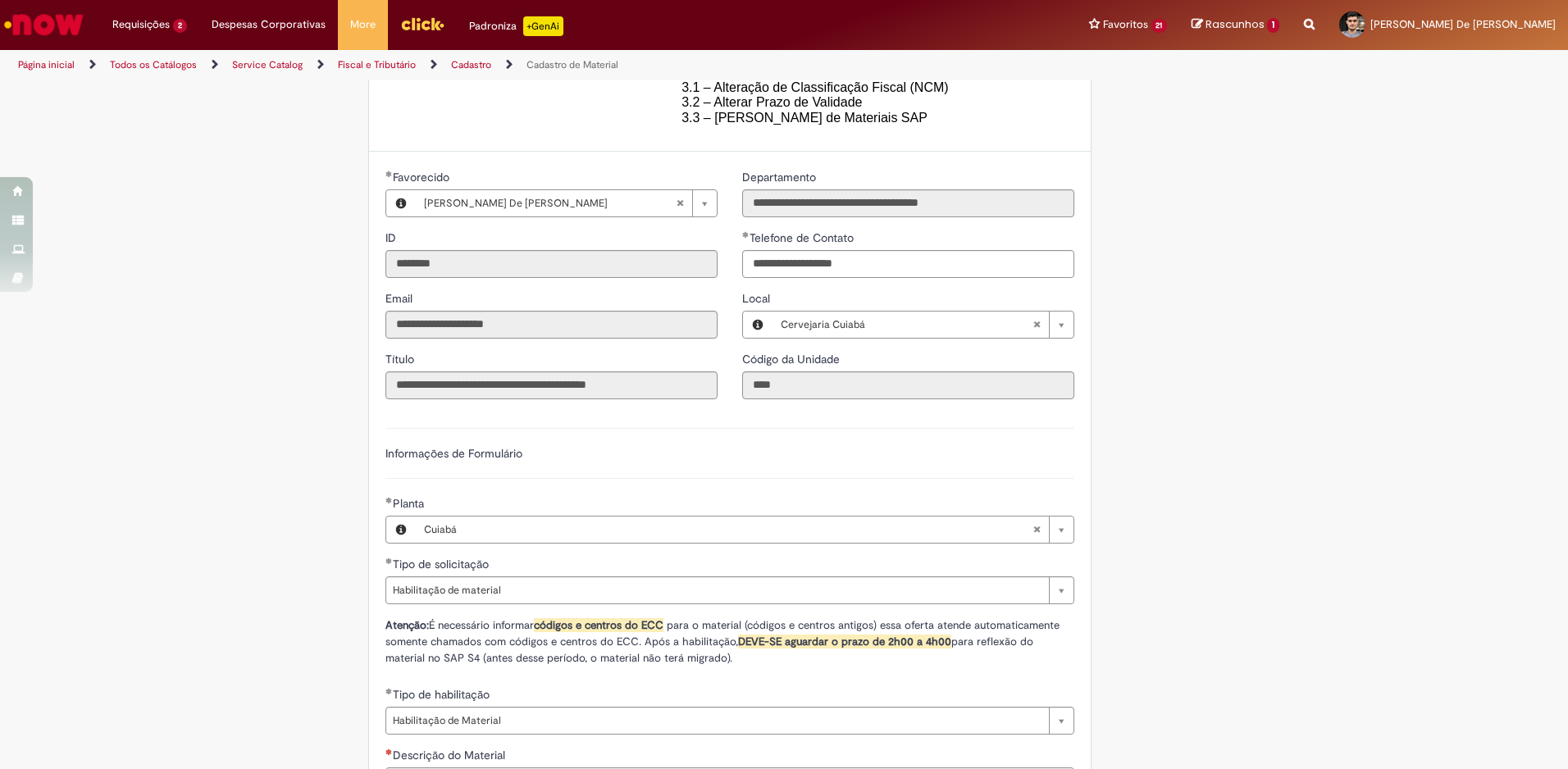 scroll, scrollTop: 1194, scrollLeft: 0, axis: vertical 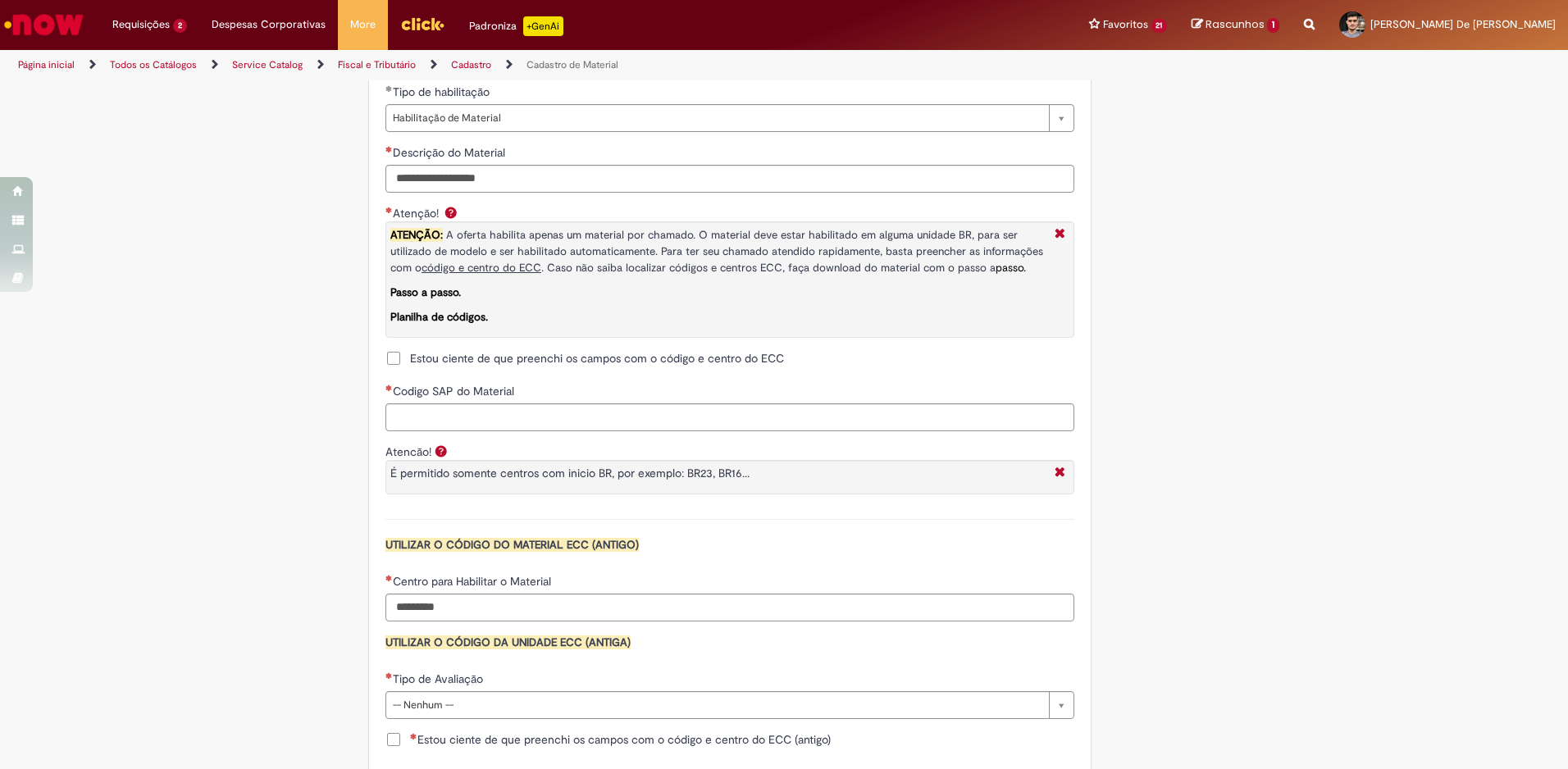 click on "Estou ciente de que preenchi os campos com o código e centro do ECC" at bounding box center (597, 358) 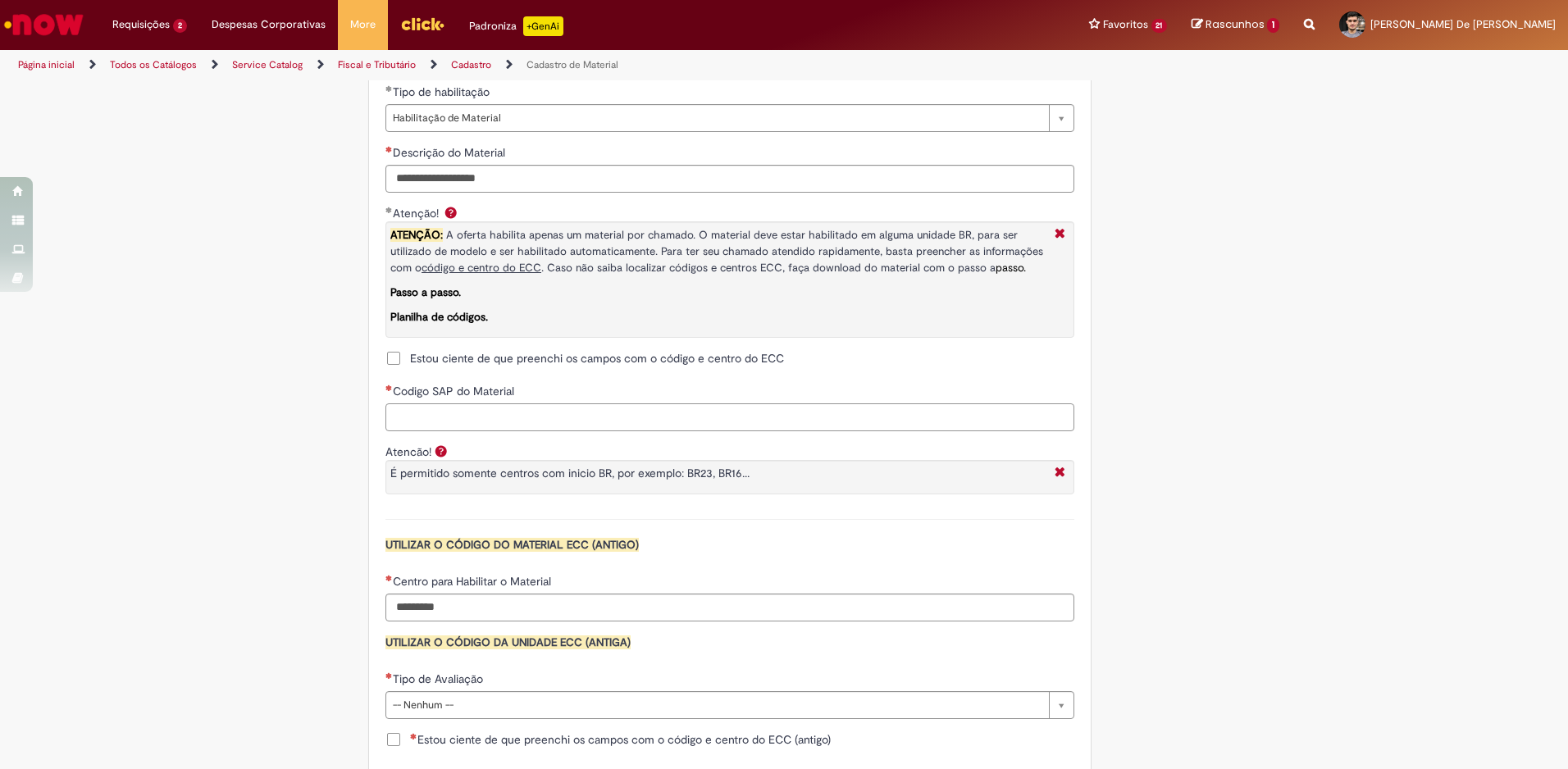 click on "Codigo SAP do Material" at bounding box center (730, 417) 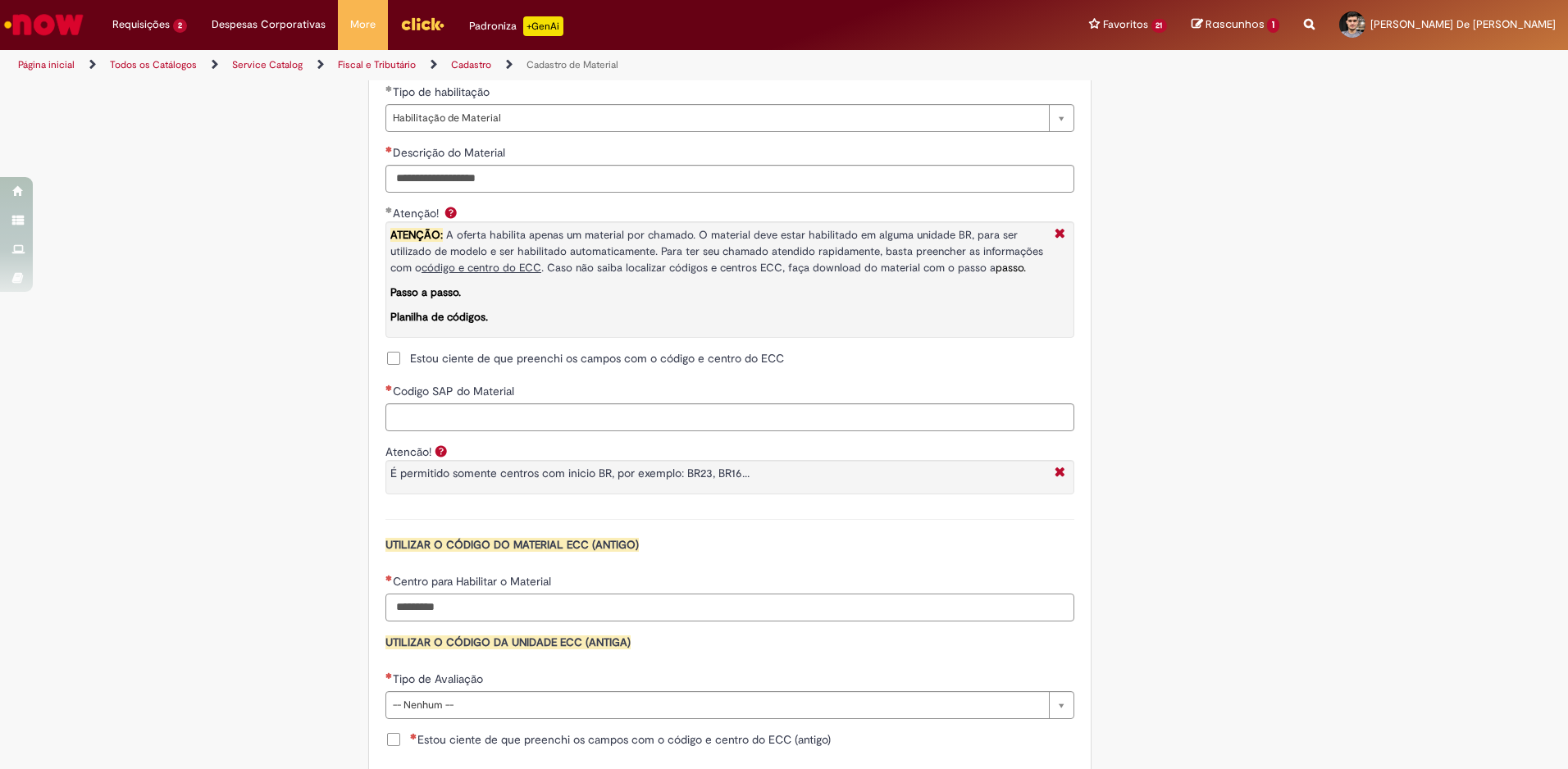 click on "Centro para Habilitar o Material" at bounding box center [730, 607] 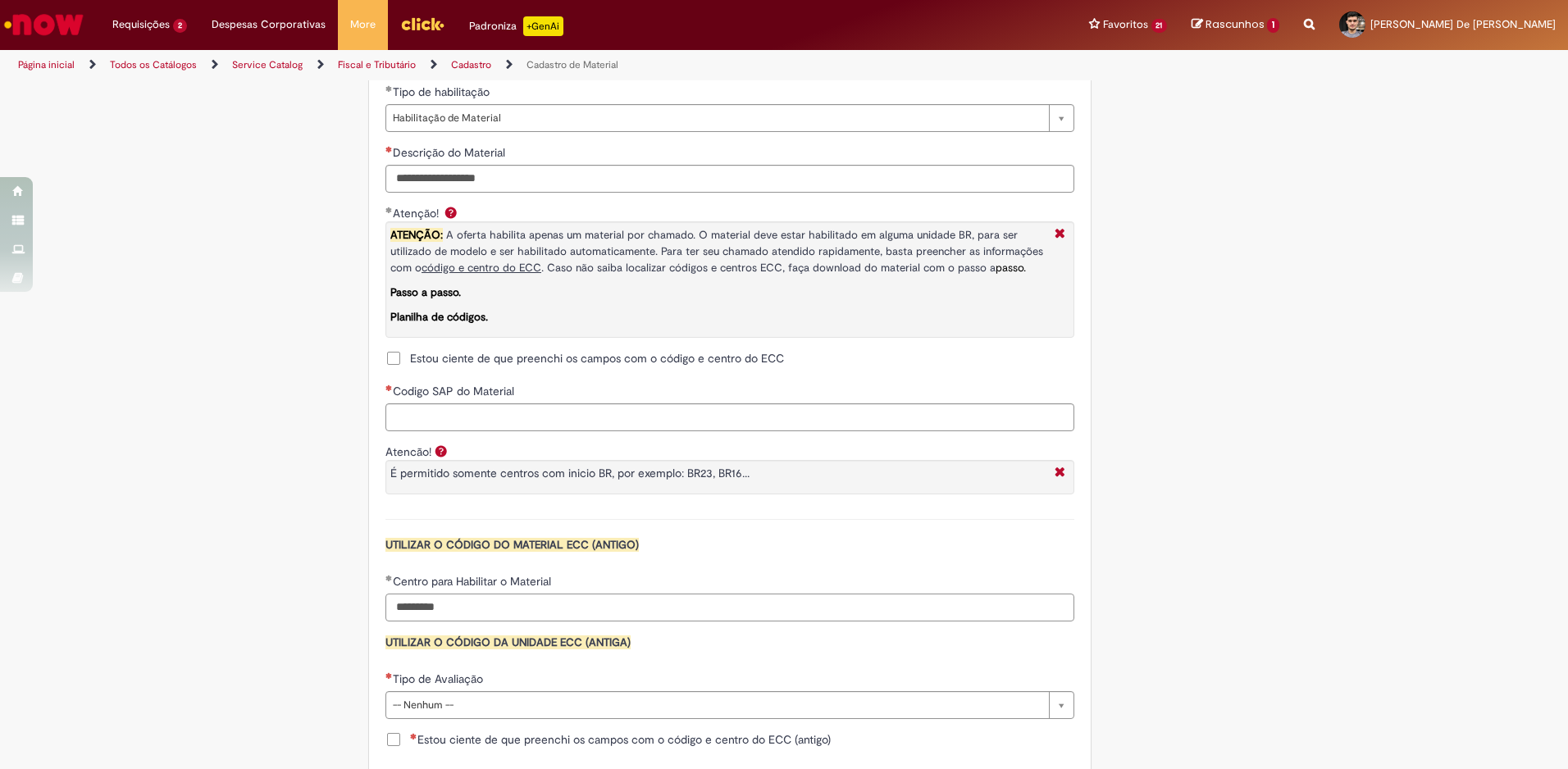 type on "********" 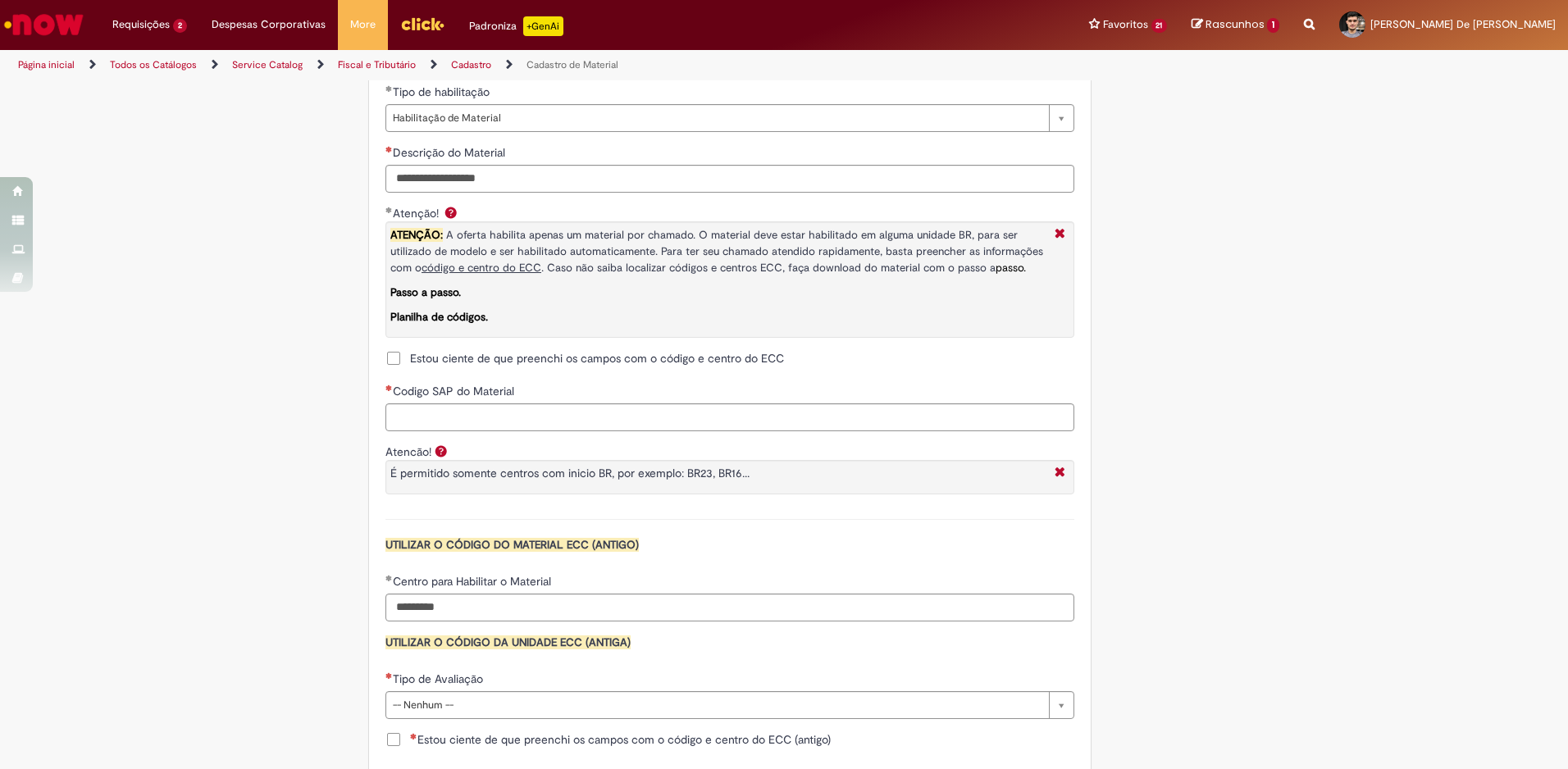 type 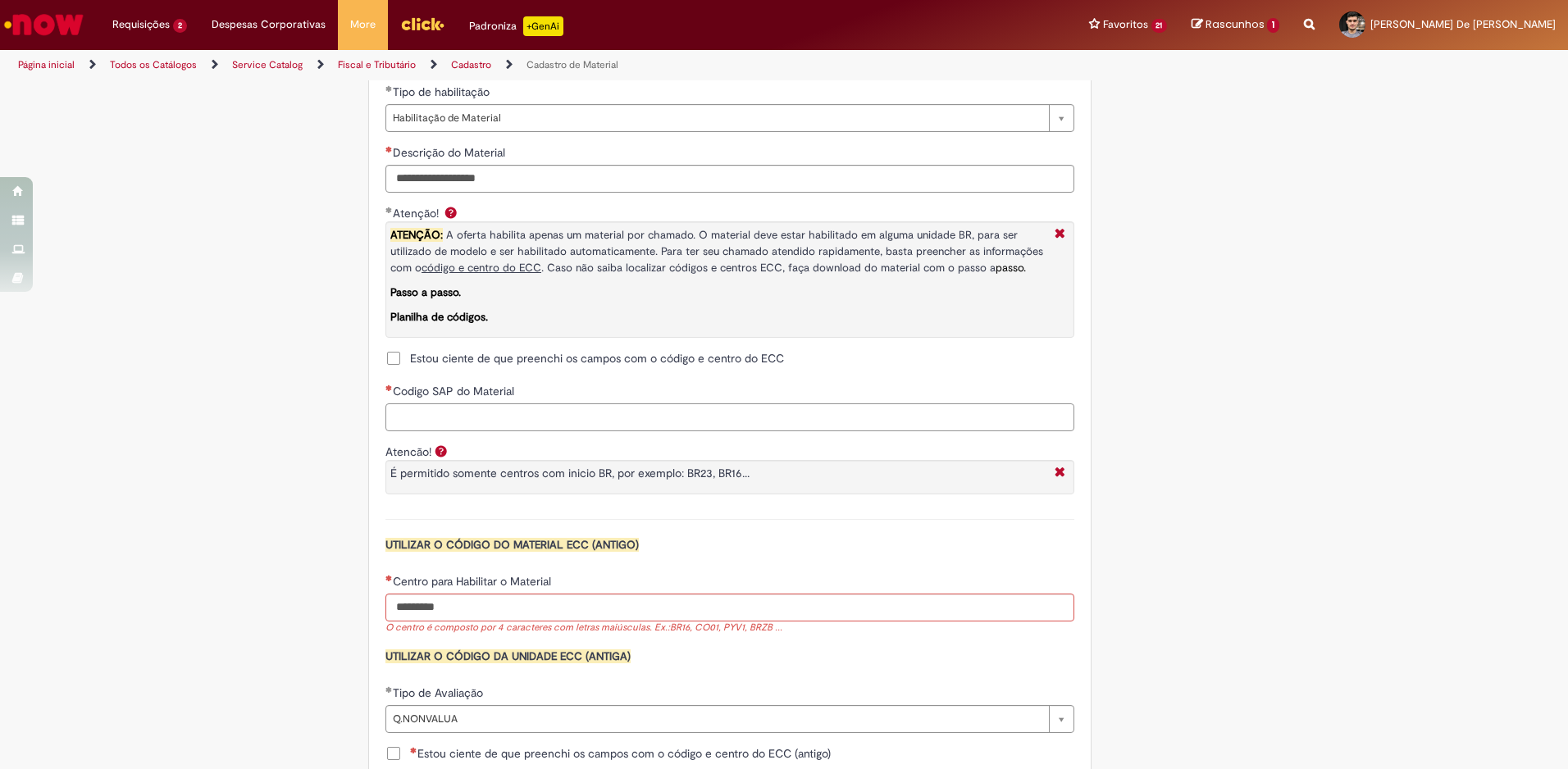 click on "Codigo SAP do Material" at bounding box center [730, 417] 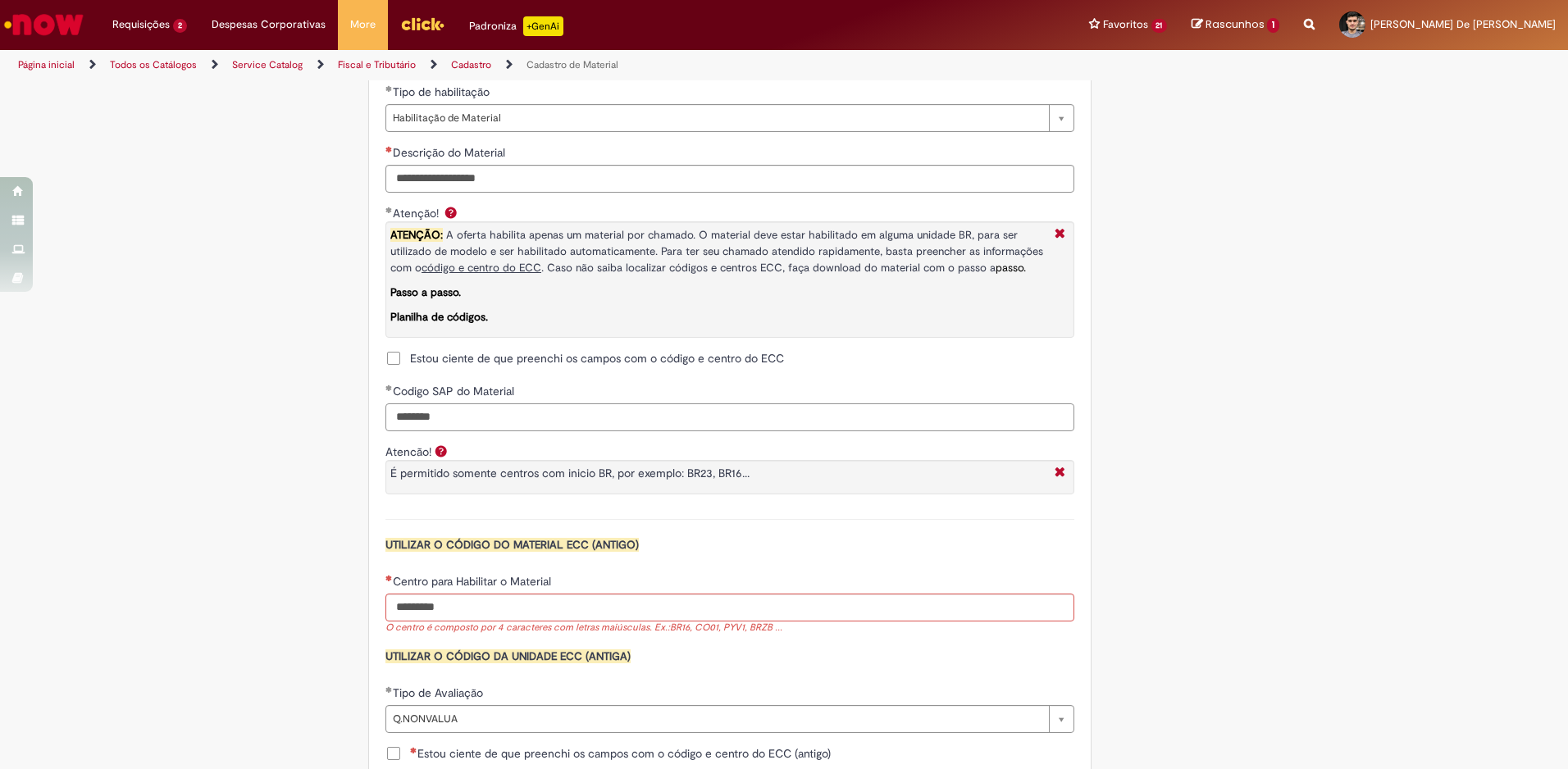 type on "********" 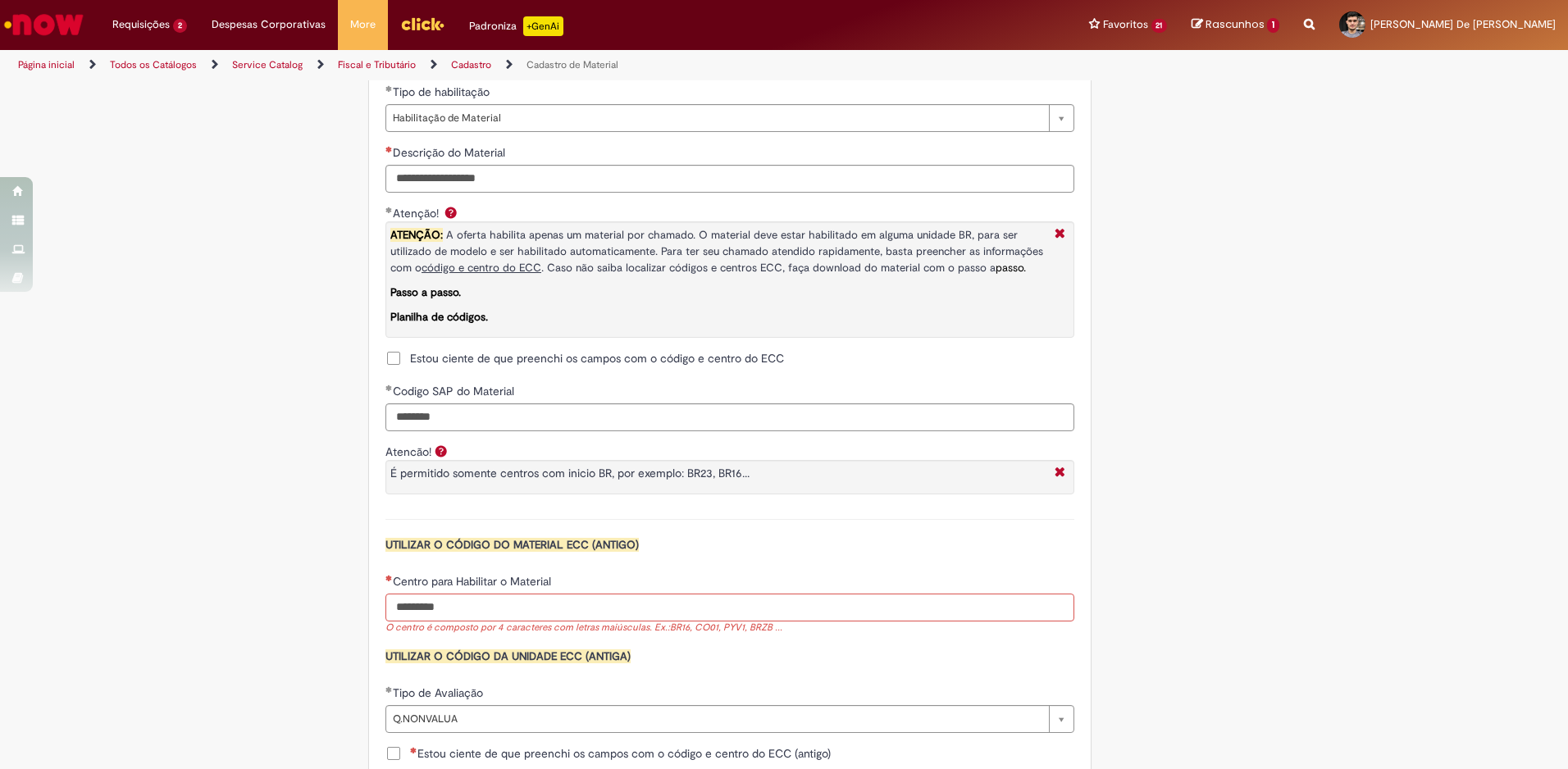click on "Centro para Habilitar o Material" at bounding box center (730, 607) 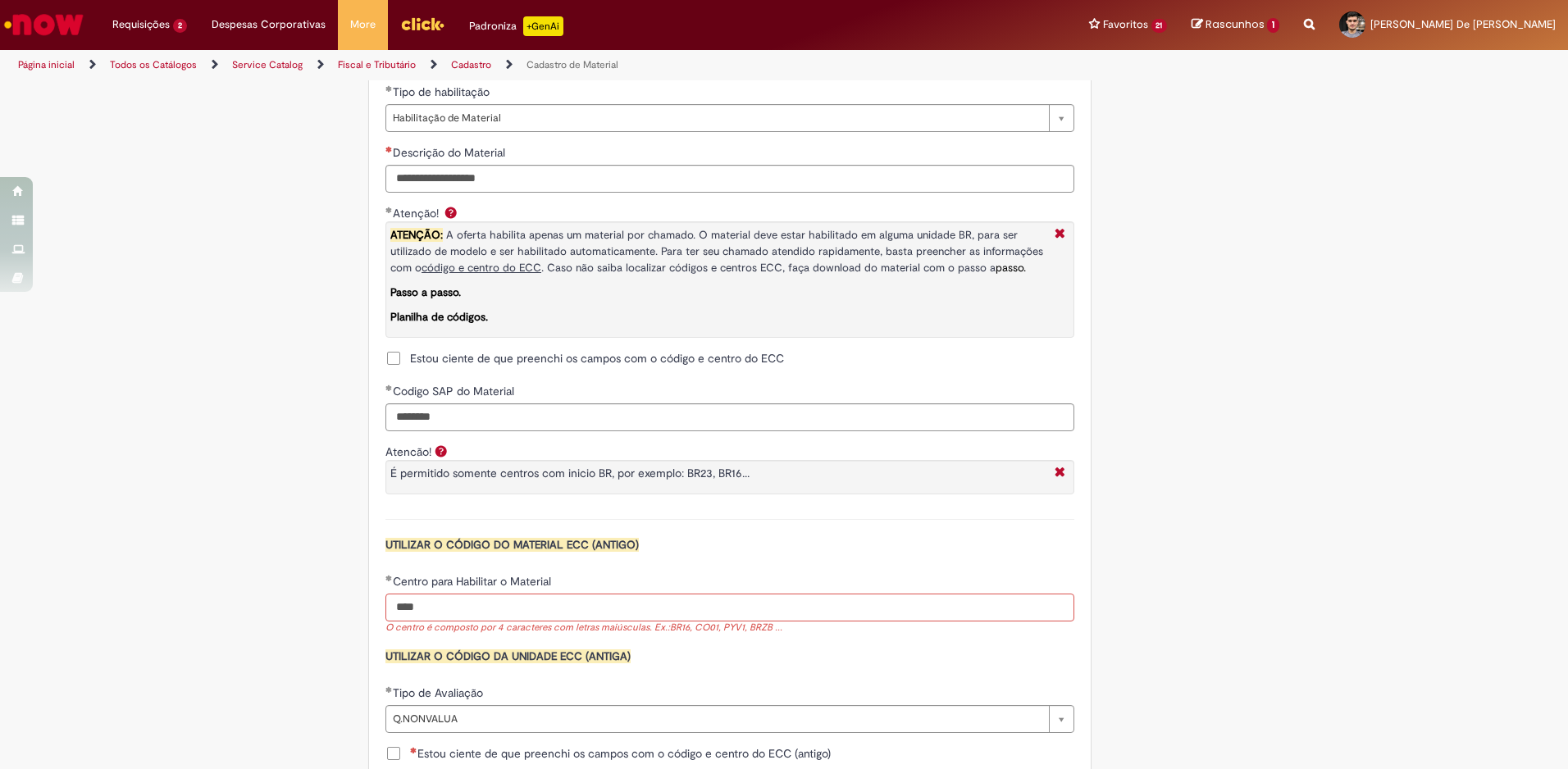 type on "****" 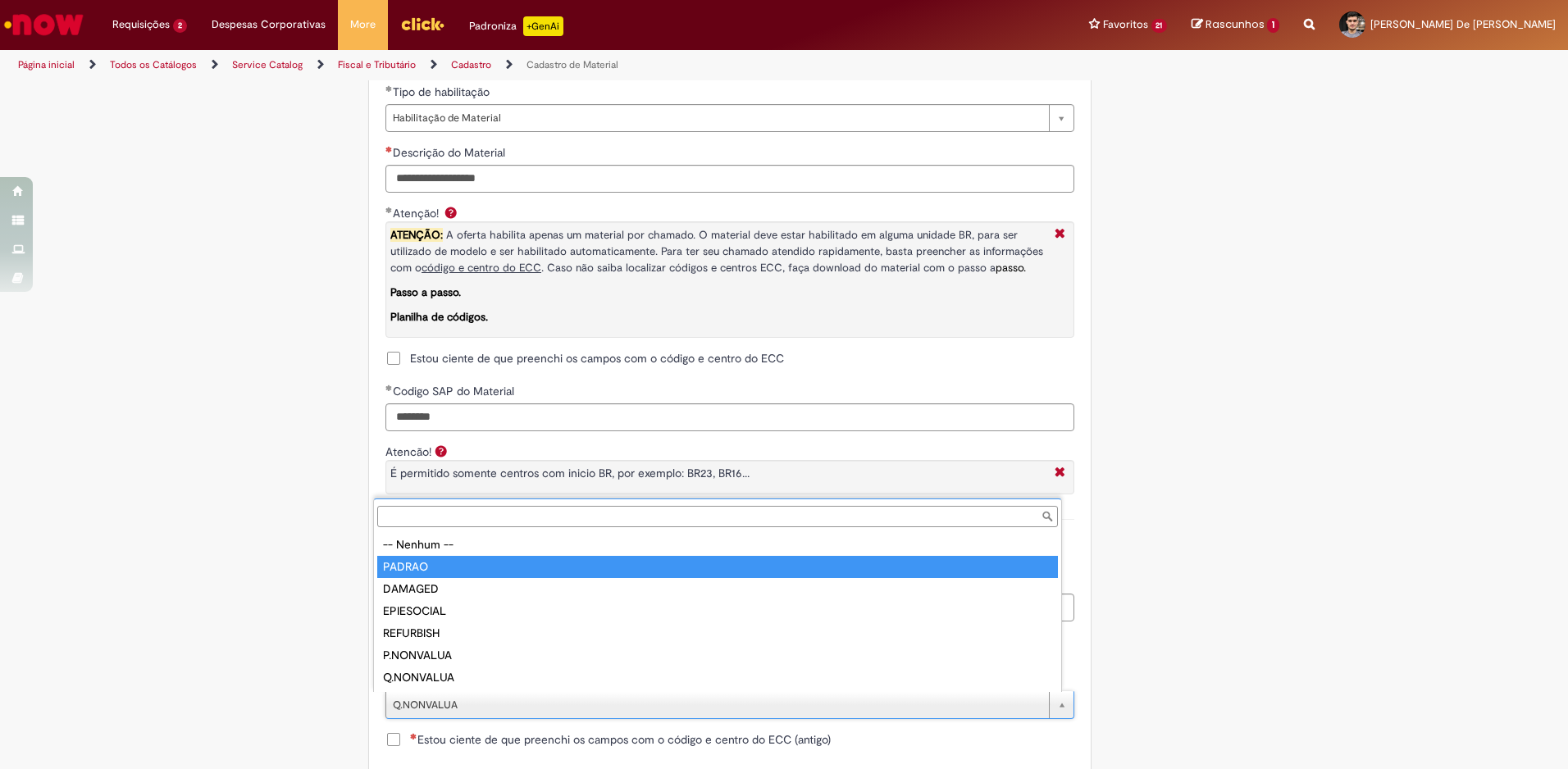 type on "******" 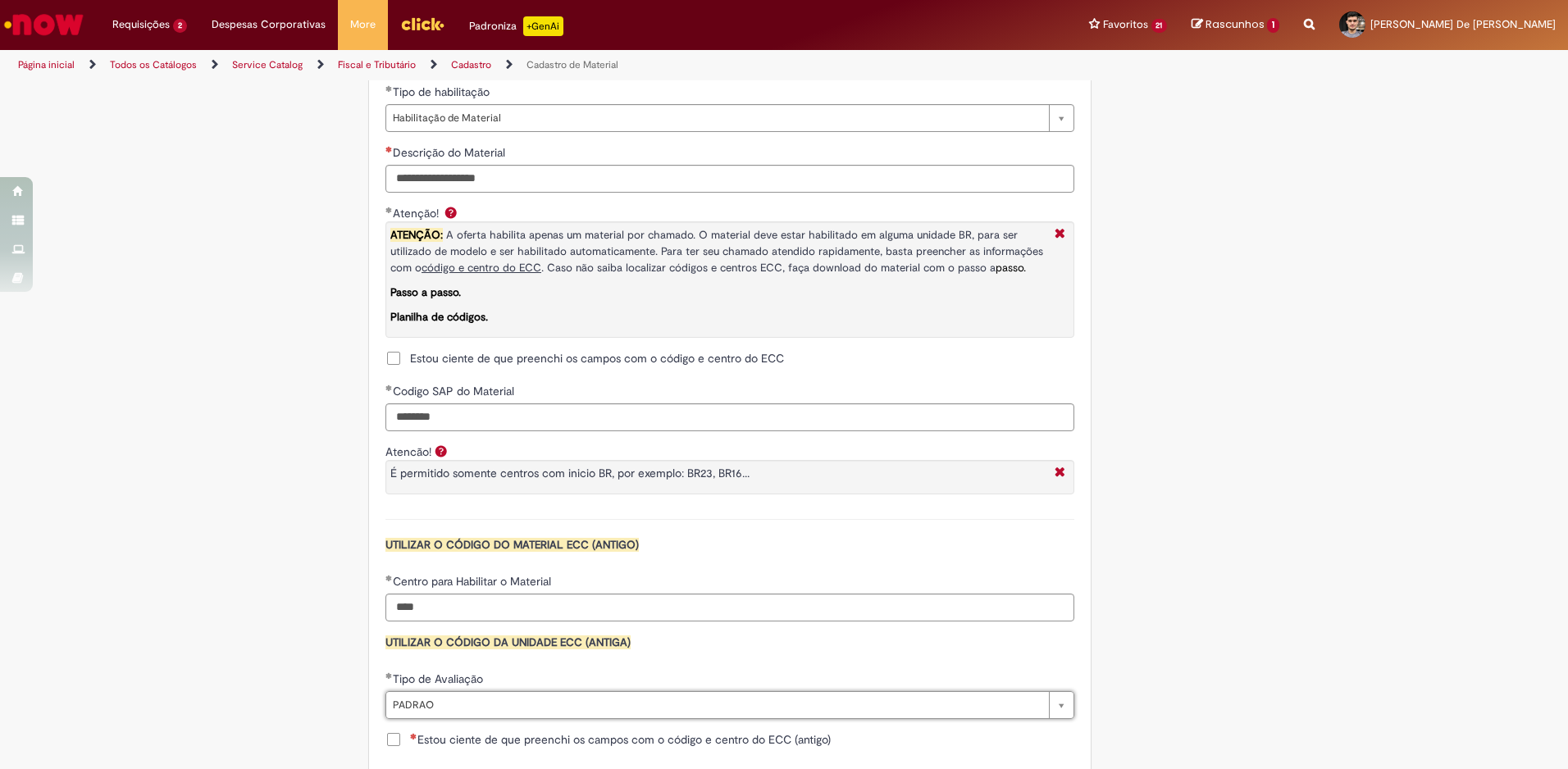 click on "Tire dúvidas com LupiAssist    +GenAI
Oi! Eu sou LupiAssist, uma Inteligência Artificial Generativa em constante aprendizado   Meu conteúdo é monitorado para trazer uma melhor experiência
Dúvidas comuns:
Só mais um instante, estou consultando nossas bases de conhecimento  e escrevendo a melhor resposta pra você!
Title
Lorem ipsum dolor sit amet    Fazer uma nova pergunta
Gerei esta resposta utilizando IA Generativa em conjunto com os nossos padrões. Em caso de divergência, os documentos oficiais prevalecerão.
Saiba mais em:
Ou ligue para:
E aí, te ajudei?
Sim, obrigado!" at bounding box center (784, -26) 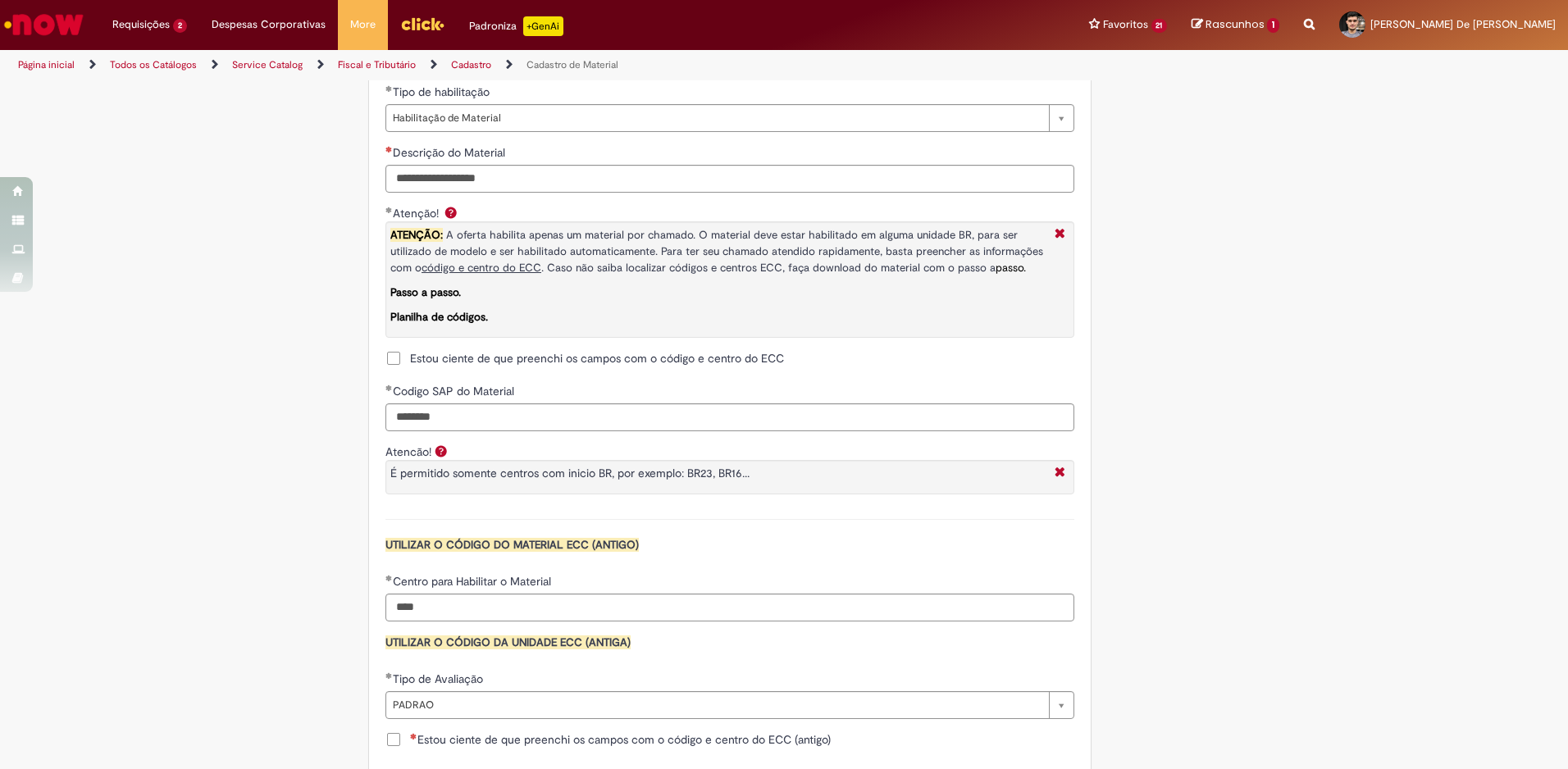 scroll, scrollTop: 0, scrollLeft: 0, axis: both 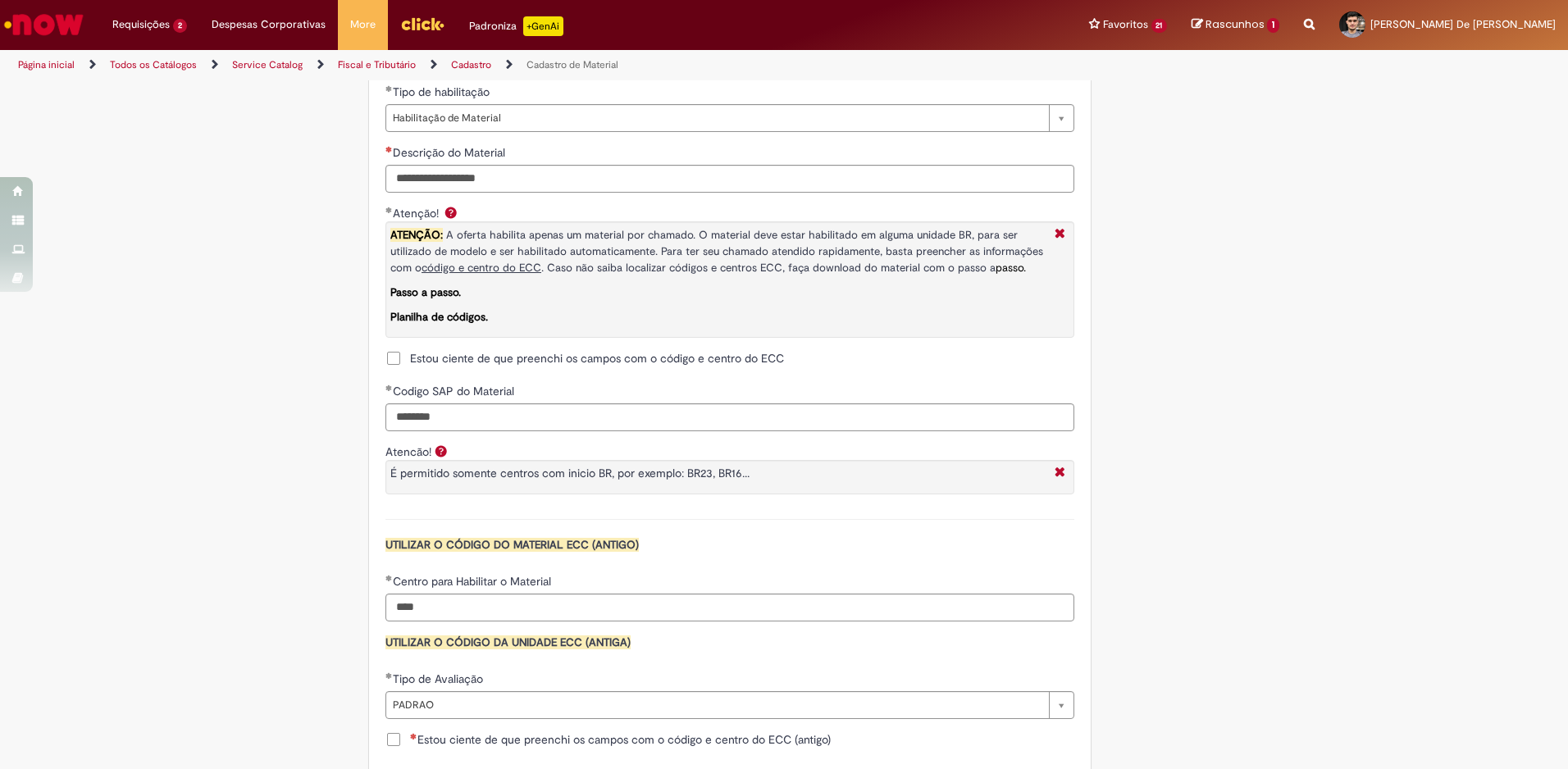 click on "Estou ciente de que preenchi os campos com o código e centro do ECC  (antigo)" at bounding box center (620, 739) 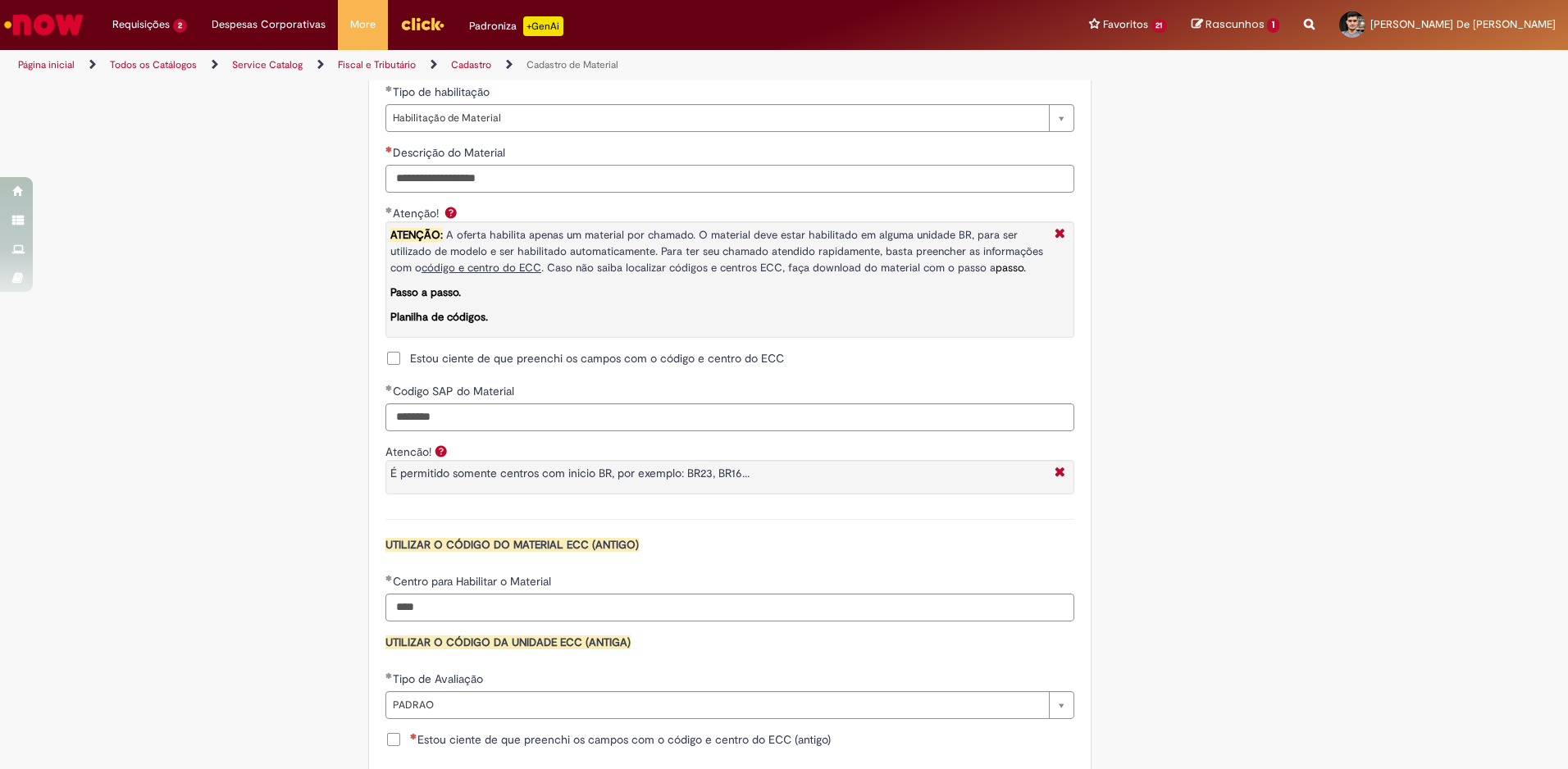 click on "Descrição do Material" at bounding box center [730, 179] 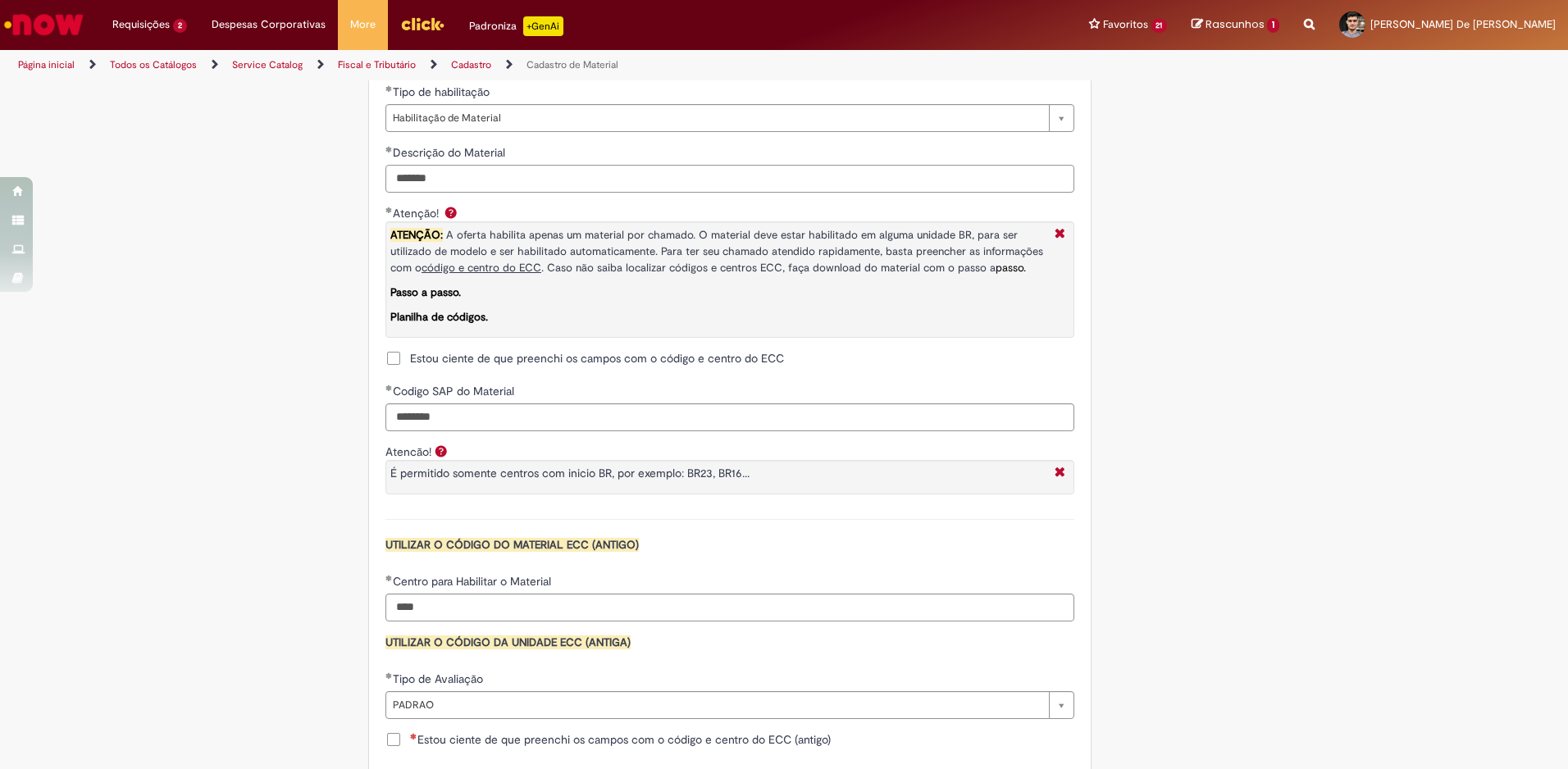 type on "*******" 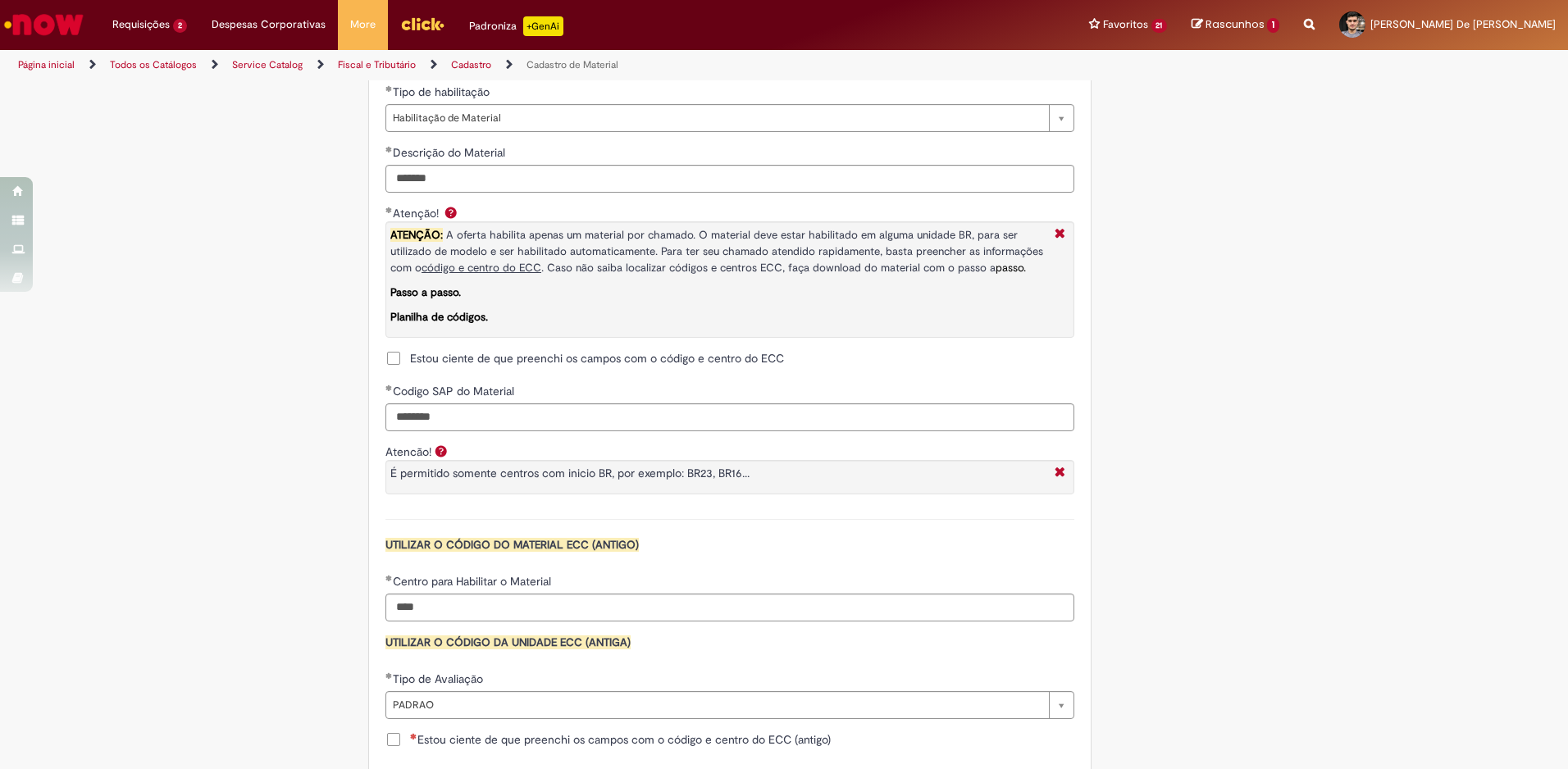 click on "Tire dúvidas com LupiAssist    +GenAI
Oi! Eu sou LupiAssist, uma Inteligência Artificial Generativa em constante aprendizado   Meu conteúdo é monitorado para trazer uma melhor experiência
Dúvidas comuns:
Só mais um instante, estou consultando nossas bases de conhecimento  e escrevendo a melhor resposta pra você!
Title
Lorem ipsum dolor sit amet    Fazer uma nova pergunta
Gerei esta resposta utilizando IA Generativa em conjunto com os nossos padrões. Em caso de divergência, os documentos oficiais prevalecerão.
Saiba mais em:
Ou ligue para:
E aí, te ajudei?
Sim, obrigado!" at bounding box center (784, -26) 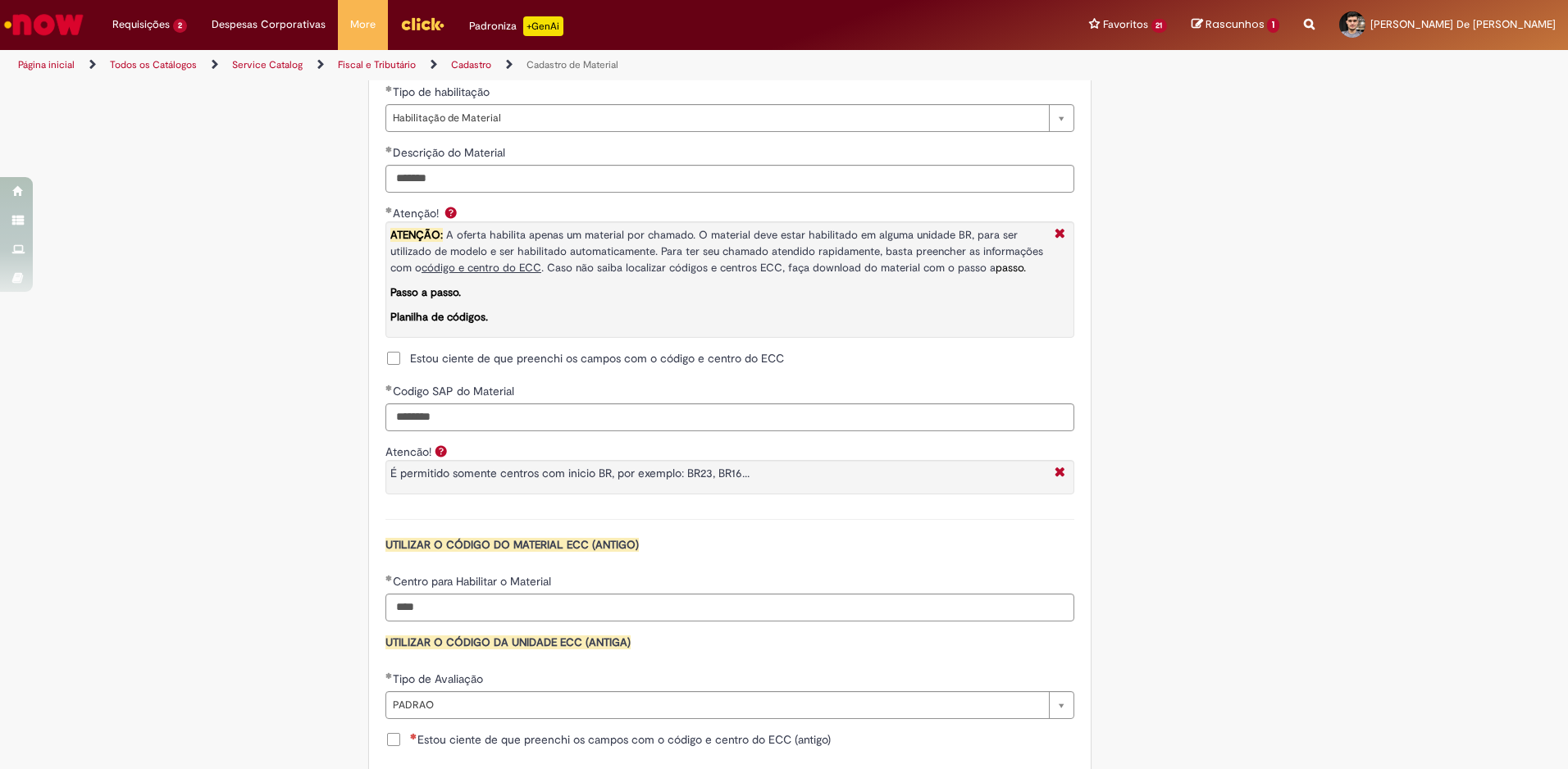 click on "Estou ciente de que preenchi os campos com o código e centro do ECC  (antigo)" at bounding box center (620, 739) 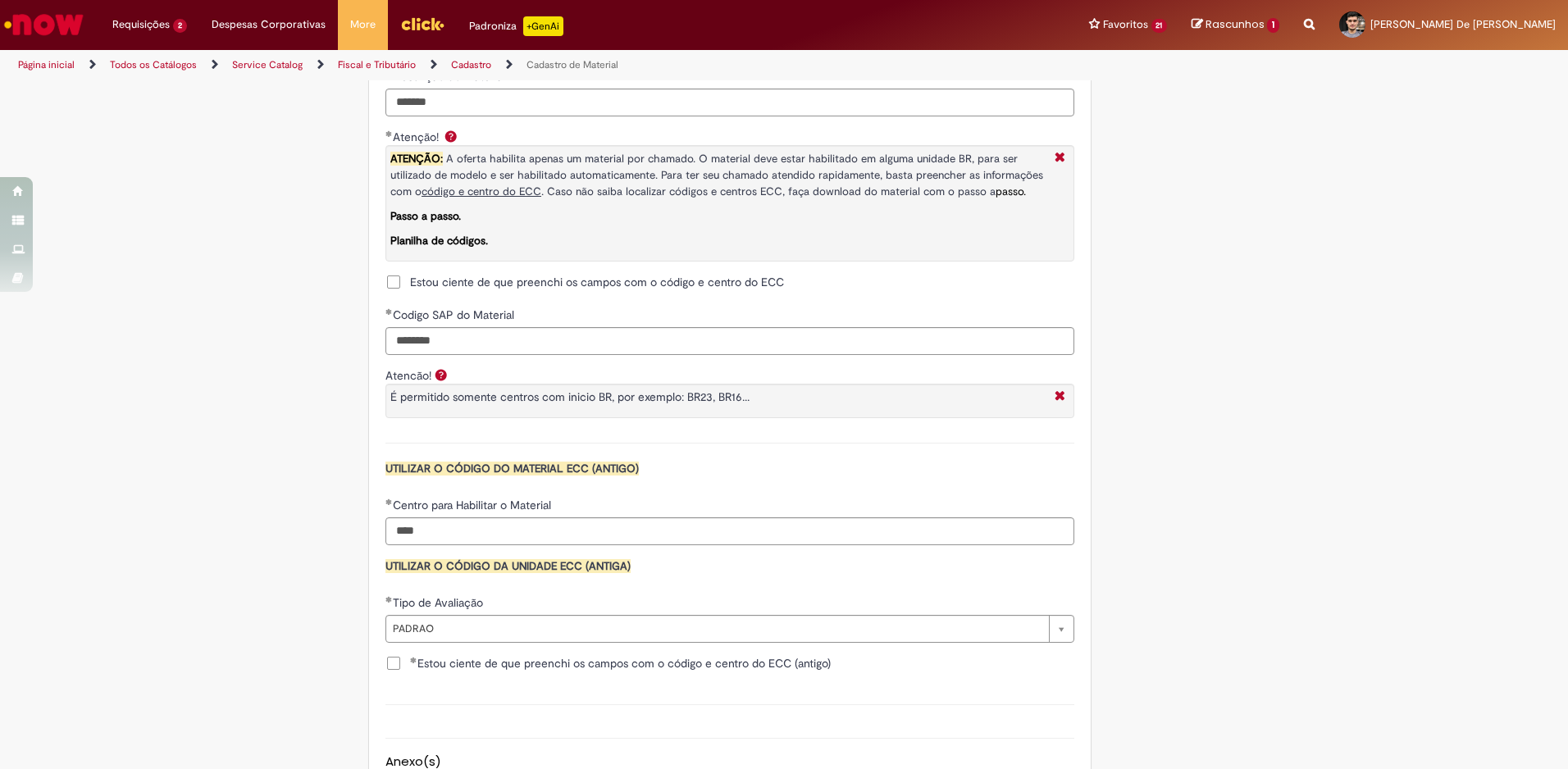 scroll, scrollTop: 1484, scrollLeft: 0, axis: vertical 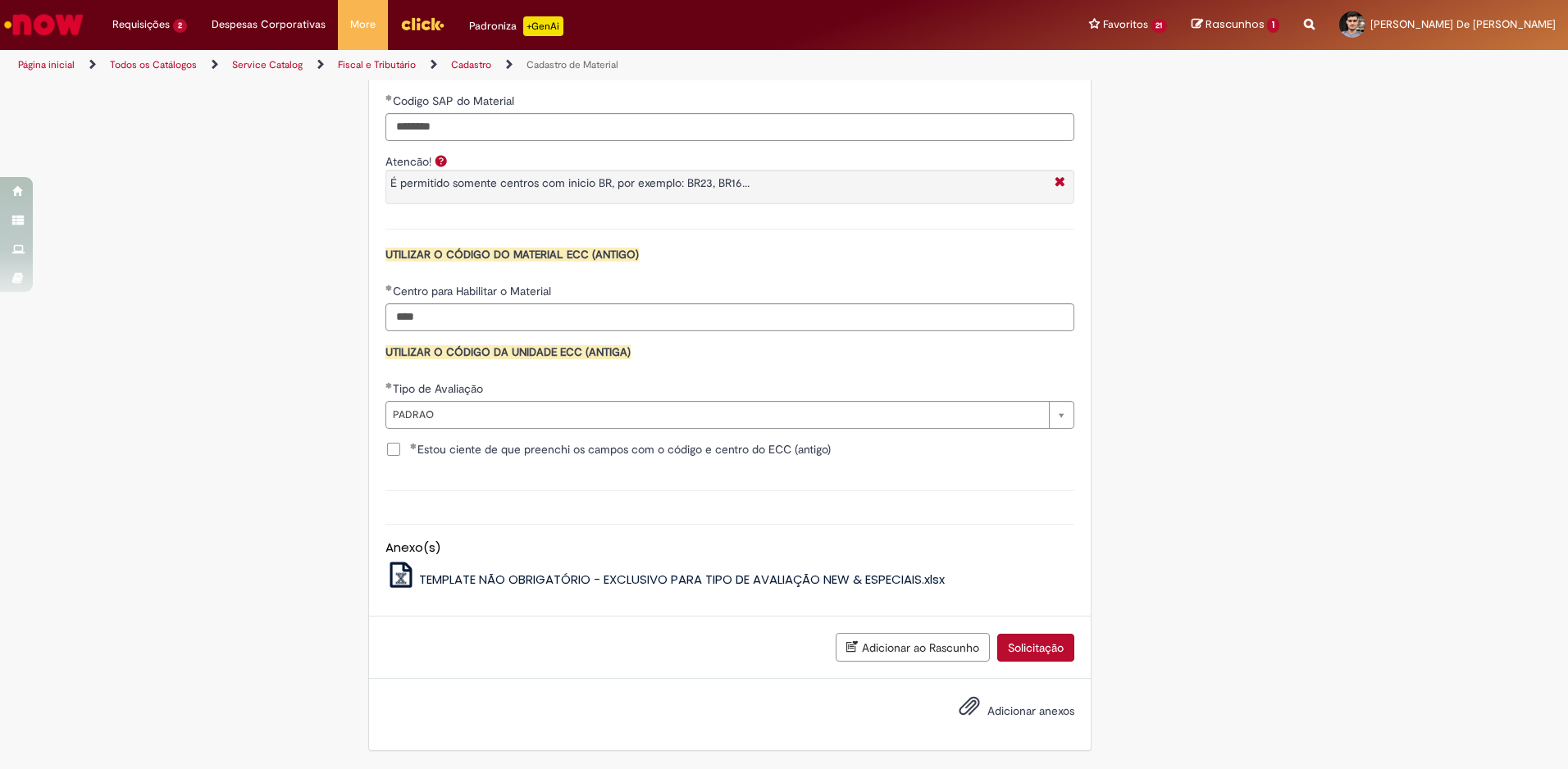 click on "Solicitação" at bounding box center (1036, 648) 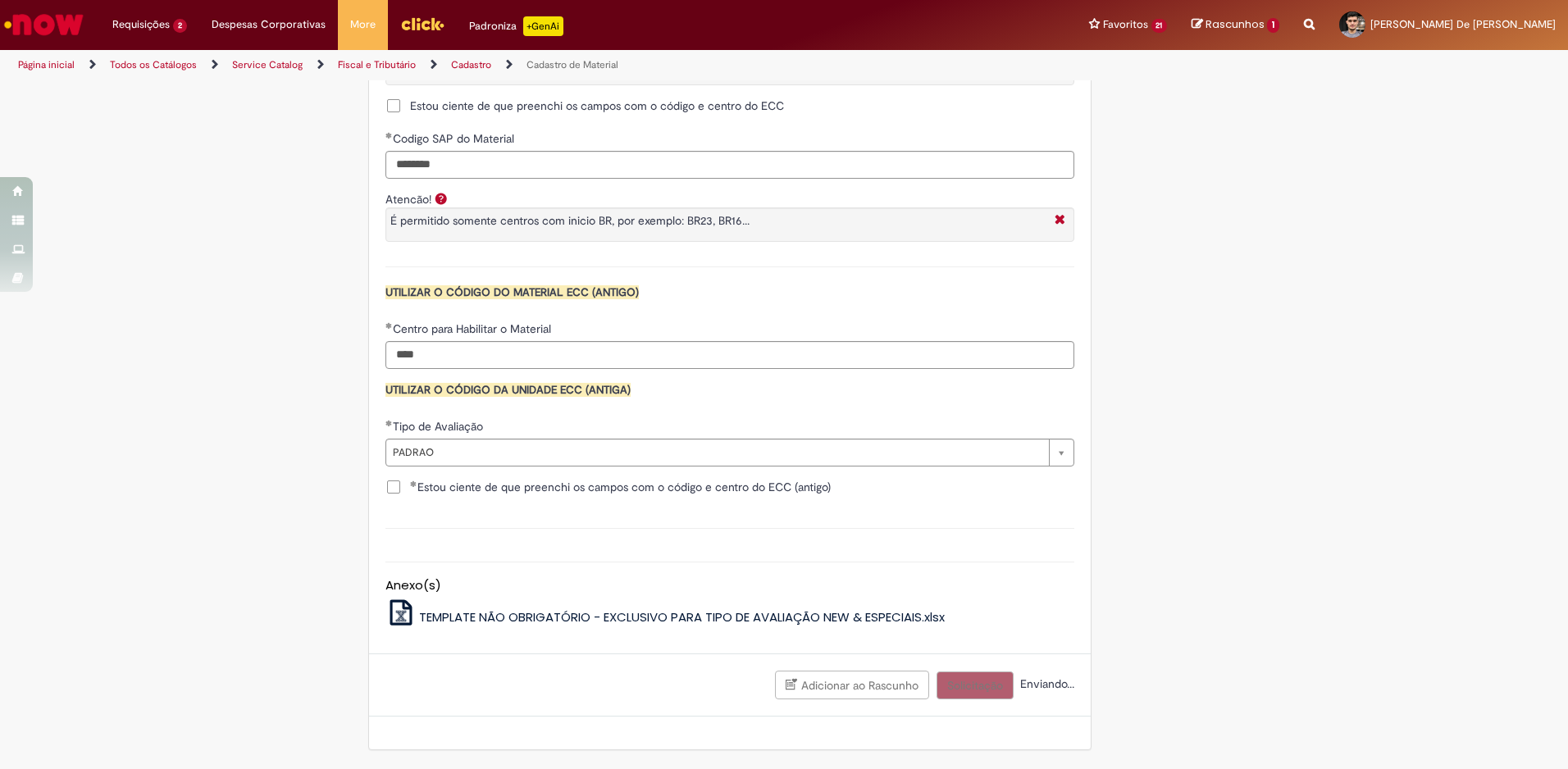 scroll, scrollTop: 1446, scrollLeft: 0, axis: vertical 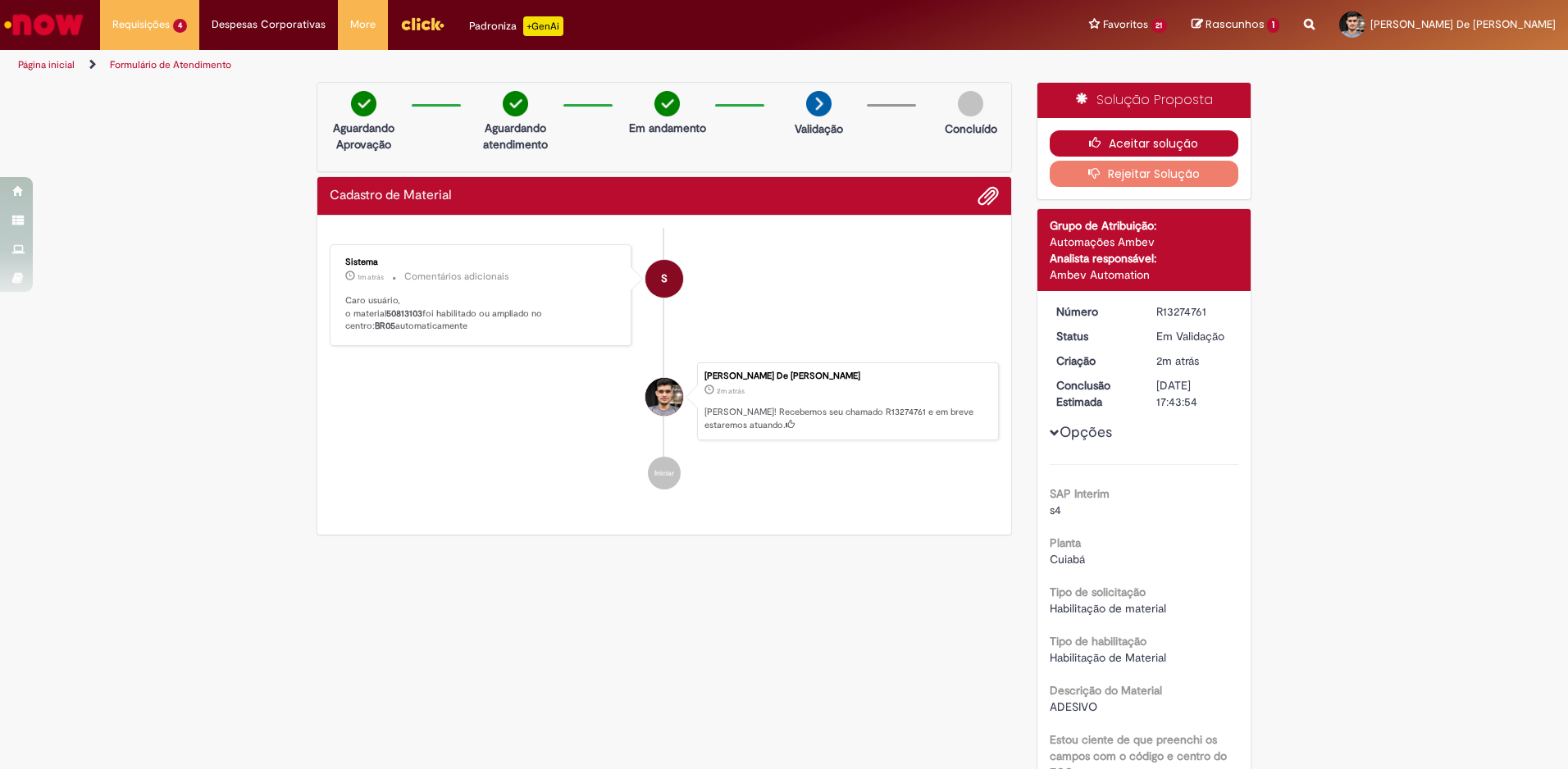 click on "Aceitar solução" at bounding box center [1144, 143] 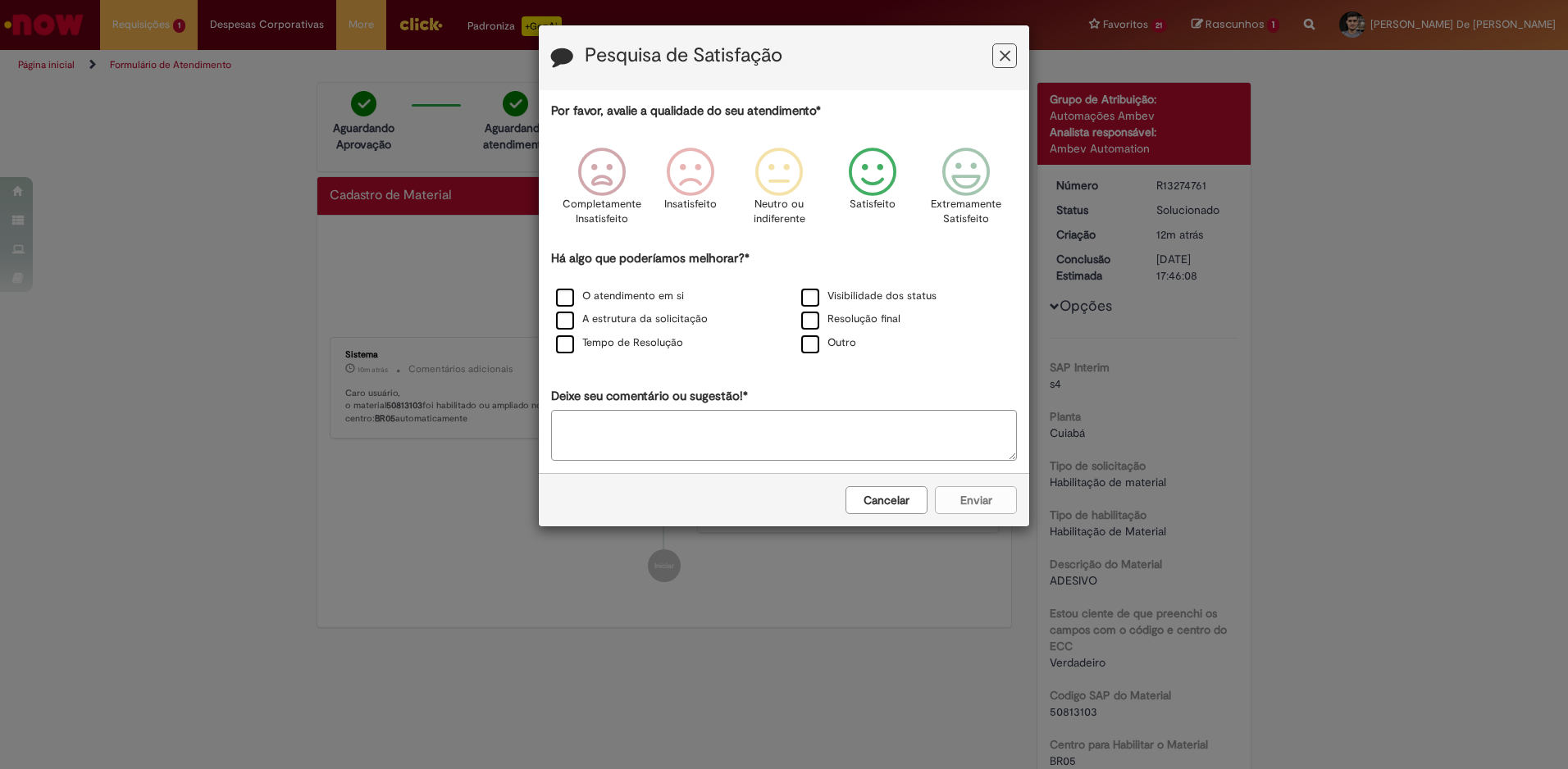click at bounding box center [873, 172] 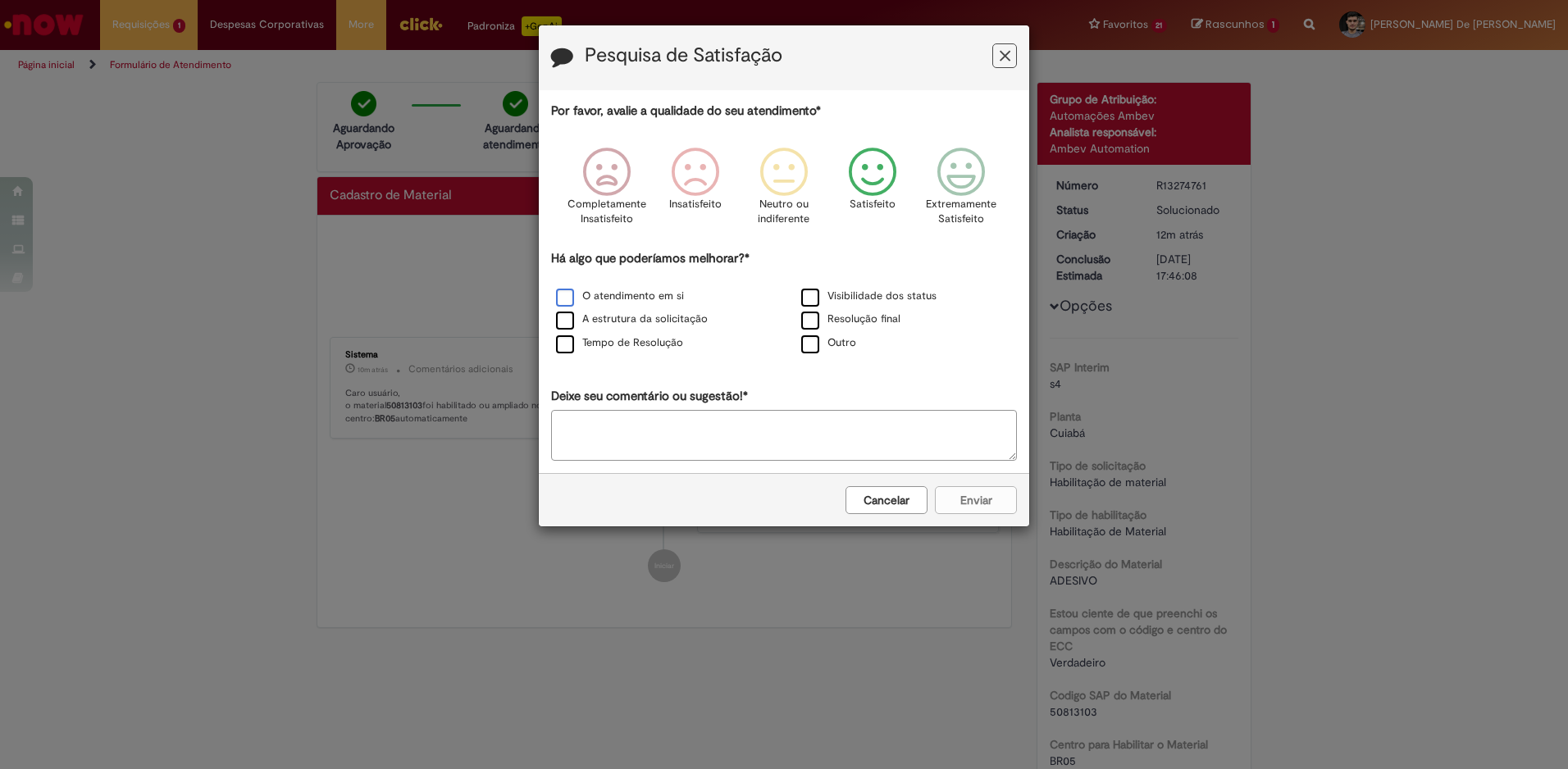 click on "O atendimento em si" at bounding box center (620, 296) 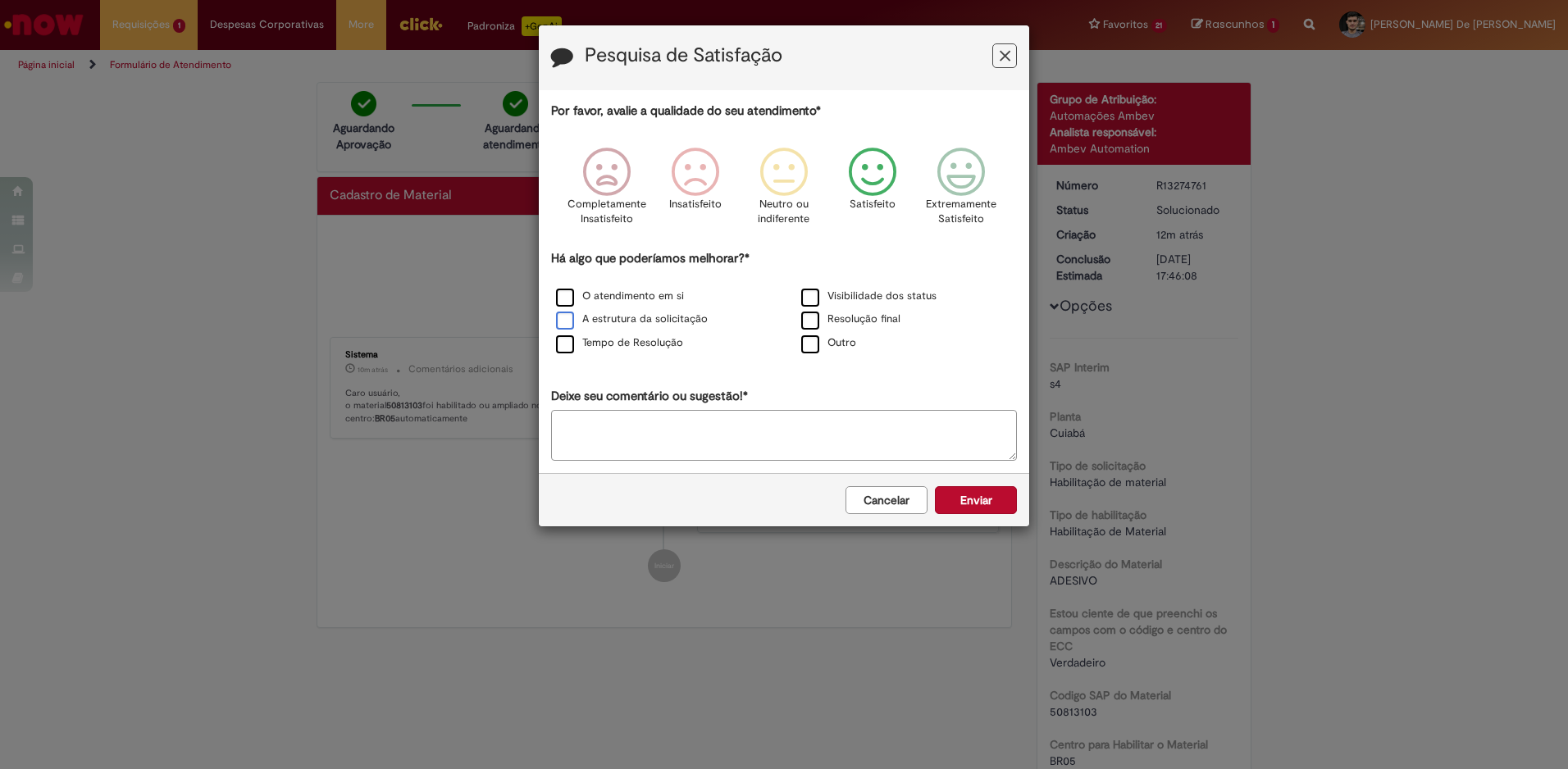 click on "A estrutura da solicitação" at bounding box center (631, 319) 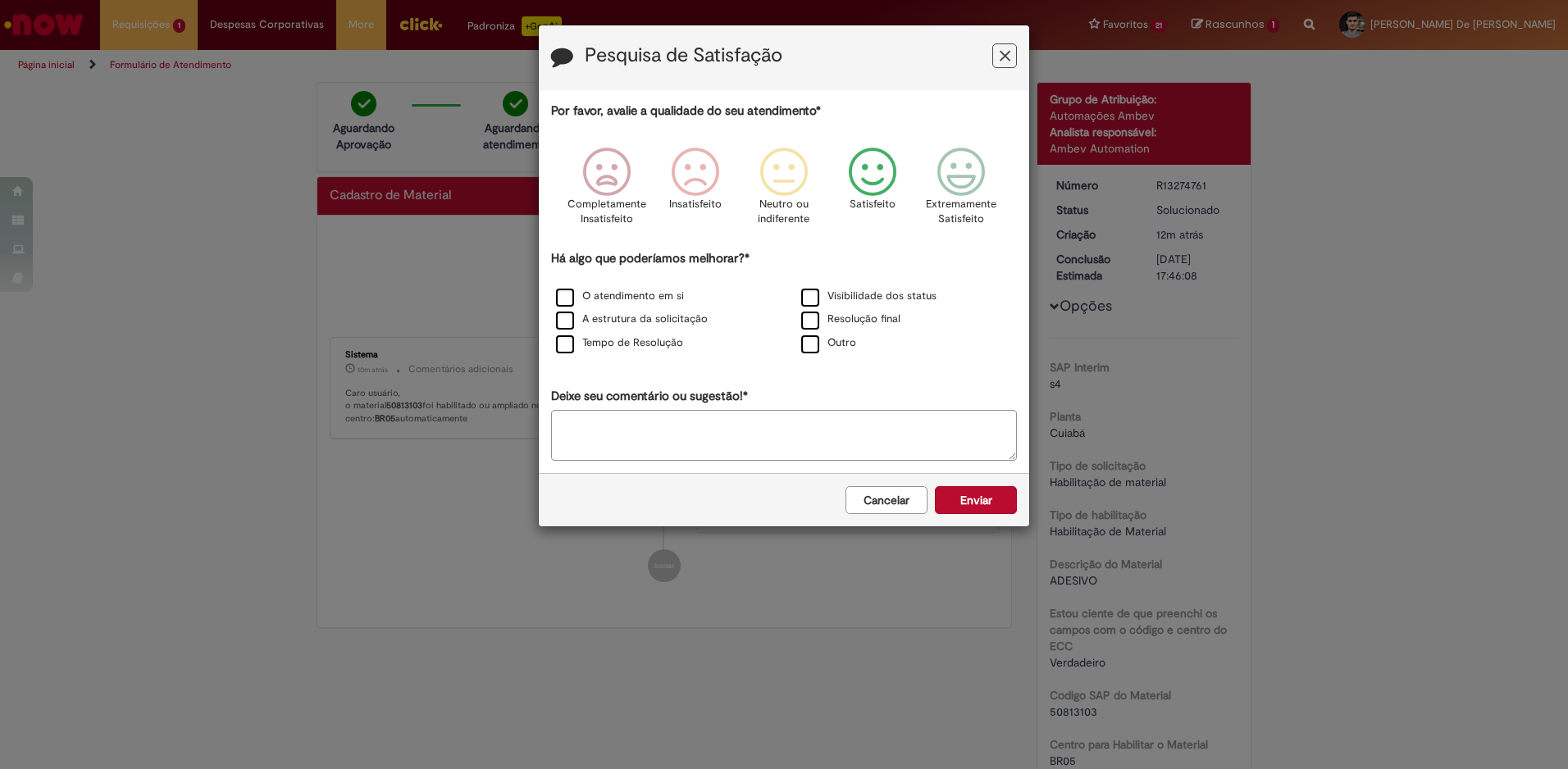 click on "Tempo de Resolução" at bounding box center (661, 344) 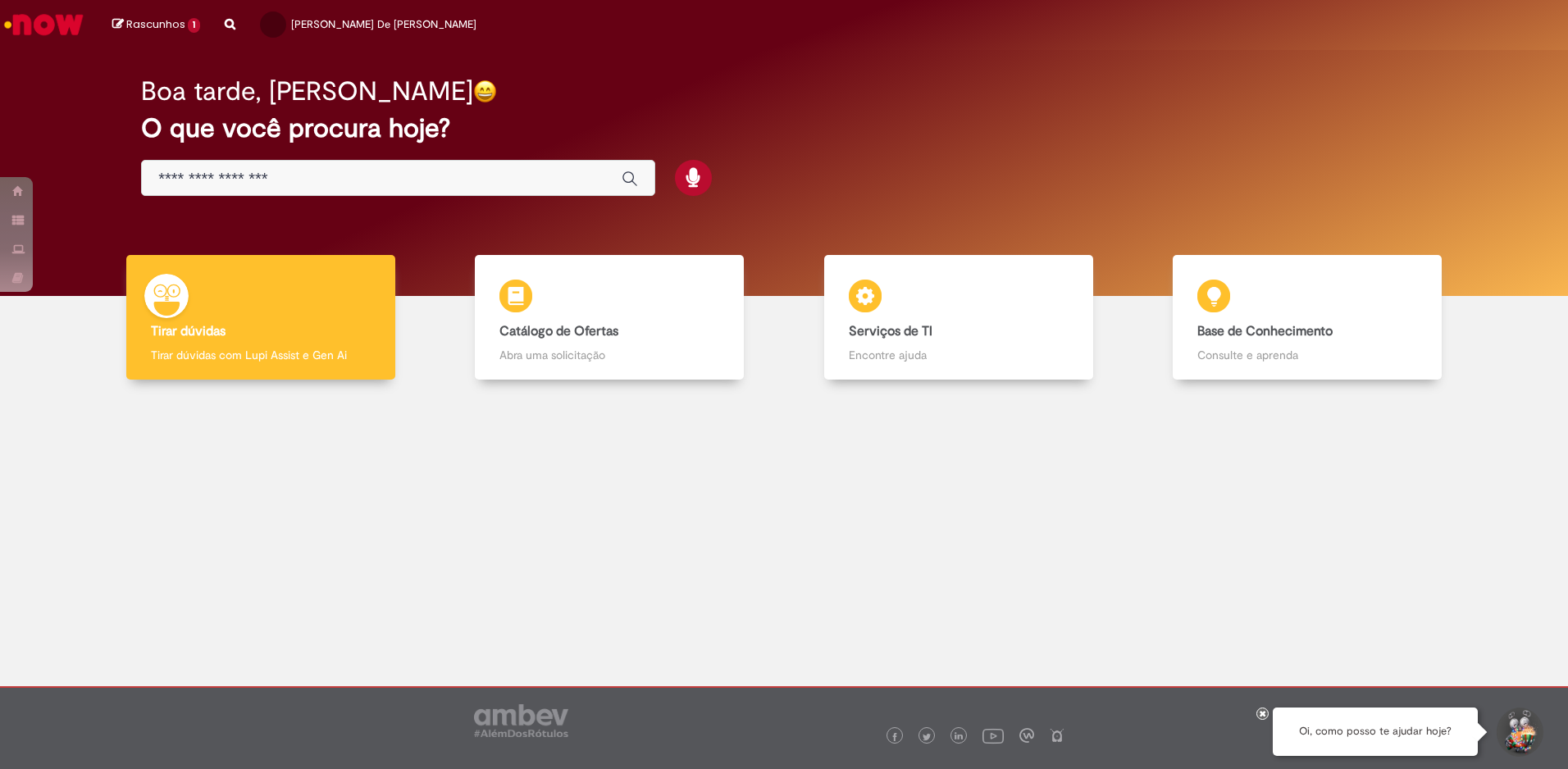 scroll, scrollTop: 0, scrollLeft: 0, axis: both 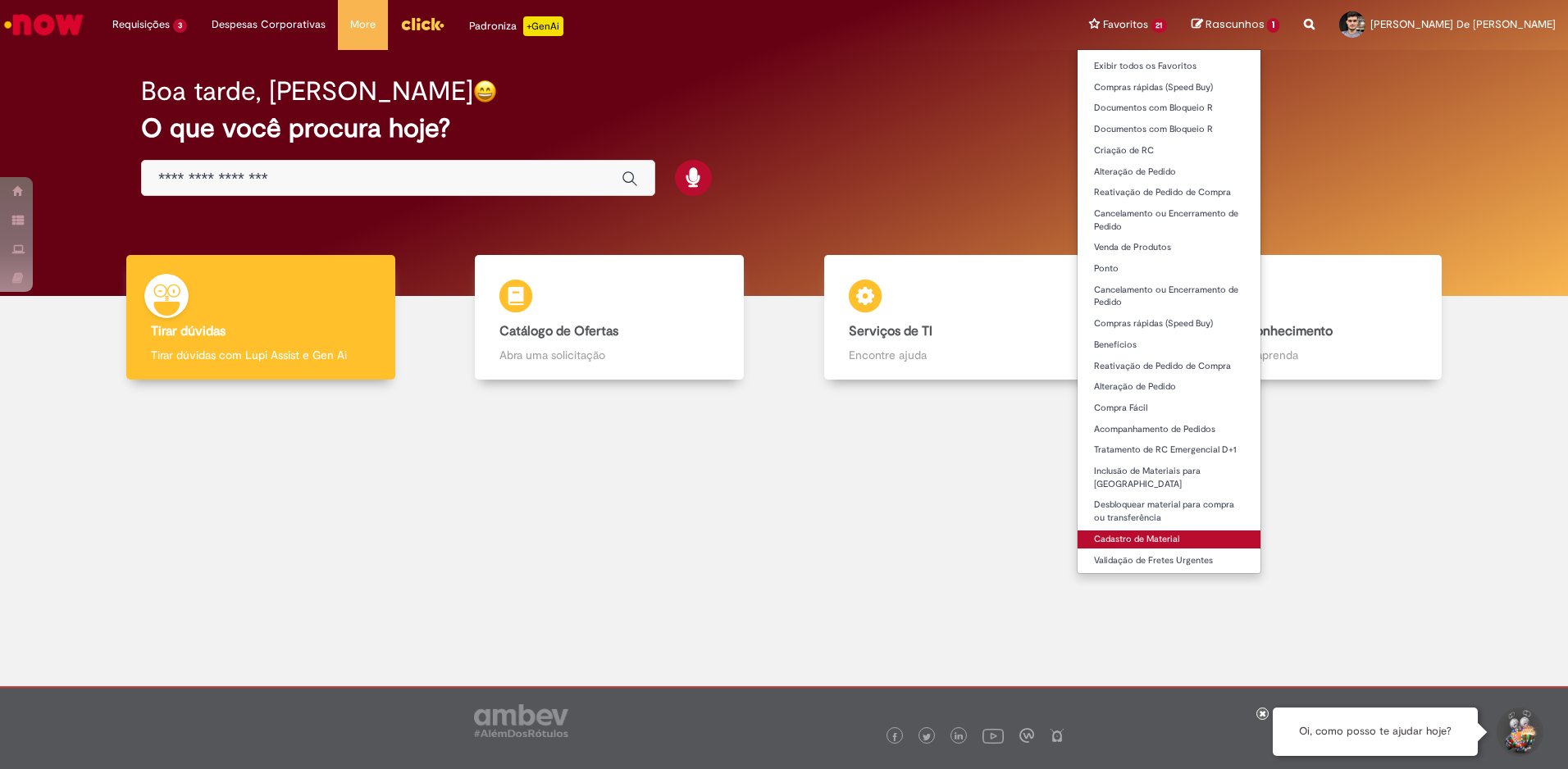 click on "Cadastro de Material" at bounding box center (1169, 539) 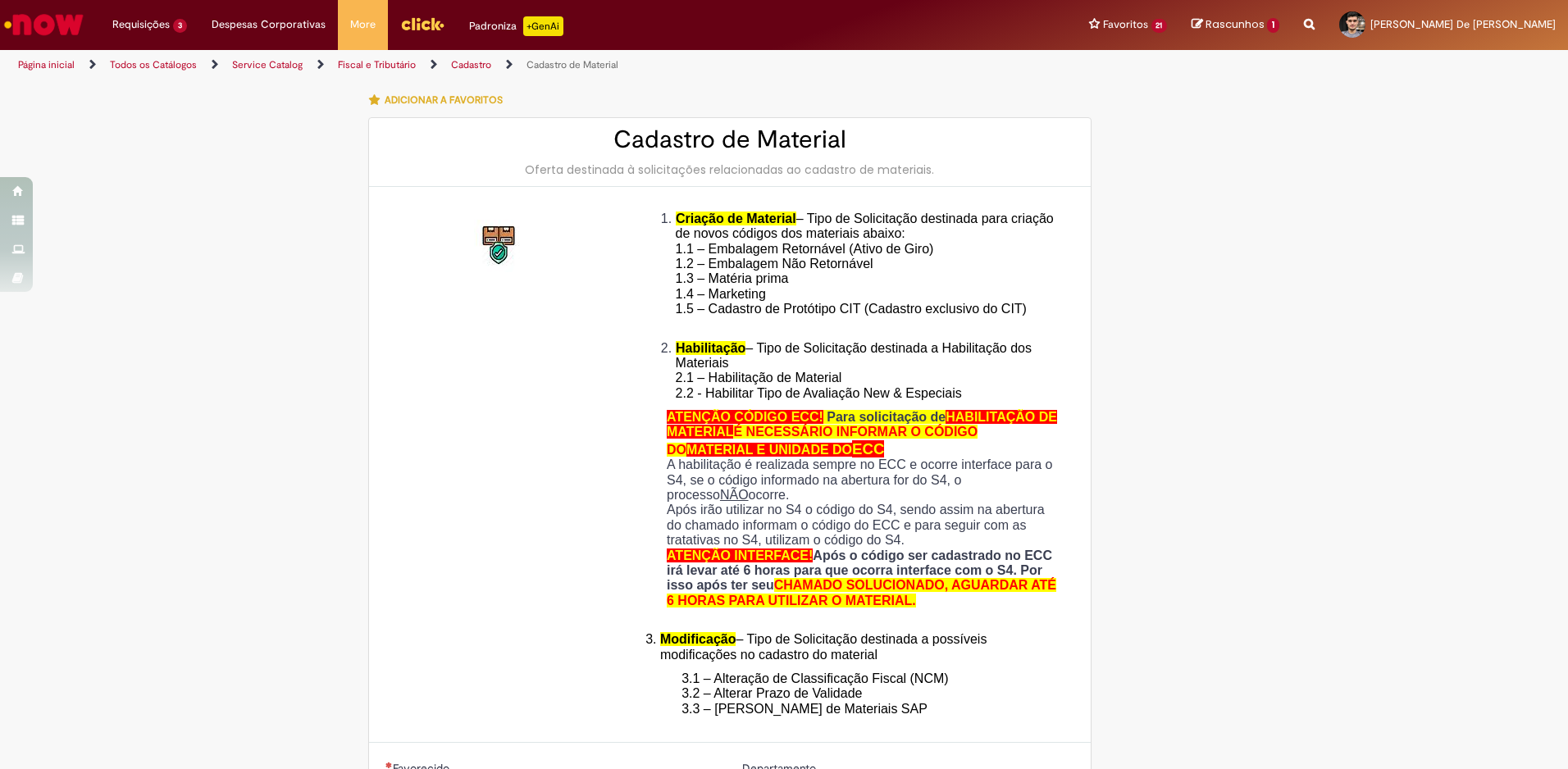 type on "********" 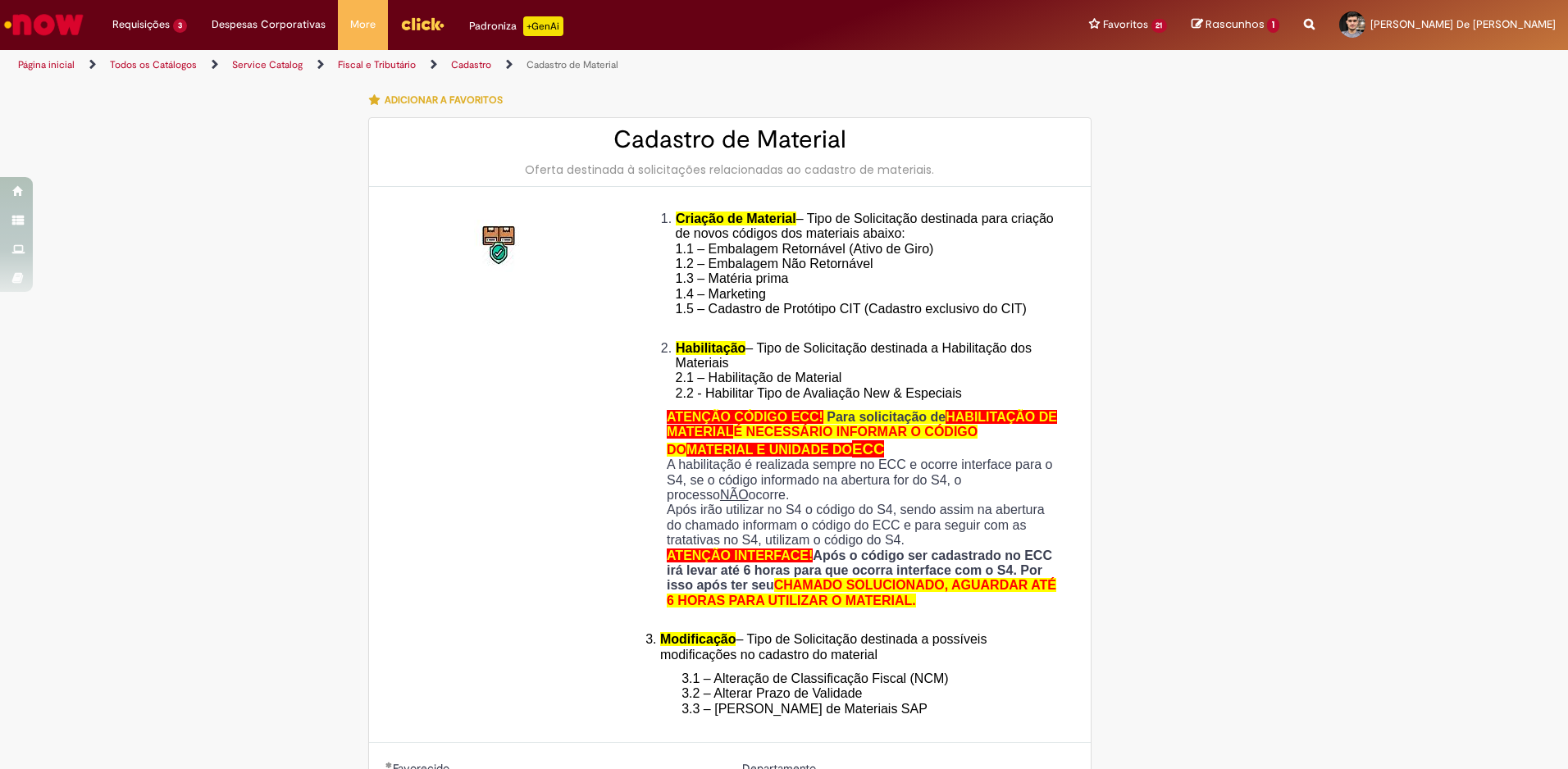 type on "**********" 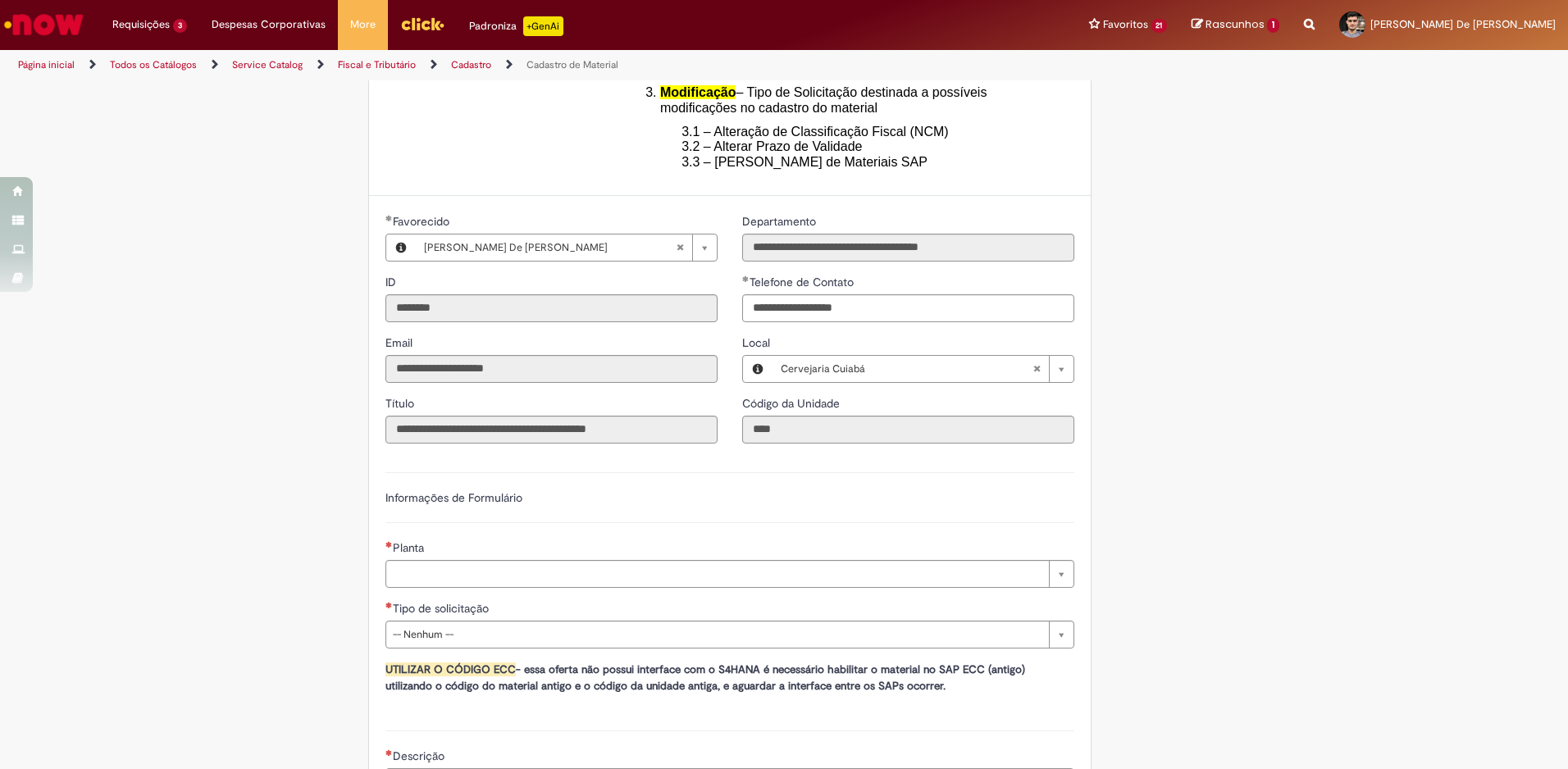 scroll, scrollTop: 683, scrollLeft: 0, axis: vertical 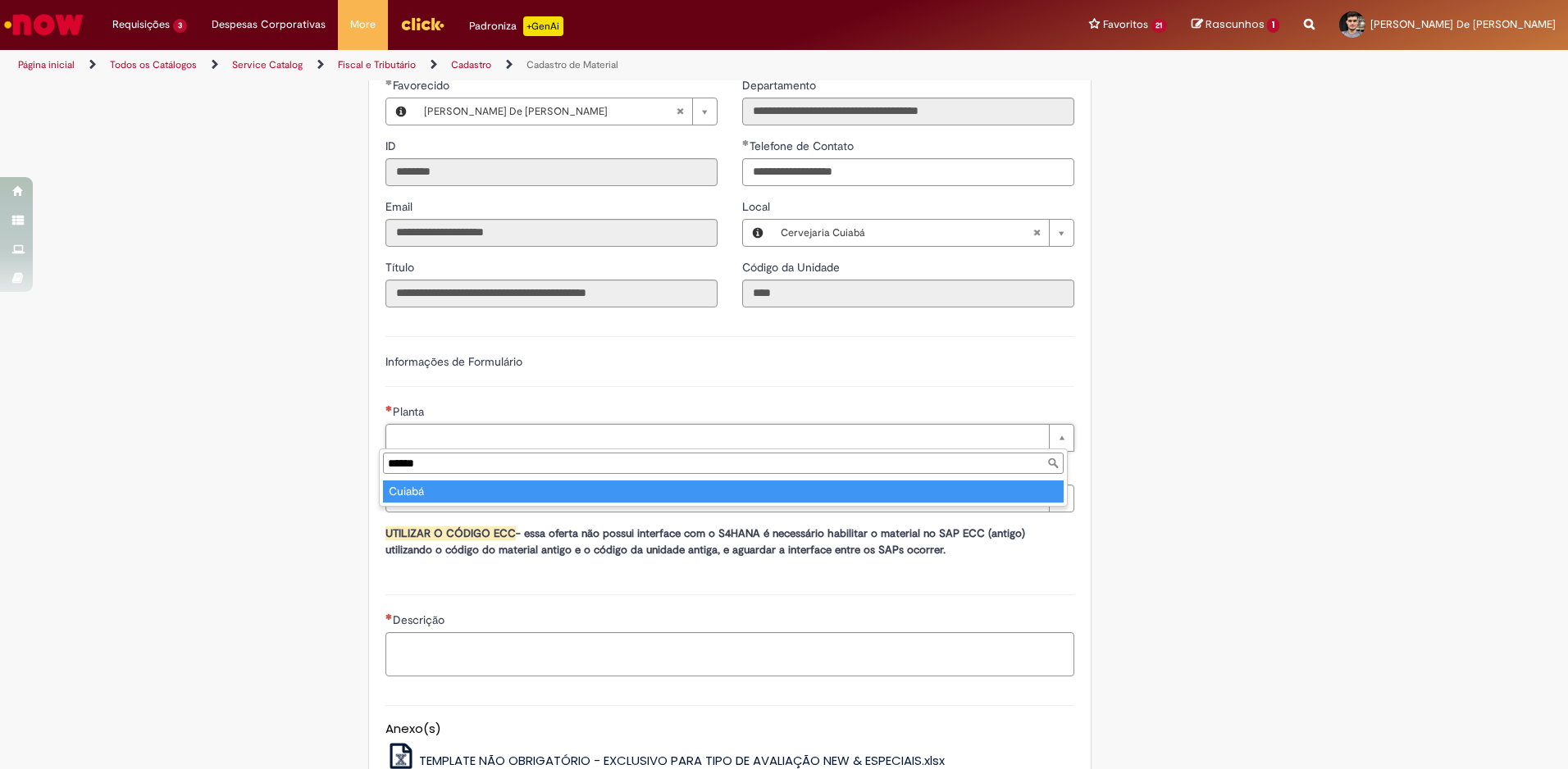 type on "******" 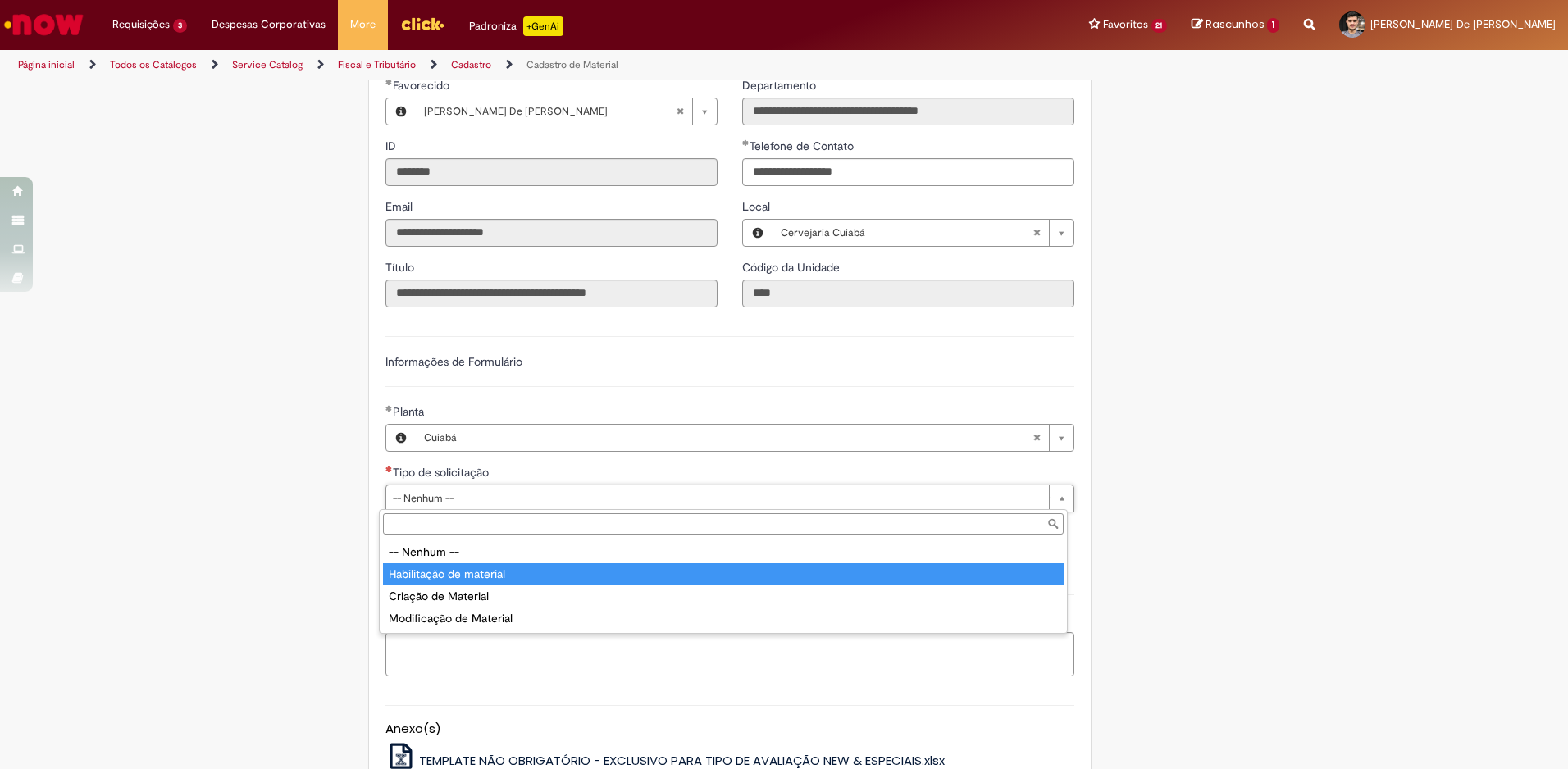 type on "**********" 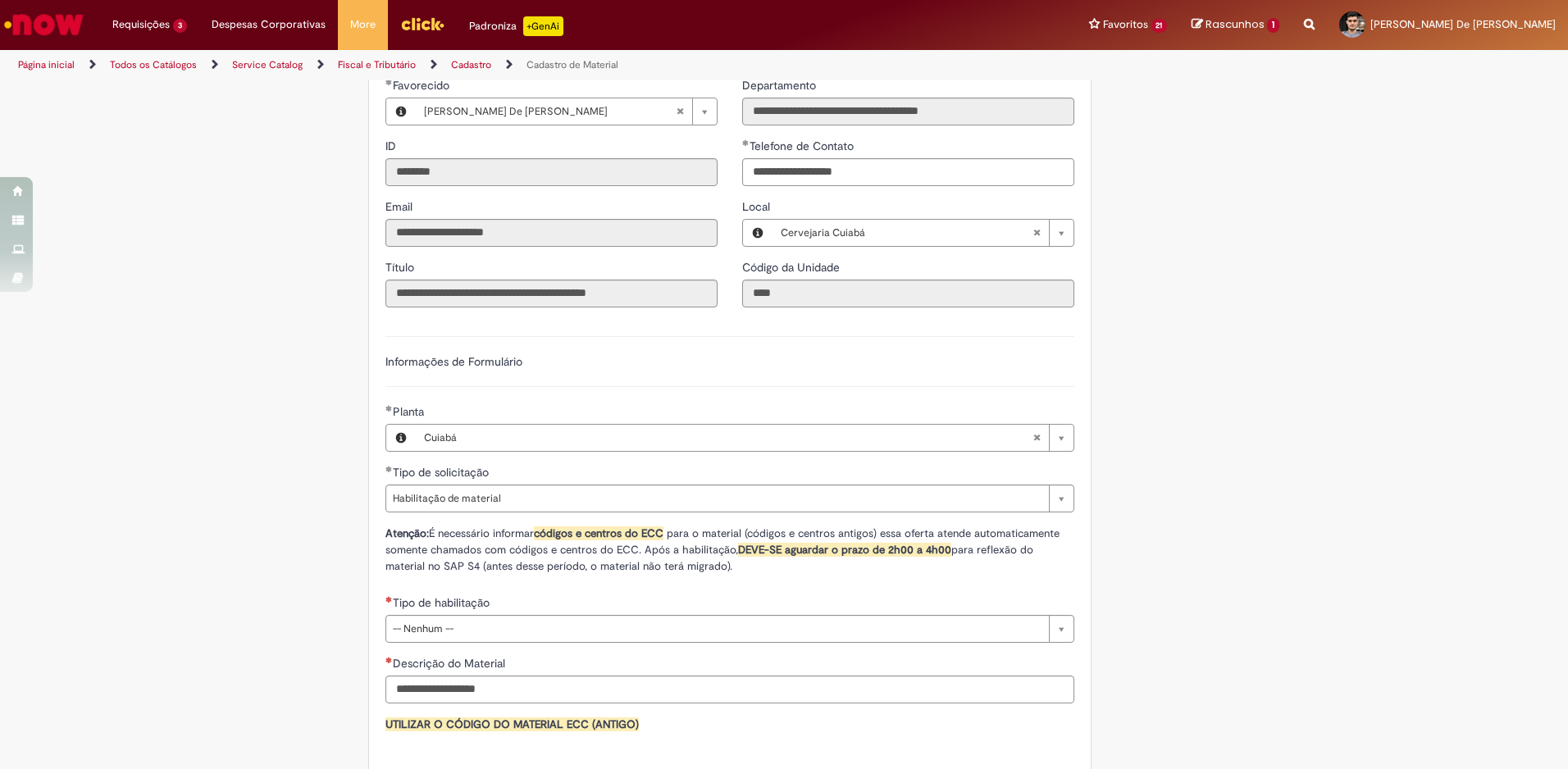 click on "Adicionar a Favoritos
Cadastro de Material
Oferta destinada à solicitações relacionadas ao cadastro de materiais.
Criação de Material  – Tipo de Solicitação destinada para criação de novos códigos dos materiais abaixo:       1.1 – Embalagem Retornável (Ativo de Giro)       1.2 – Embalagem Não Retornável        1.3 – Matéria prima       1.4 – Marketing       1.5 – Cadastro de Protótipo CIT (Cadastro exclusivo do CIT)
Habilitação  – Tipo de Solicitação destinada a Habilitação dos Materiais       2.1 – Habilitação de Material       2.2 - Habilitar Tipo de Avaliação New & Especiais
ATENÇÃO CÓDIGO ECC!   Para solicitação de  HABILITAÇÃO DE MATERIAL  É NECESSÁRIO INFORMAR O CÓDIGO DO  MATERIAL E UNIDADE DO  ECC
NÃO  ocorre.
ATENÇÃO INTERFACE!
Modificação" at bounding box center (704, 262) 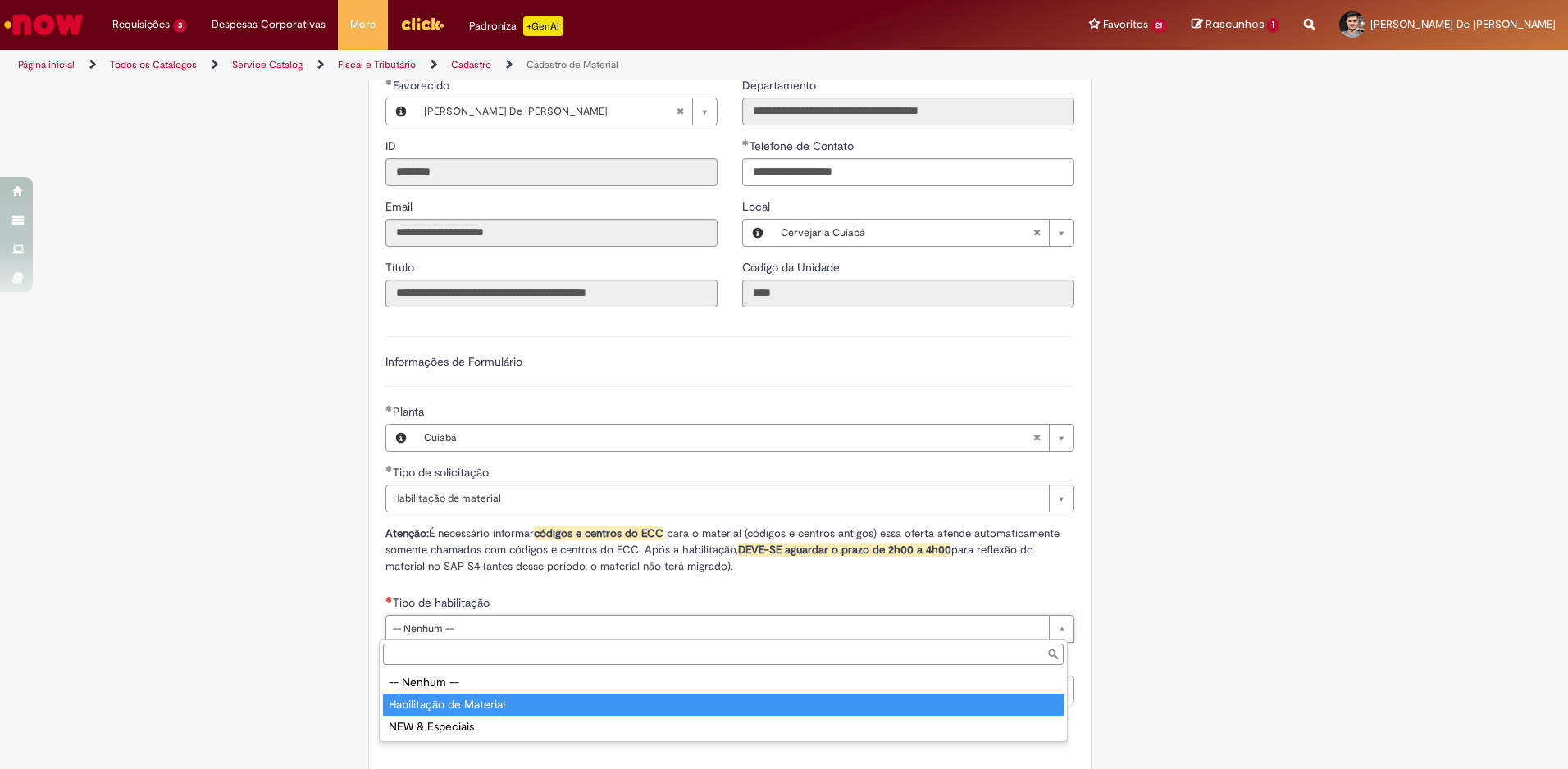 type on "**********" 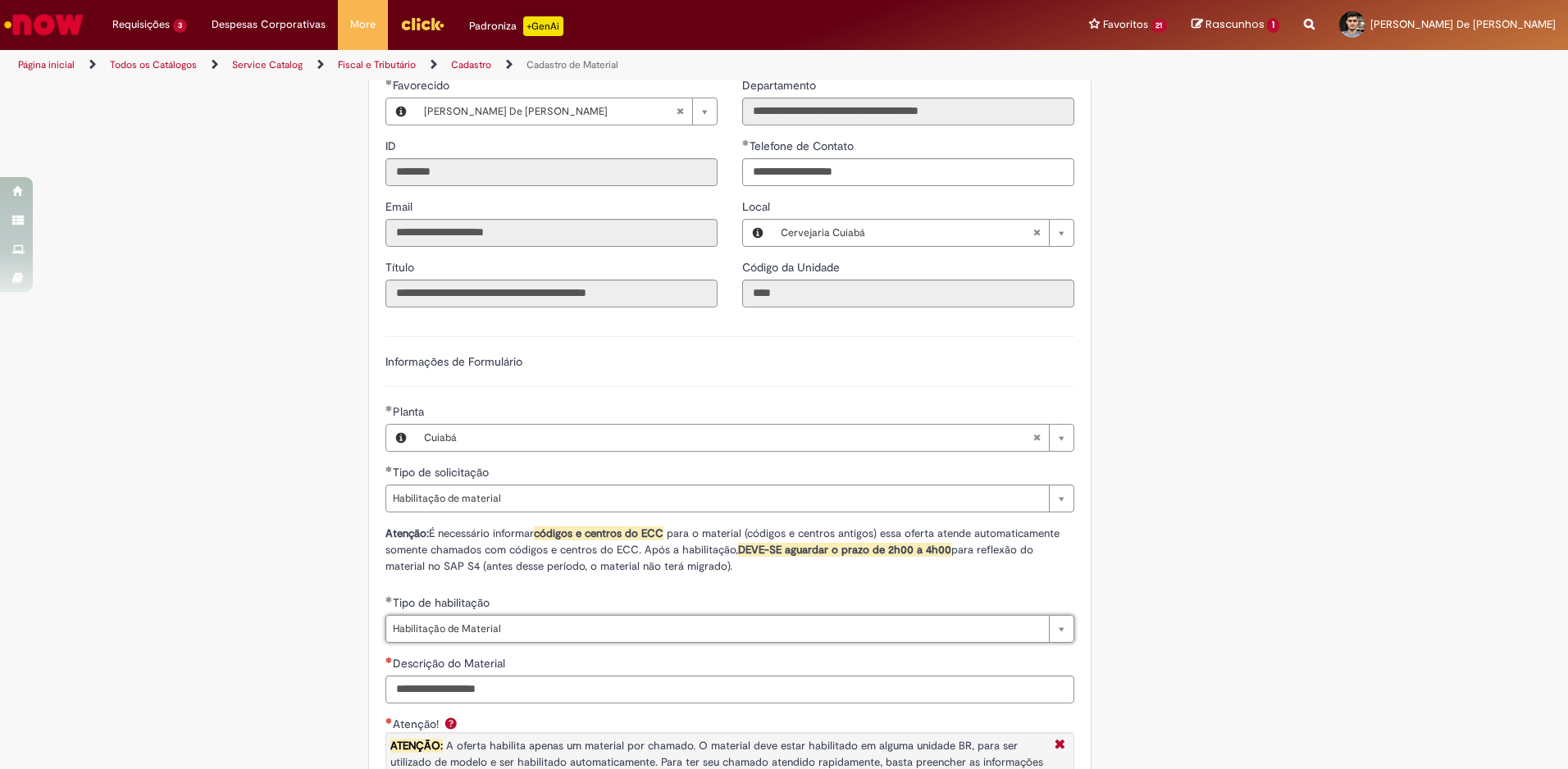 click on "Adicionar a Favoritos
Cadastro de Material
Oferta destinada à solicitações relacionadas ao cadastro de materiais.
Criação de Material  – Tipo de Solicitação destinada para criação de novos códigos dos materiais abaixo:       1.1 – Embalagem Retornável (Ativo de Giro)       1.2 – Embalagem Não Retornável        1.3 – Matéria prima       1.4 – Marketing       1.5 – Cadastro de Protótipo CIT (Cadastro exclusivo do CIT)
Habilitação  – Tipo de Solicitação destinada a Habilitação dos Materiais       2.1 – Habilitação de Material       2.2 - Habilitar Tipo de Avaliação New & Especiais
ATENÇÃO CÓDIGO ECC!   Para solicitação de  HABILITAÇÃO DE MATERIAL  É NECESSÁRIO INFORMAR O CÓDIGO DO  MATERIAL E UNIDADE DO  ECC
NÃO  ocorre.
ATENÇÃO INTERFACE!
Modificação" at bounding box center [704, 484] 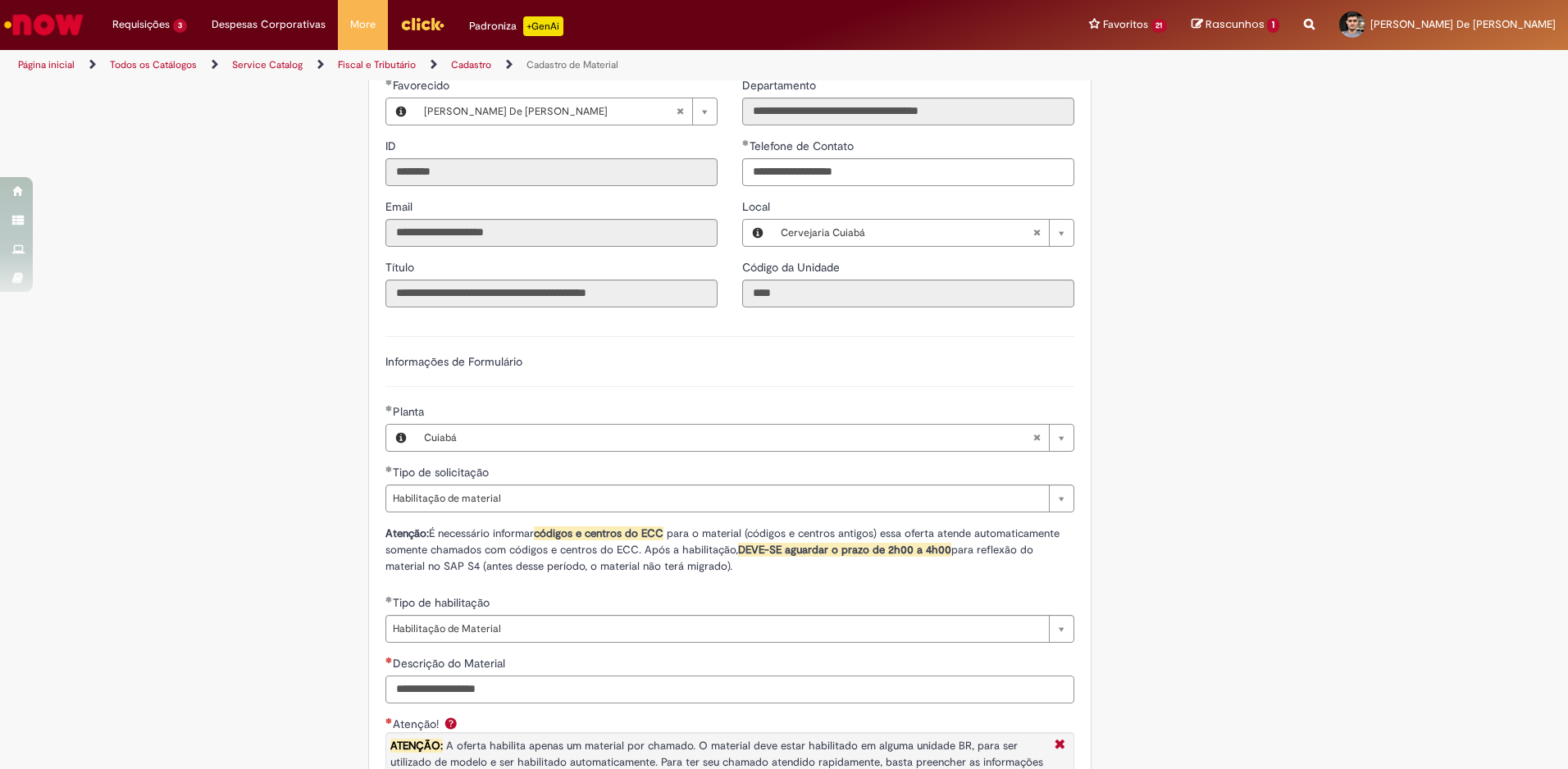 click on "Descrição do Material" at bounding box center (730, 689) 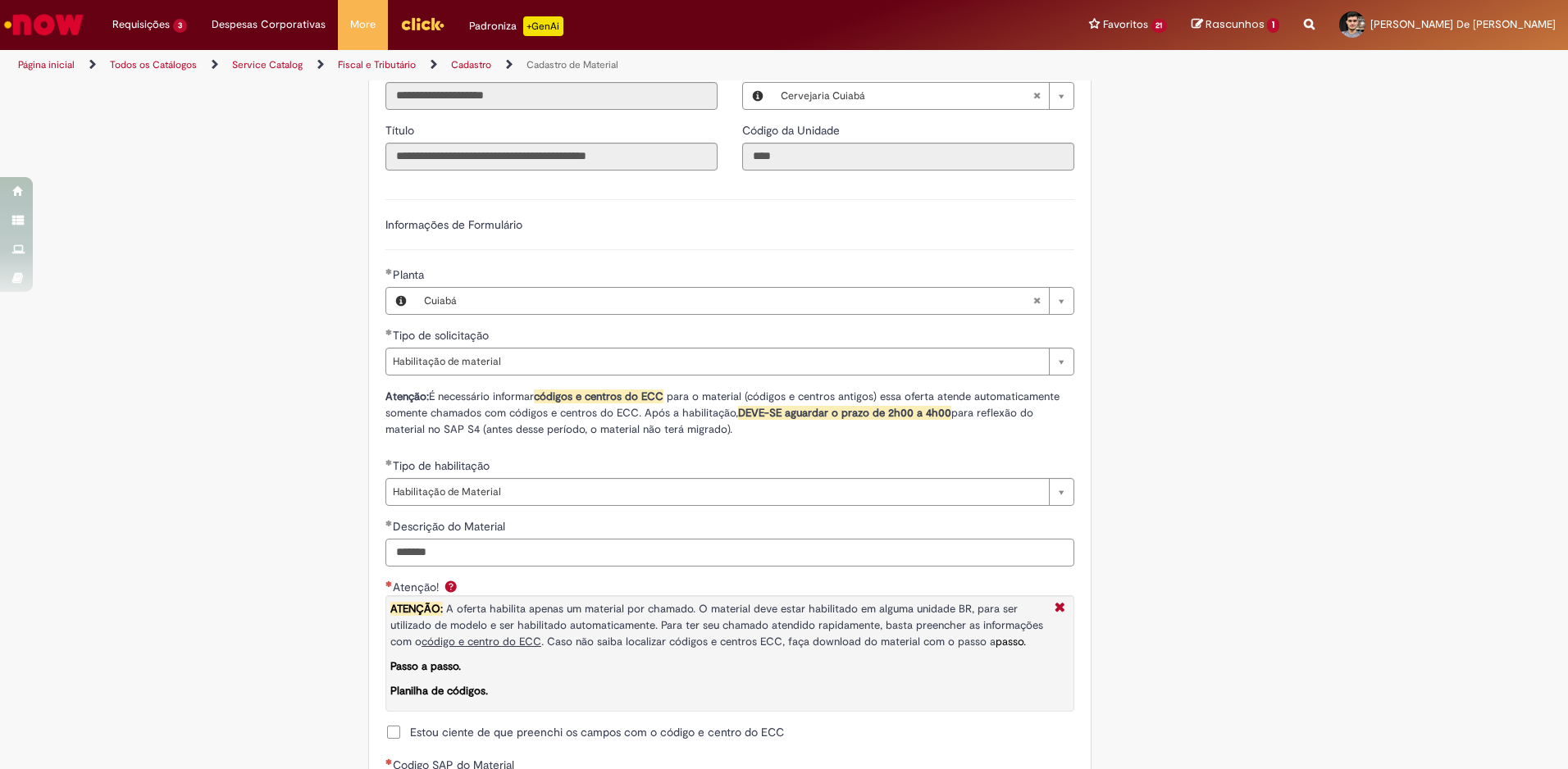 scroll, scrollTop: 957, scrollLeft: 0, axis: vertical 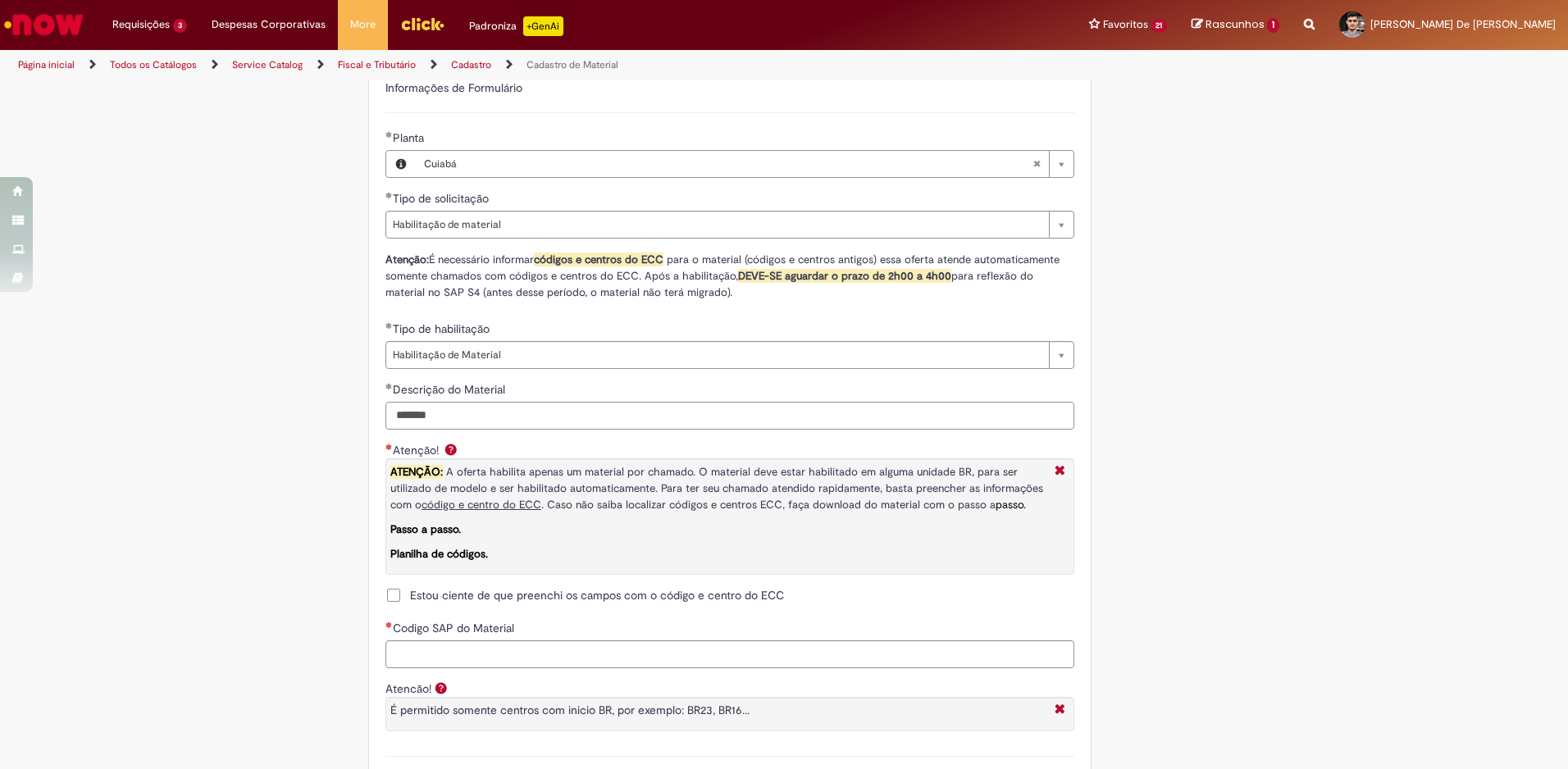 type on "*******" 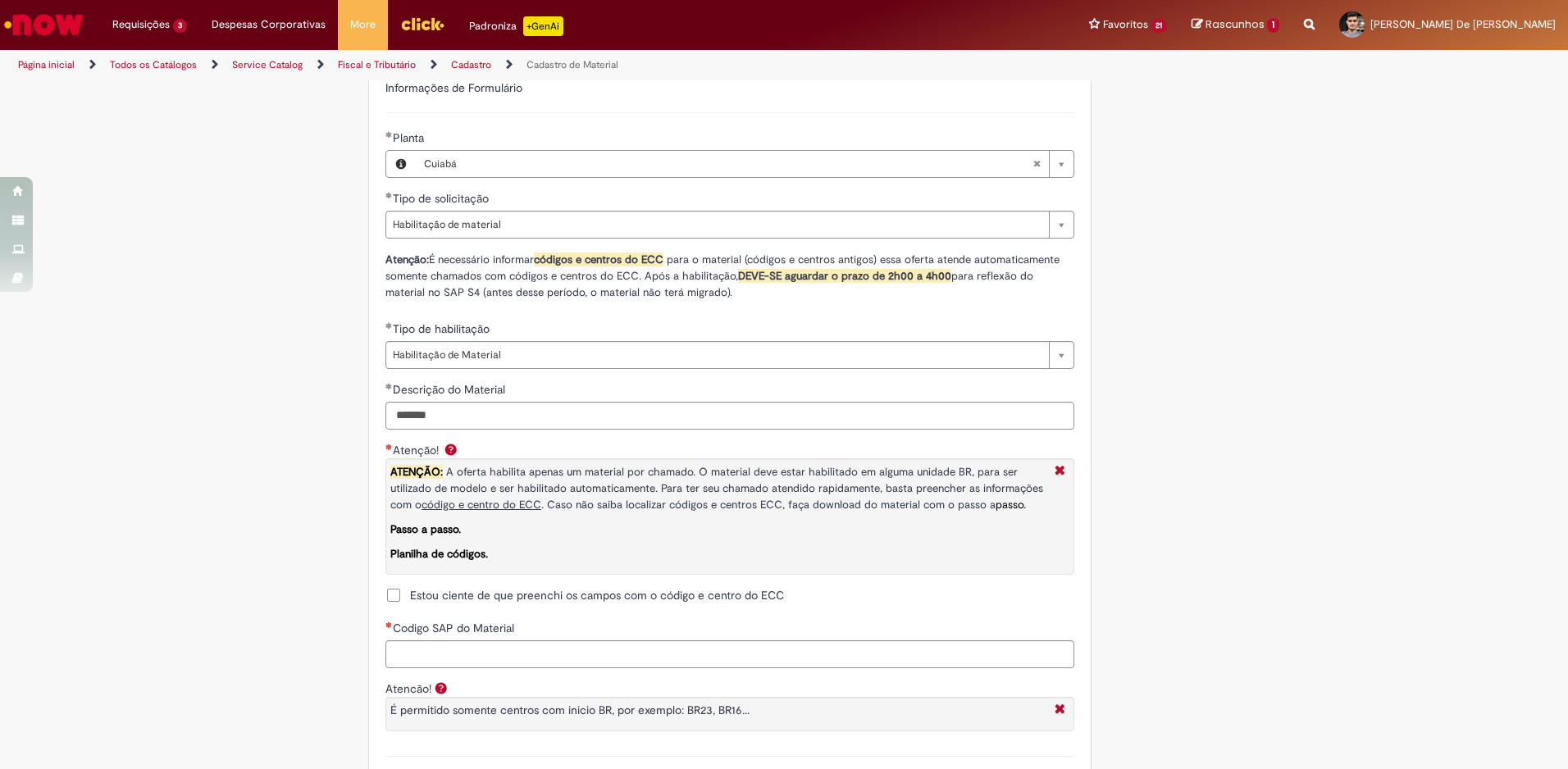 click on "Estou ciente de que preenchi os campos com o código e centro do ECC" at bounding box center (597, 595) 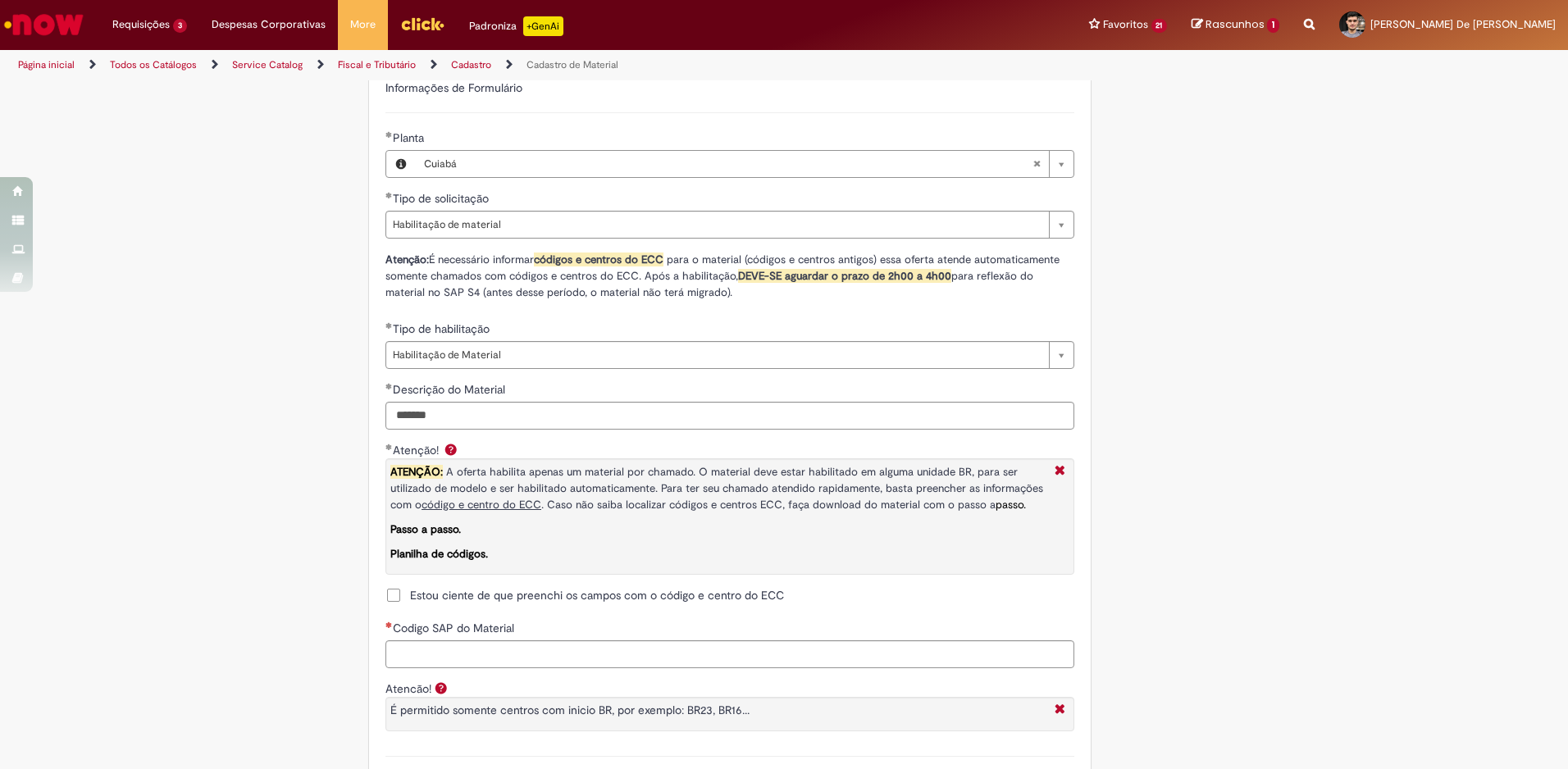 click on "Adicionar a Favoritos
Cadastro de Material
Oferta destinada à solicitações relacionadas ao cadastro de materiais.
Criação de Material  – Tipo de Solicitação destinada para criação de novos códigos dos materiais abaixo:       1.1 – Embalagem Retornável (Ativo de Giro)       1.2 – Embalagem Não Retornável        1.3 – Matéria prima       1.4 – Marketing       1.5 – Cadastro de Protótipo CIT (Cadastro exclusivo do CIT)
Habilitação  – Tipo de Solicitação destinada a Habilitação dos Materiais       2.1 – Habilitação de Material       2.2 - Habilitar Tipo de Avaliação New & Especiais
ATENÇÃO CÓDIGO ECC!   Para solicitação de  HABILITAÇÃO DE MATERIAL  É NECESSÁRIO INFORMAR O CÓDIGO DO  MATERIAL E UNIDADE DO  ECC
NÃO  ocorre.
ATENÇÃO INTERFACE!
Modificação" at bounding box center [704, 210] 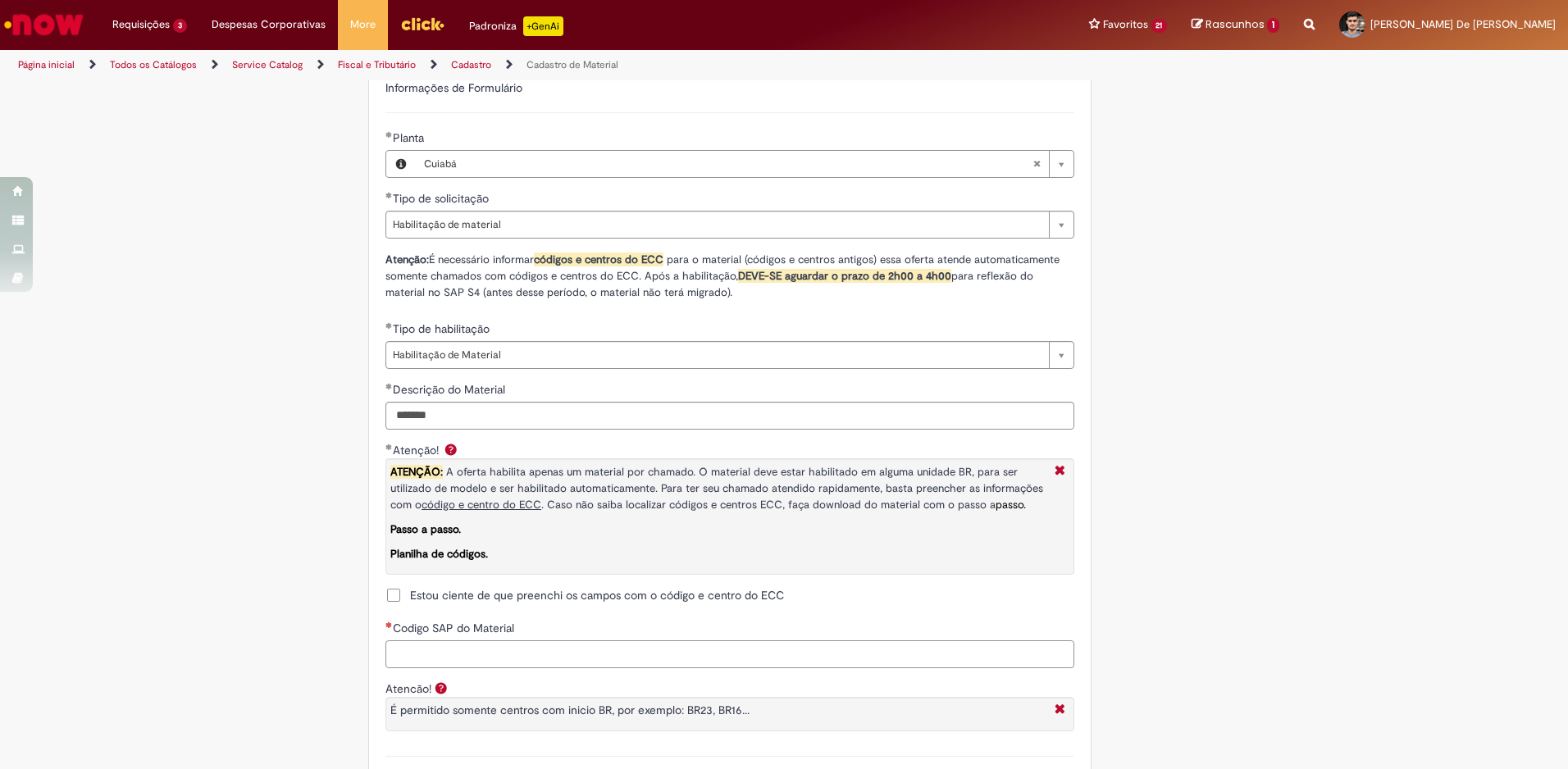 click on "Codigo SAP do Material" at bounding box center [730, 654] 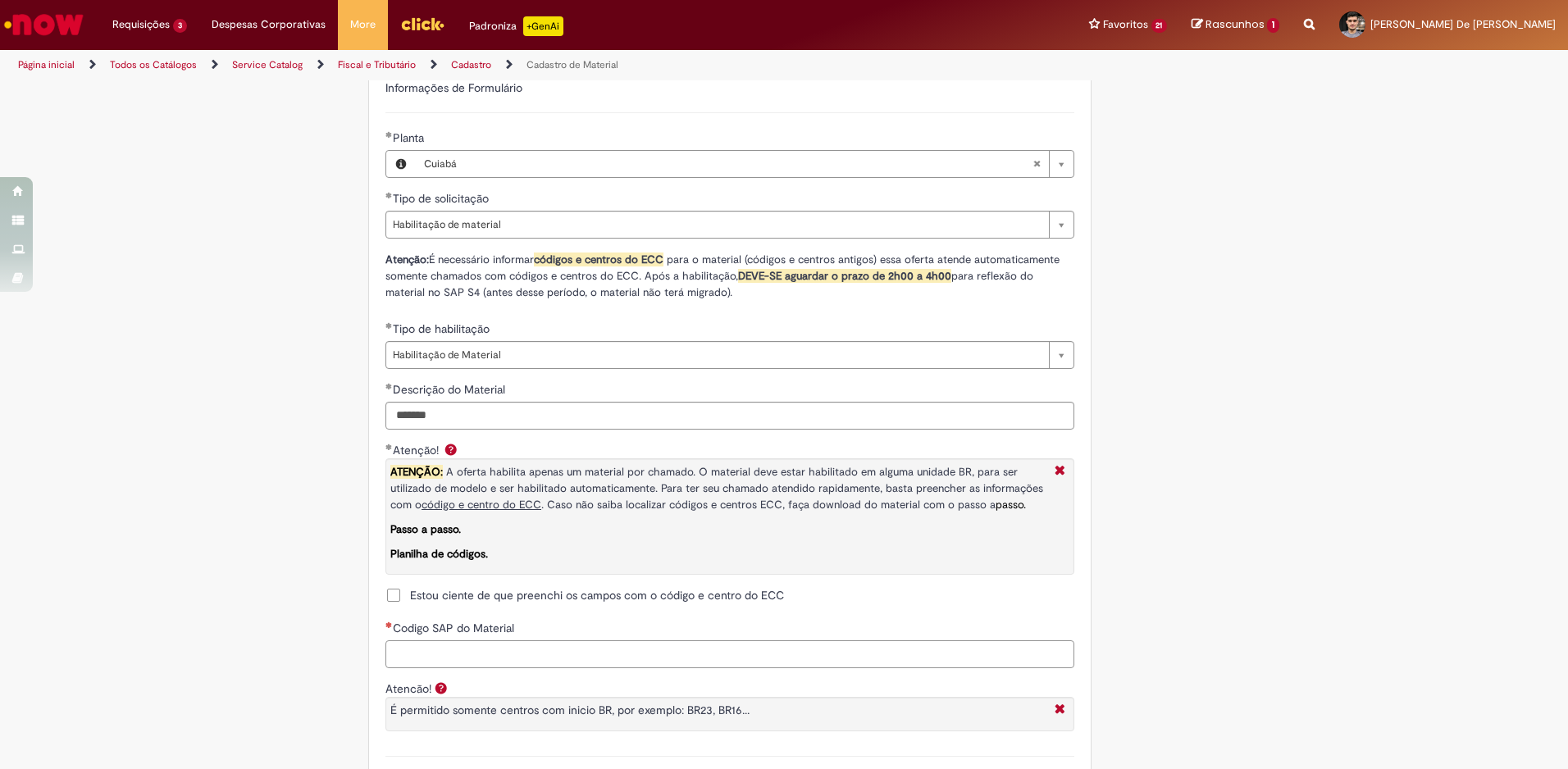 click on "Codigo SAP do Material" at bounding box center [730, 654] 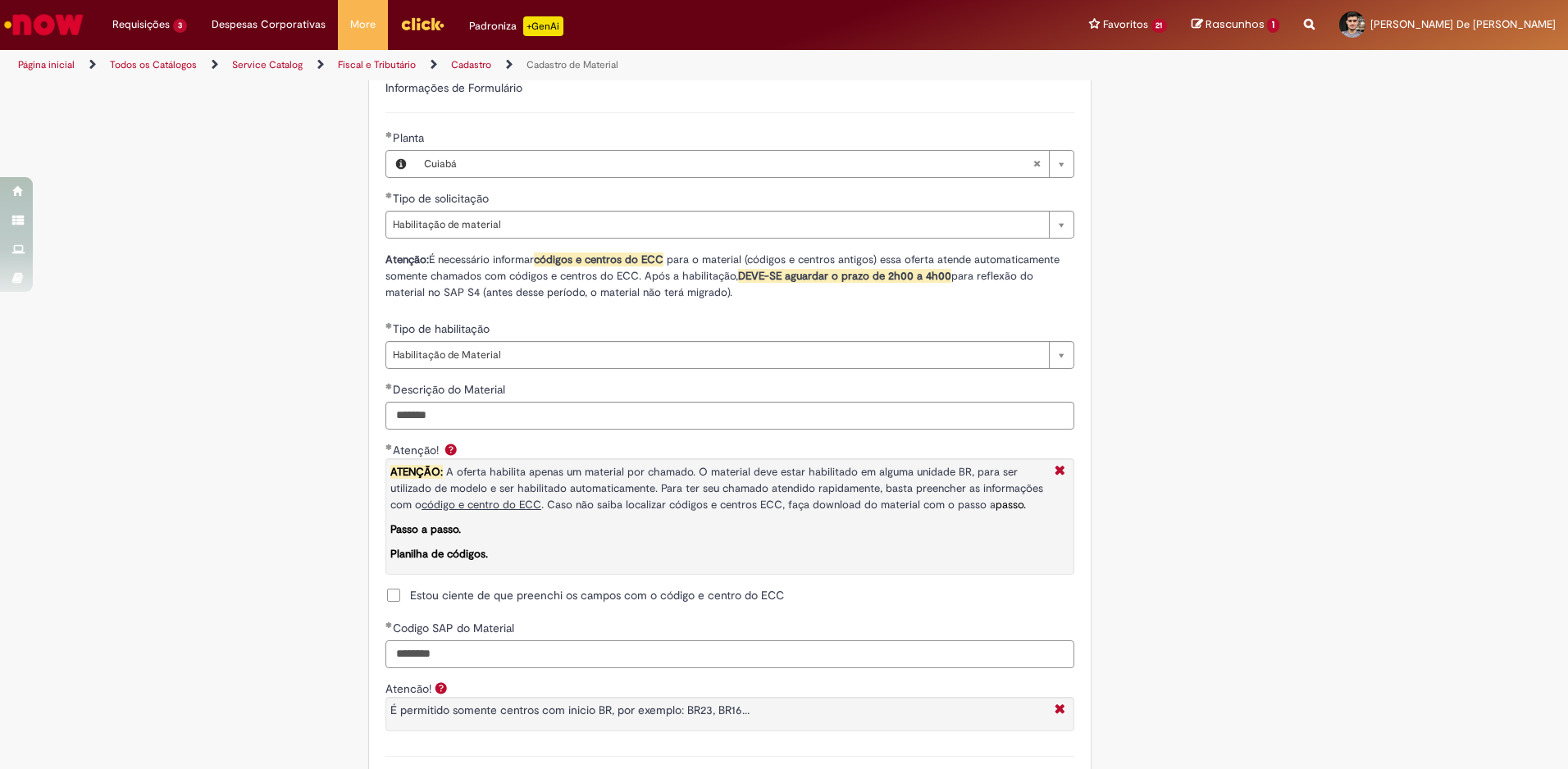 type on "********" 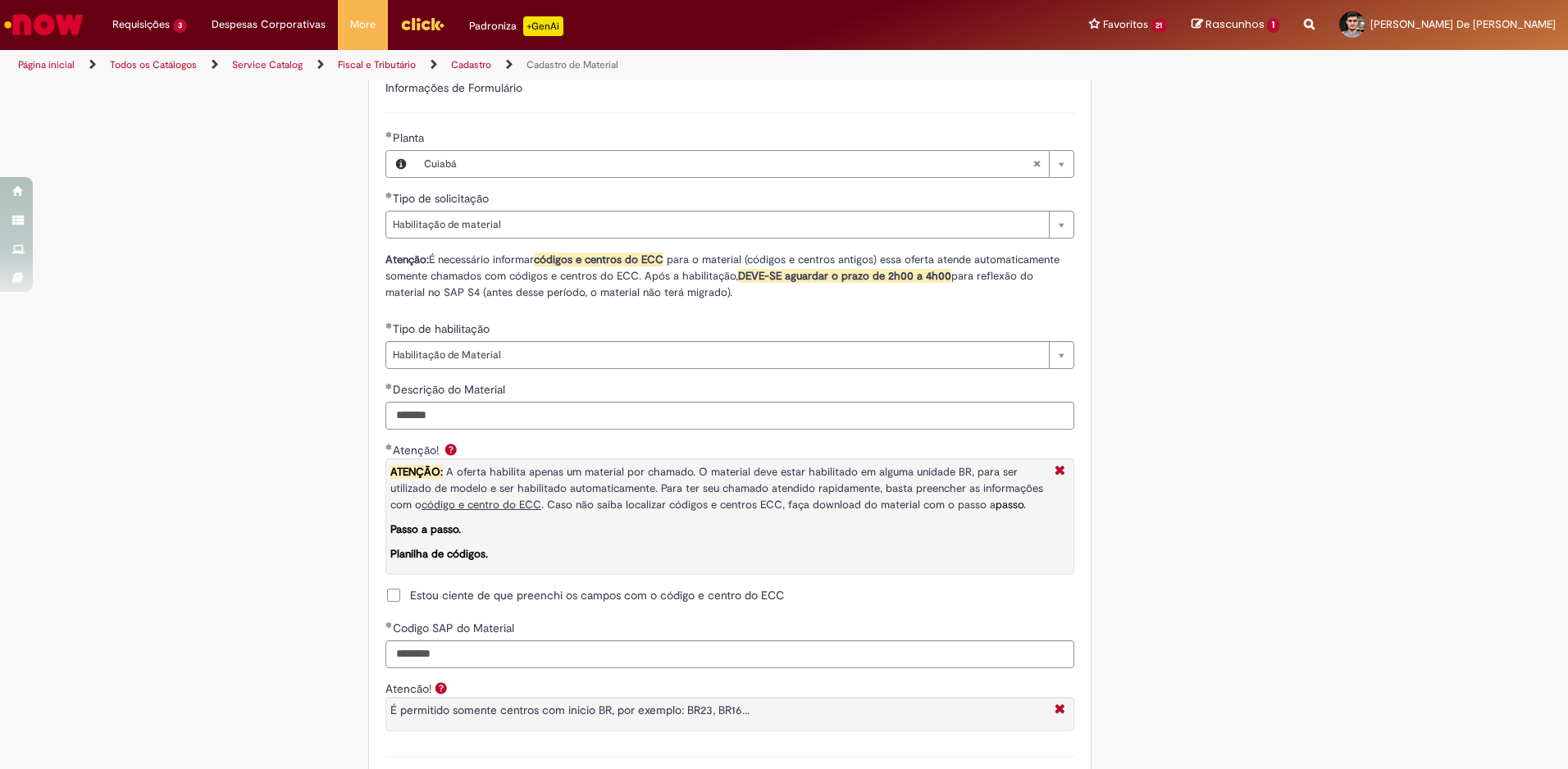 click on "Tire dúvidas com LupiAssist    +GenAI
Oi! Eu sou LupiAssist, uma Inteligência Artificial Generativa em constante aprendizado   Meu conteúdo é monitorado para trazer uma melhor experiência
Dúvidas comuns:
Só mais um instante, estou consultando nossas bases de conhecimento  e escrevendo a melhor resposta pra você!
Title
Lorem ipsum dolor sit amet    Fazer uma nova pergunta
Gerei esta resposta utilizando IA Generativa em conjunto com os nossos padrões. Em caso de divergência, os documentos oficiais prevalecerão.
Saiba mais em:
Ou ligue para:
E aí, te ajudei?
Sim, obrigado!" at bounding box center [784, 211] 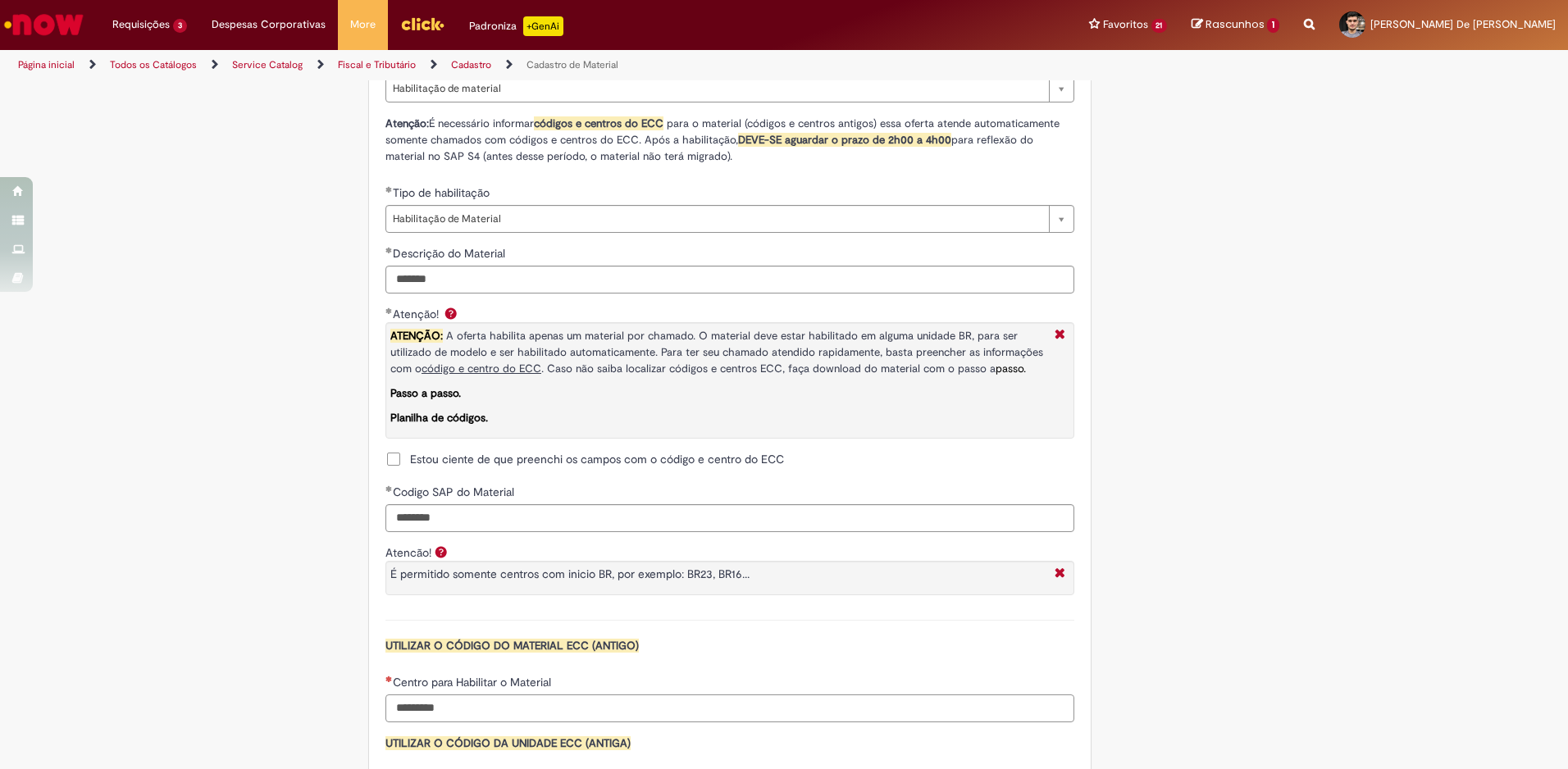 click on "Centro para Habilitar o Material" at bounding box center (730, 708) 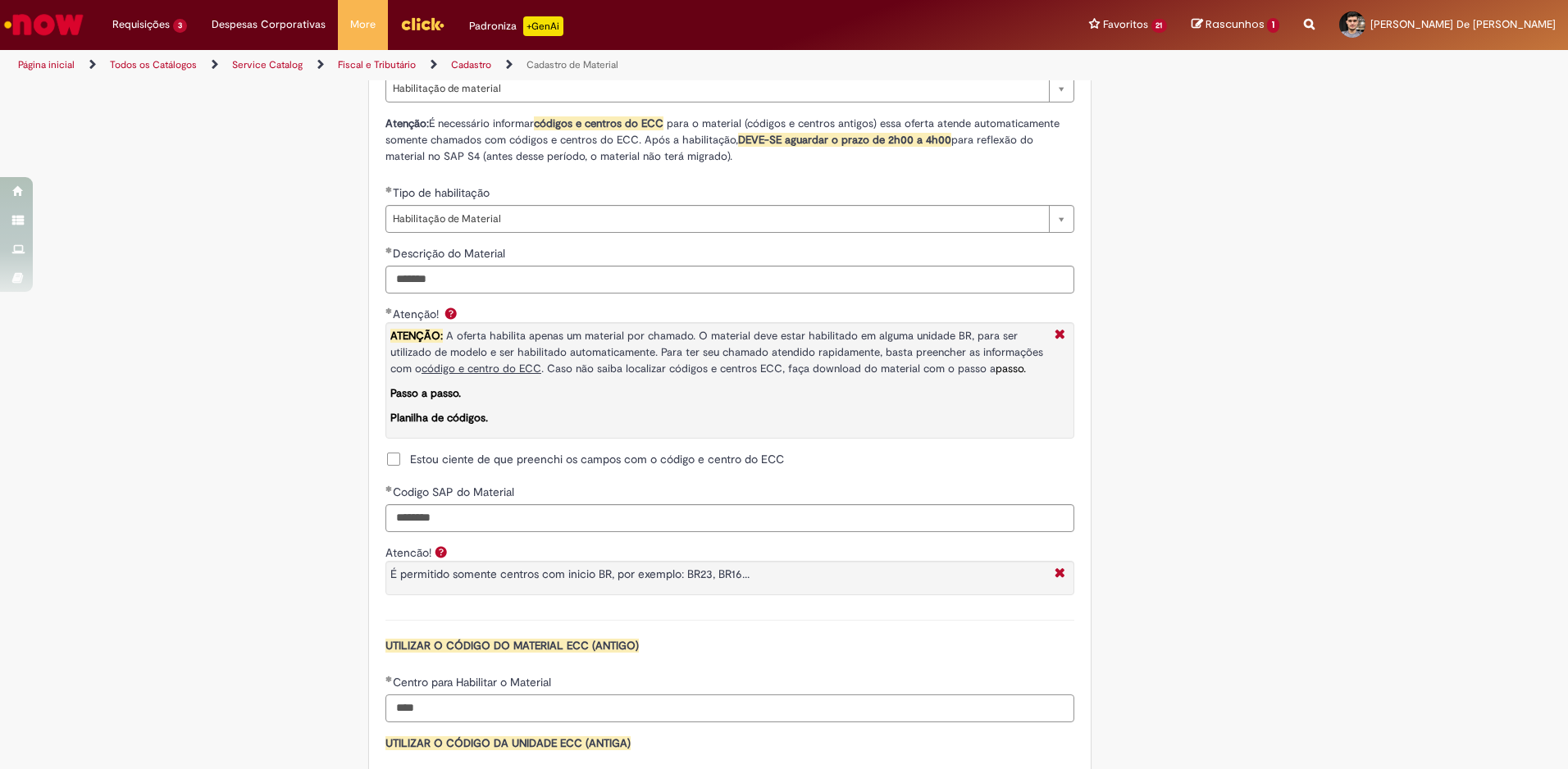 scroll, scrollTop: 1230, scrollLeft: 0, axis: vertical 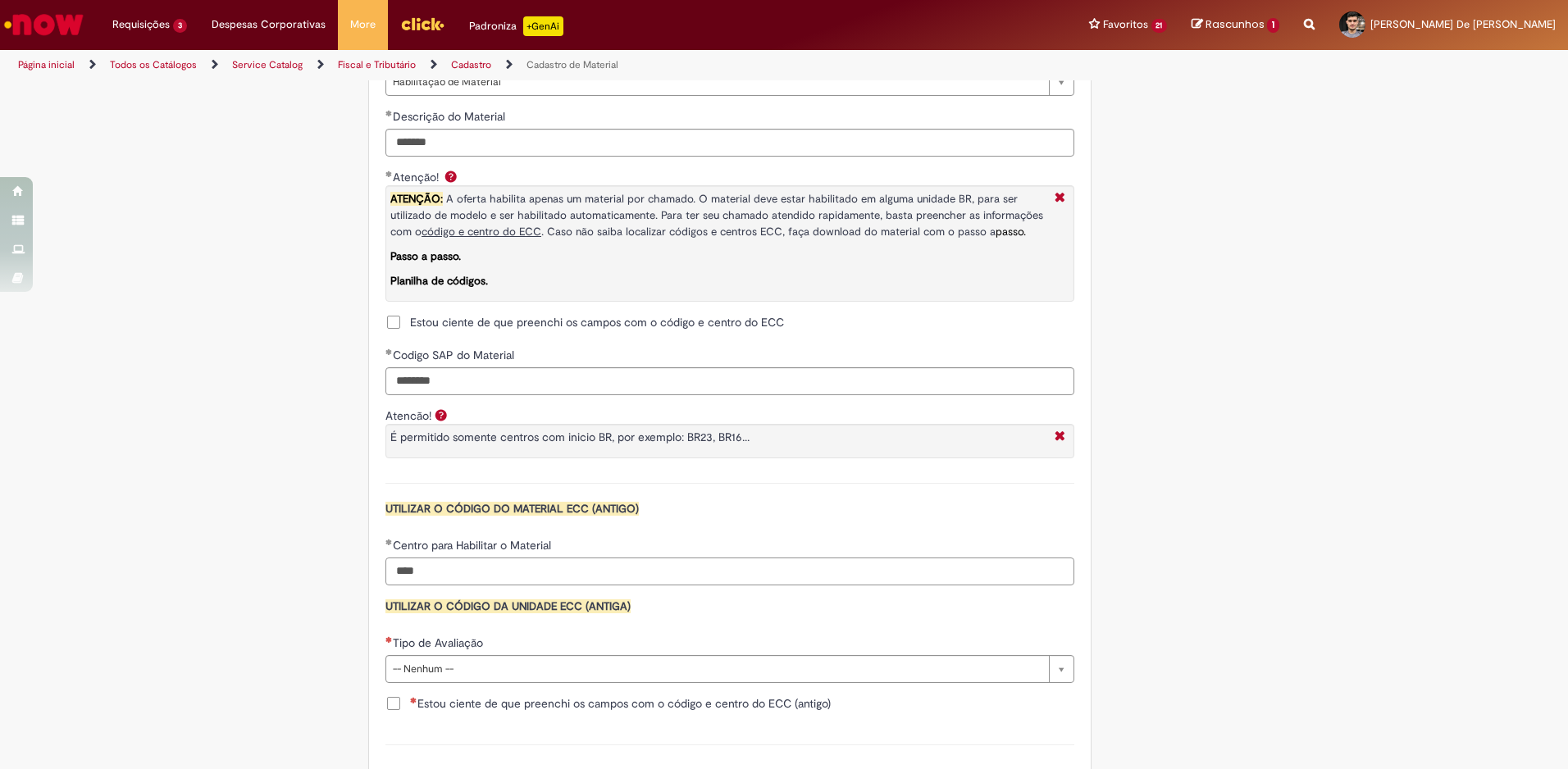 type on "****" 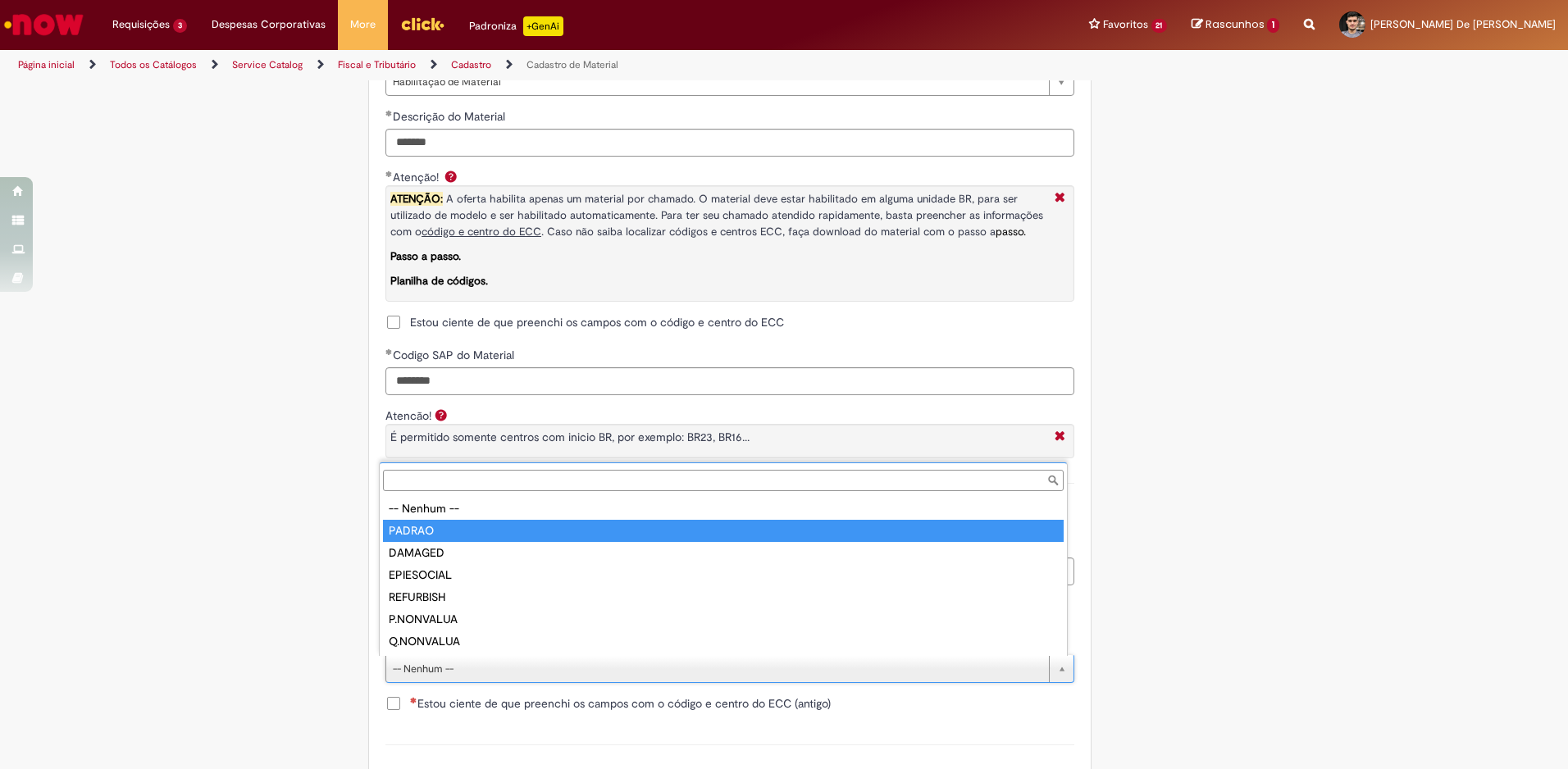 type on "******" 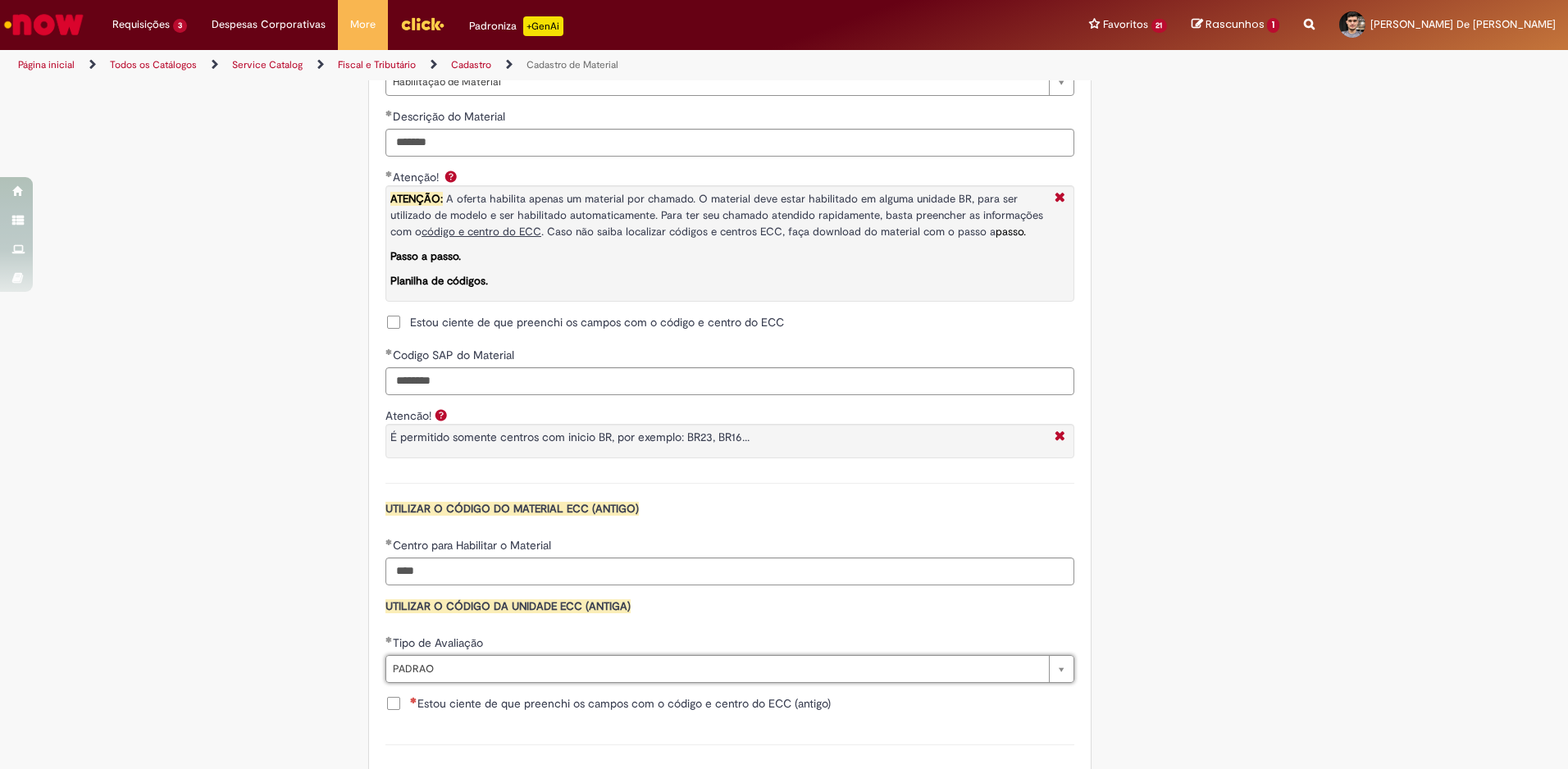 click on "Tire dúvidas com LupiAssist    +GenAI
Oi! Eu sou LupiAssist, uma Inteligência Artificial Generativa em constante aprendizado   Meu conteúdo é monitorado para trazer uma melhor experiência
Dúvidas comuns:
Só mais um instante, estou consultando nossas bases de conhecimento  e escrevendo a melhor resposta pra você!
Title
Lorem ipsum dolor sit amet    Fazer uma nova pergunta
Gerei esta resposta utilizando IA Generativa em conjunto com os nossos padrões. Em caso de divergência, os documentos oficiais prevalecerão.
Saiba mais em:
Ou ligue para:
E aí, te ajudei?
Sim, obrigado!" at bounding box center [784, -62] 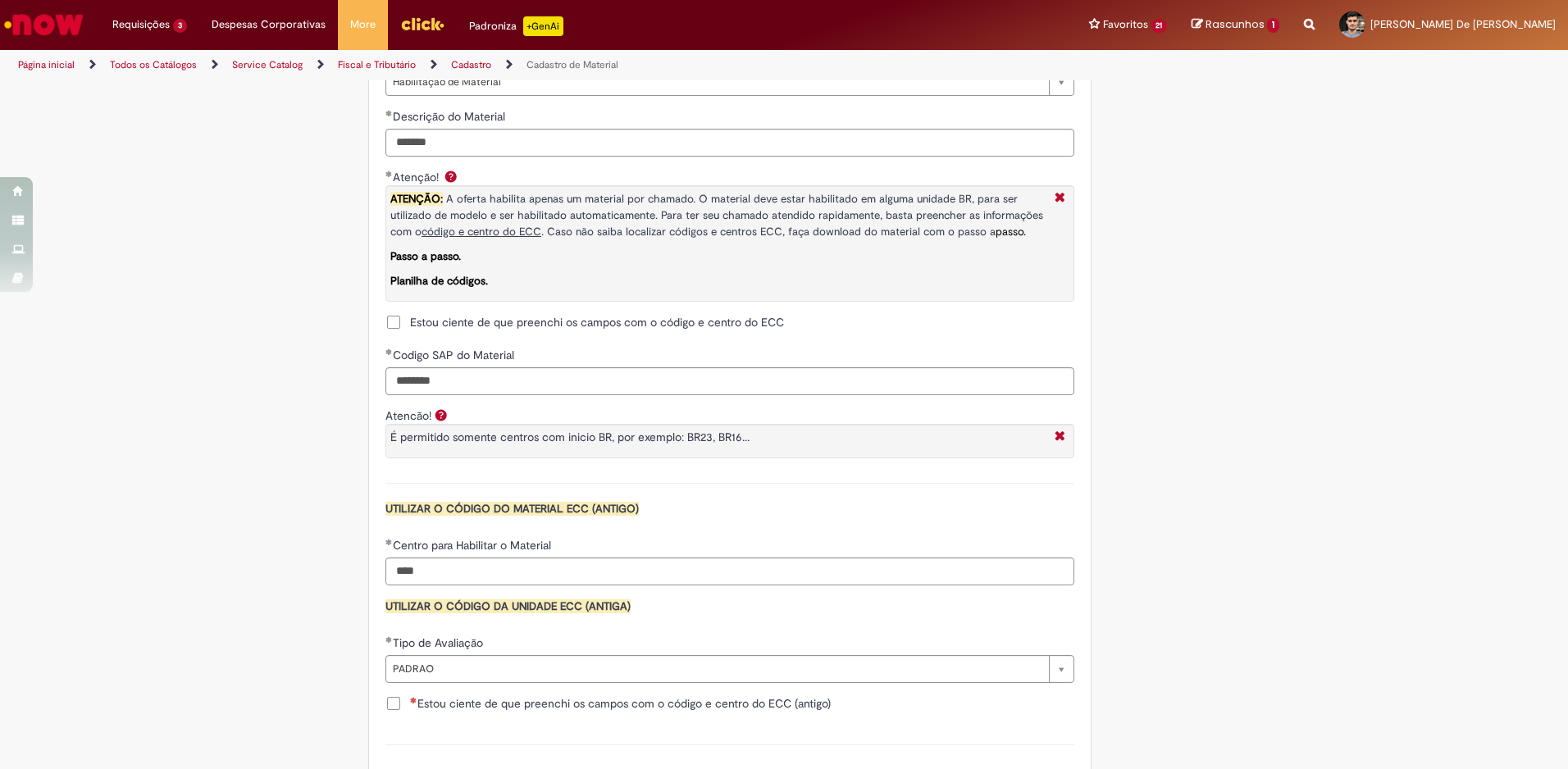 click on "Estou ciente de que preenchi os campos com o código e centro do ECC  (antigo)" at bounding box center [620, 703] 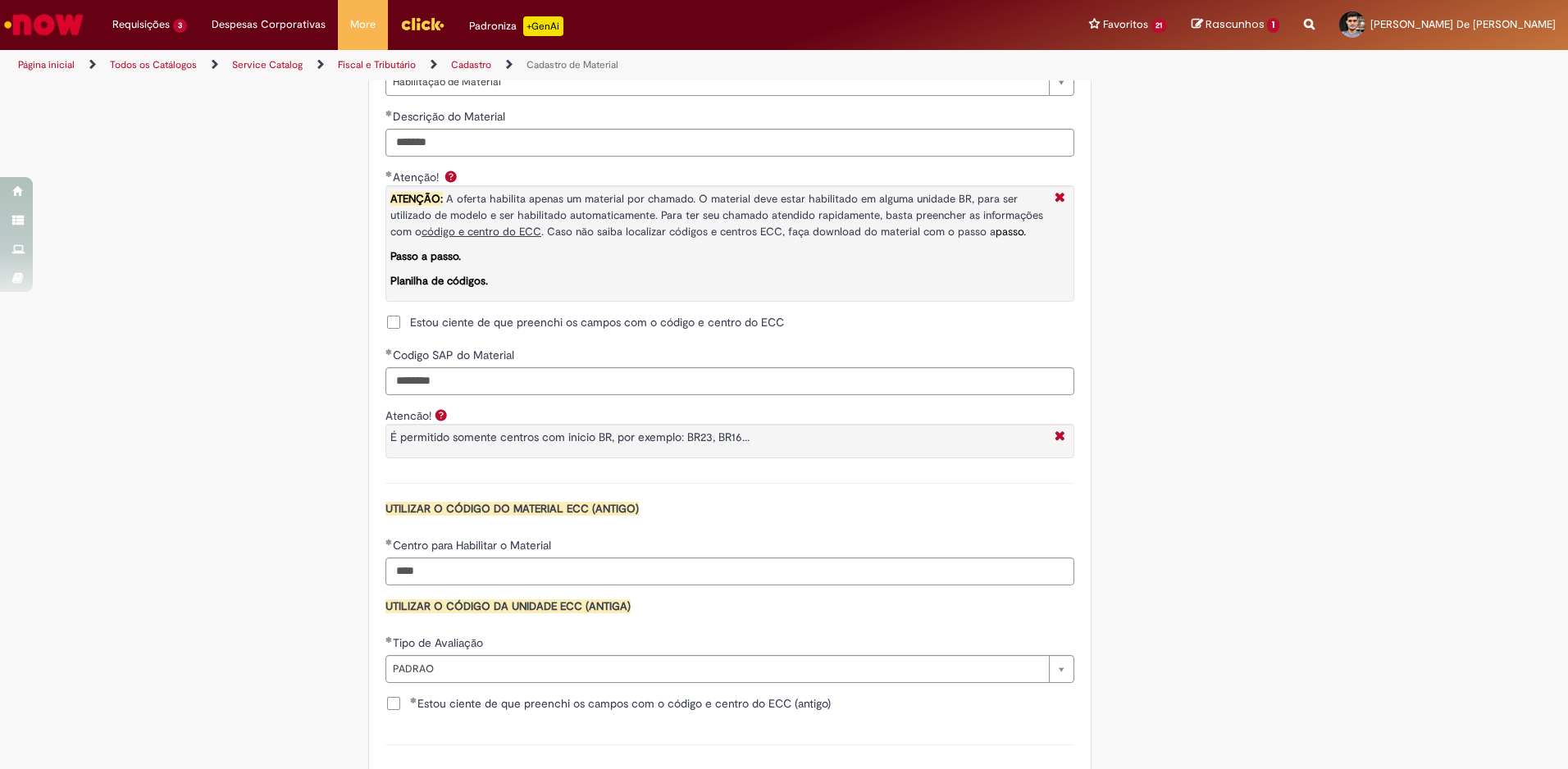 scroll, scrollTop: 1484, scrollLeft: 0, axis: vertical 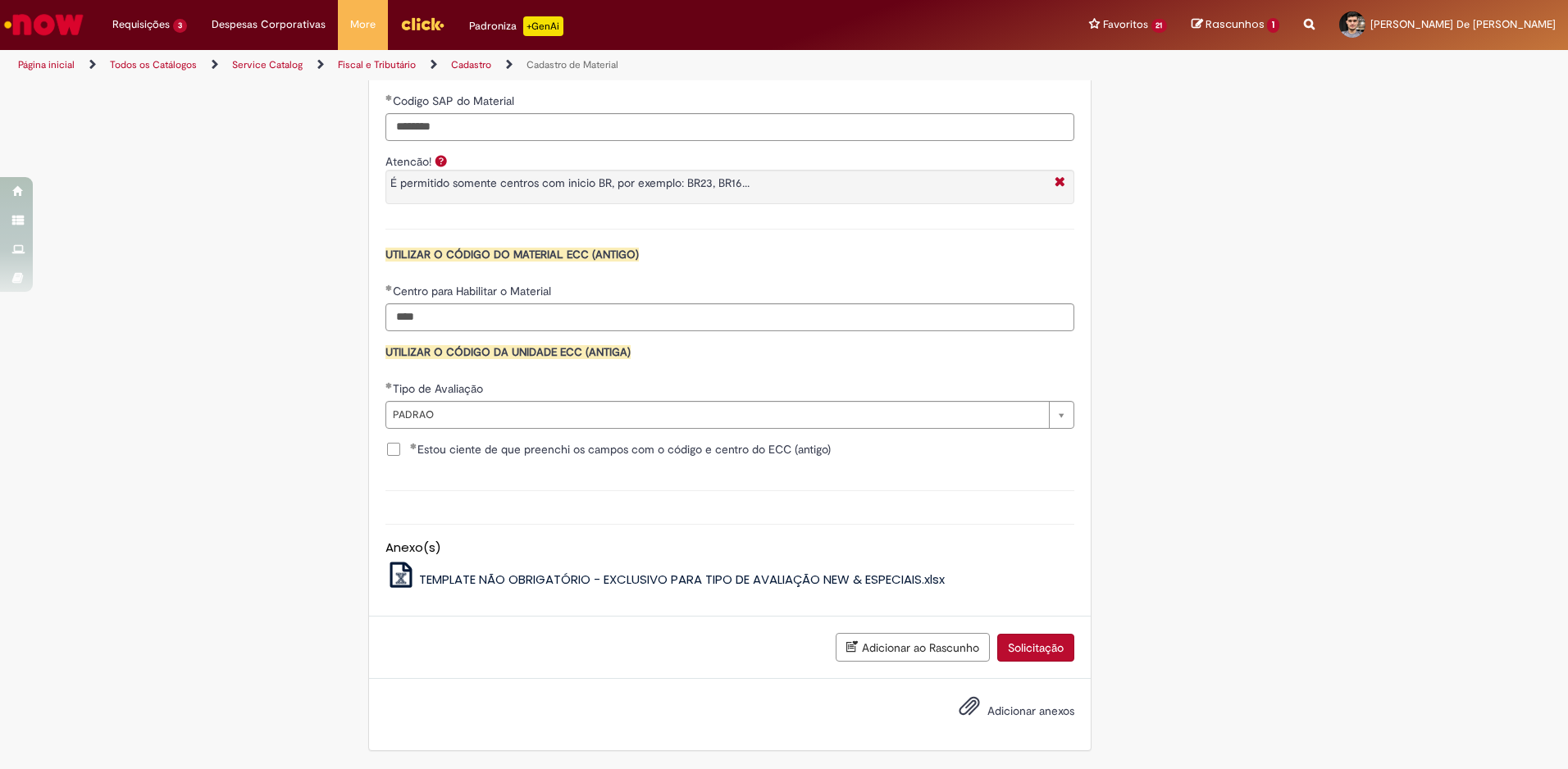click on "Solicitação" at bounding box center (1036, 648) 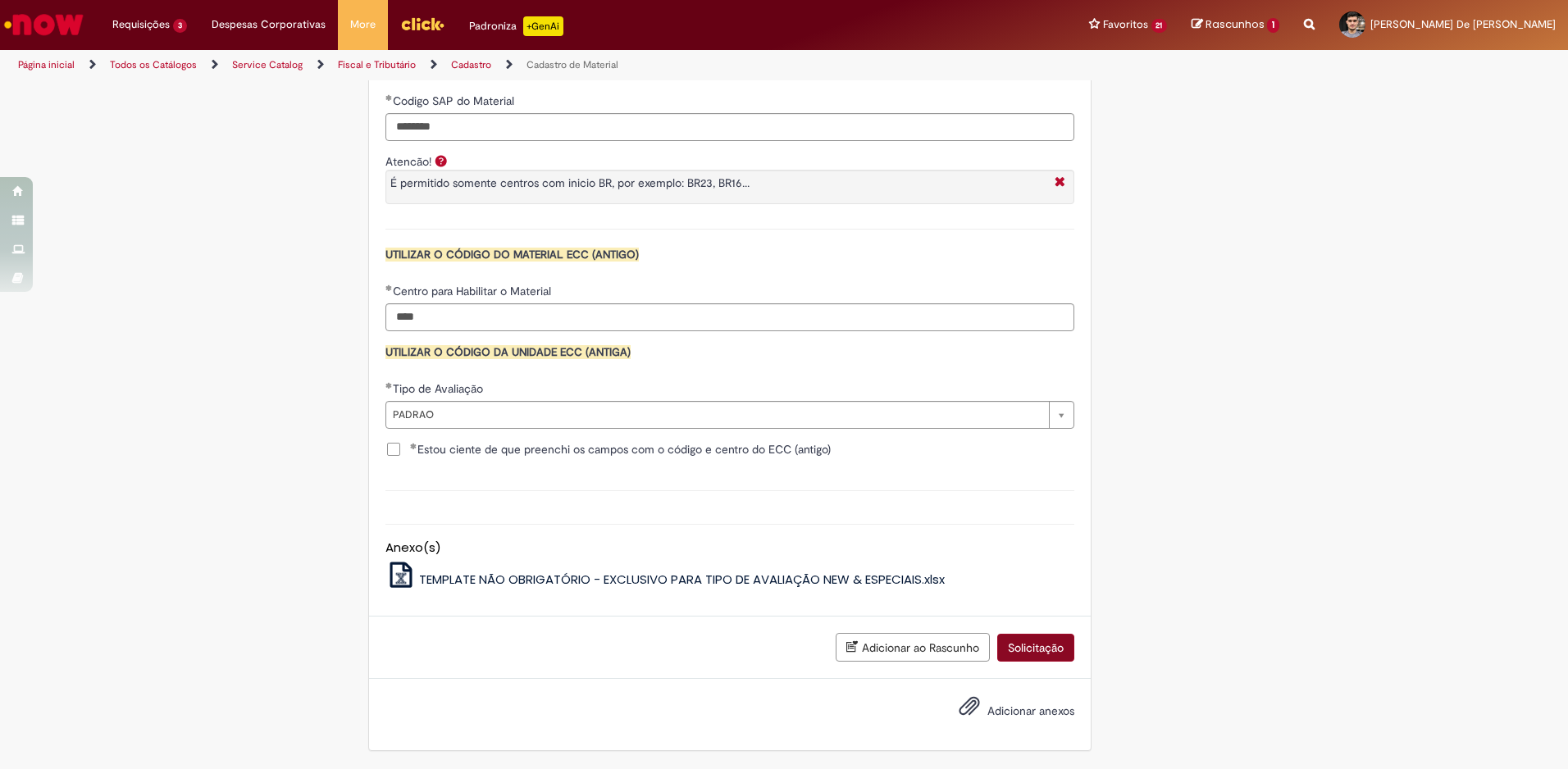 scroll, scrollTop: 1446, scrollLeft: 0, axis: vertical 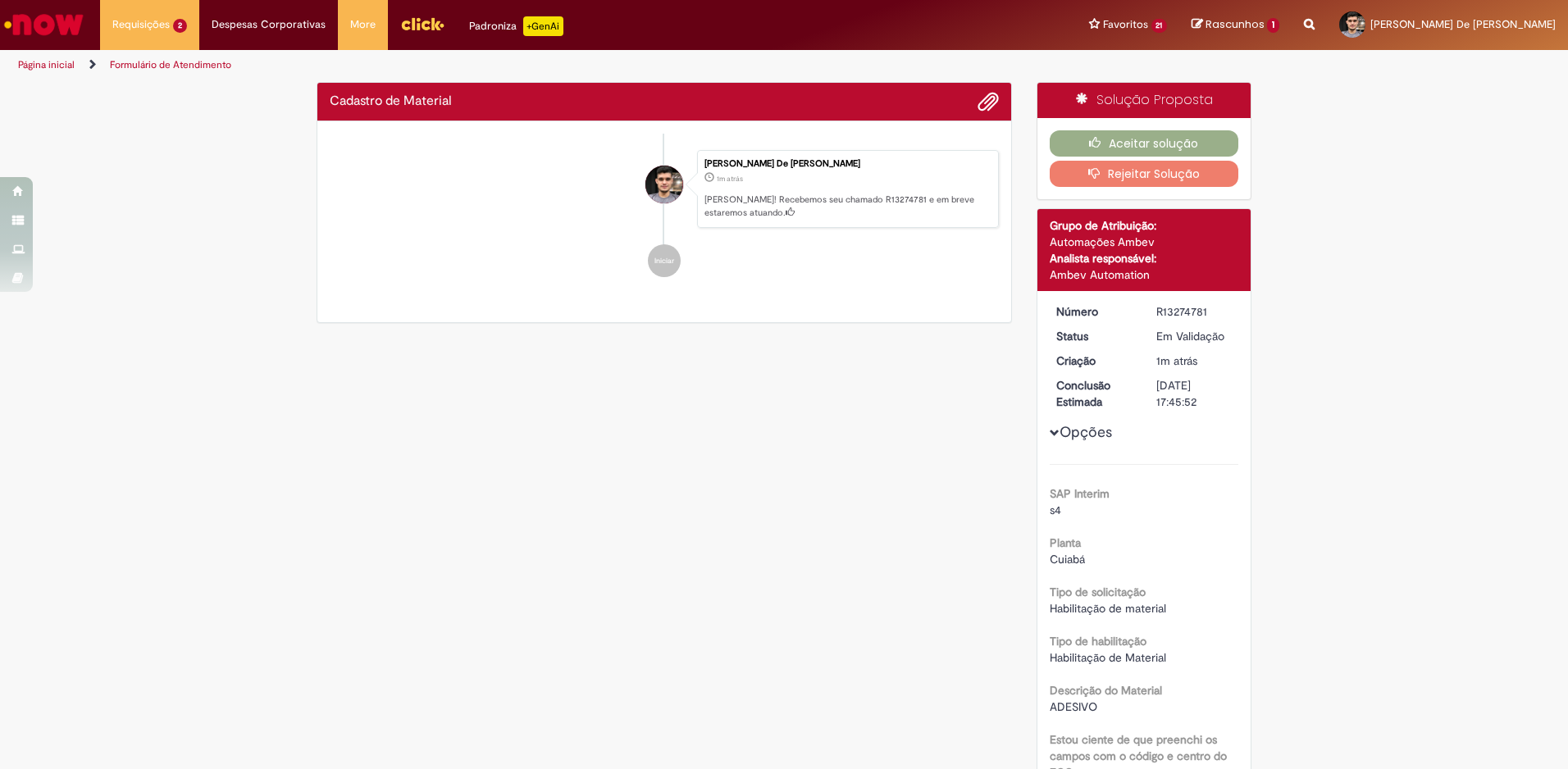 click on "Verificar Código de Barras
Cadastro de Material
Enviar
[PERSON_NAME]
1m atrás 1m atrás
[PERSON_NAME]! Recebemos seu chamado R13274781 e em breve estaremos atuando.
Iniciar
Solução Proposta
Aceitar solução   Rejeitar Solução
Detalhes do tíquete
Grupo de Atribuição:
Automações Ambev
Analista responsável:
Ambev Automation
Número
R13274781" at bounding box center [784, 639] 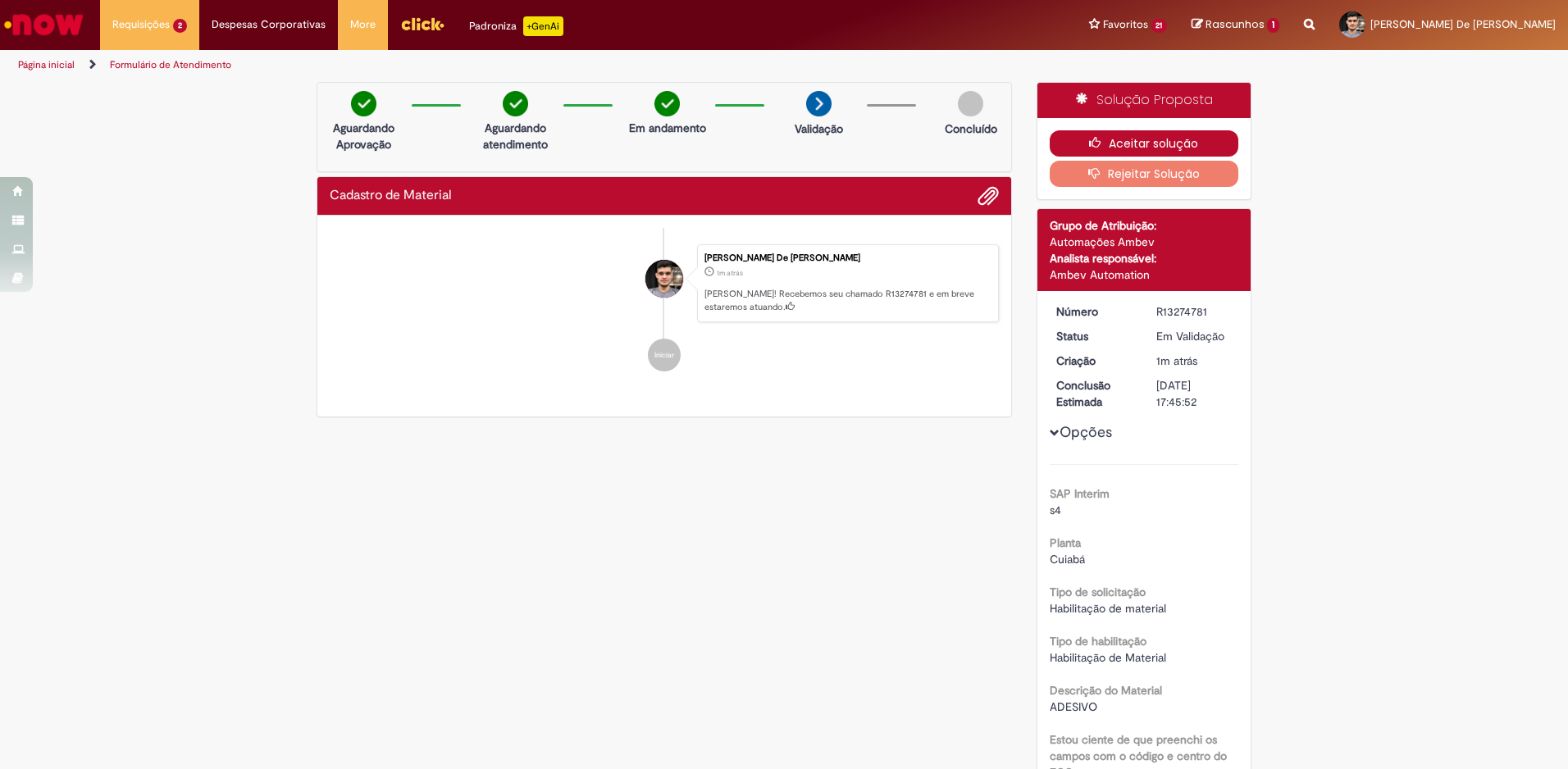 click on "Aceitar solução" at bounding box center [1144, 143] 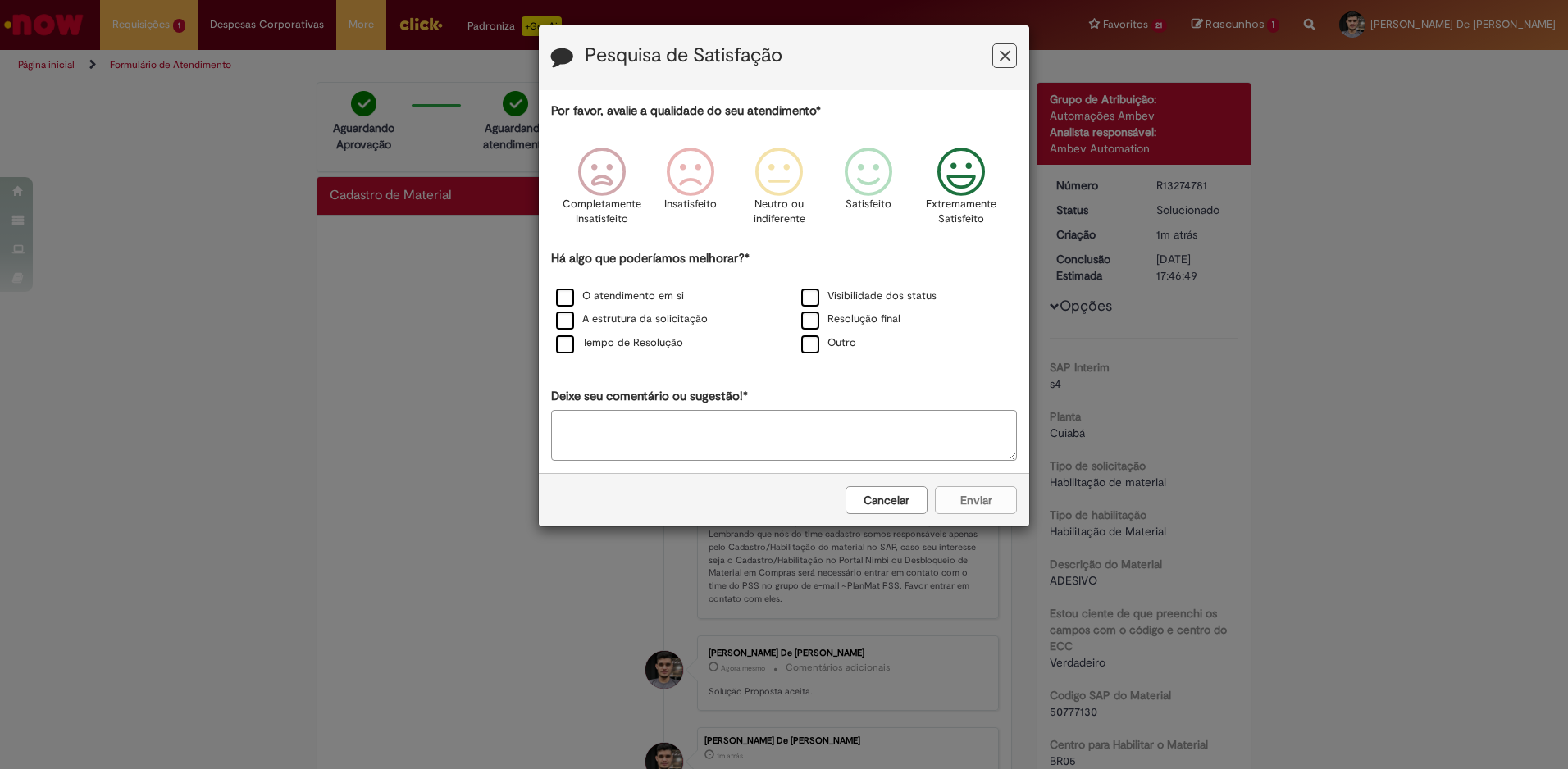 click at bounding box center [961, 172] 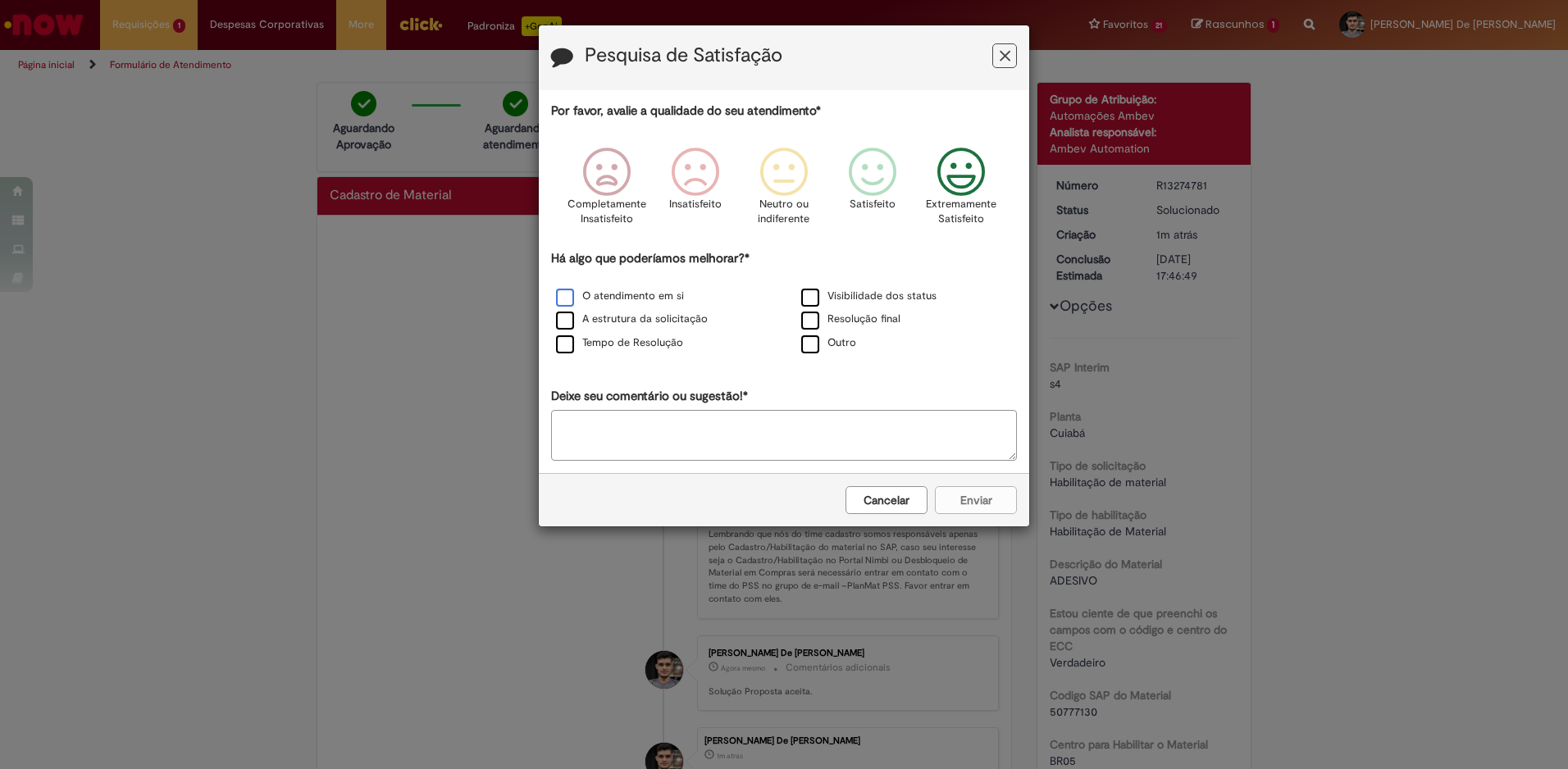 click on "O atendimento em si" at bounding box center (620, 296) 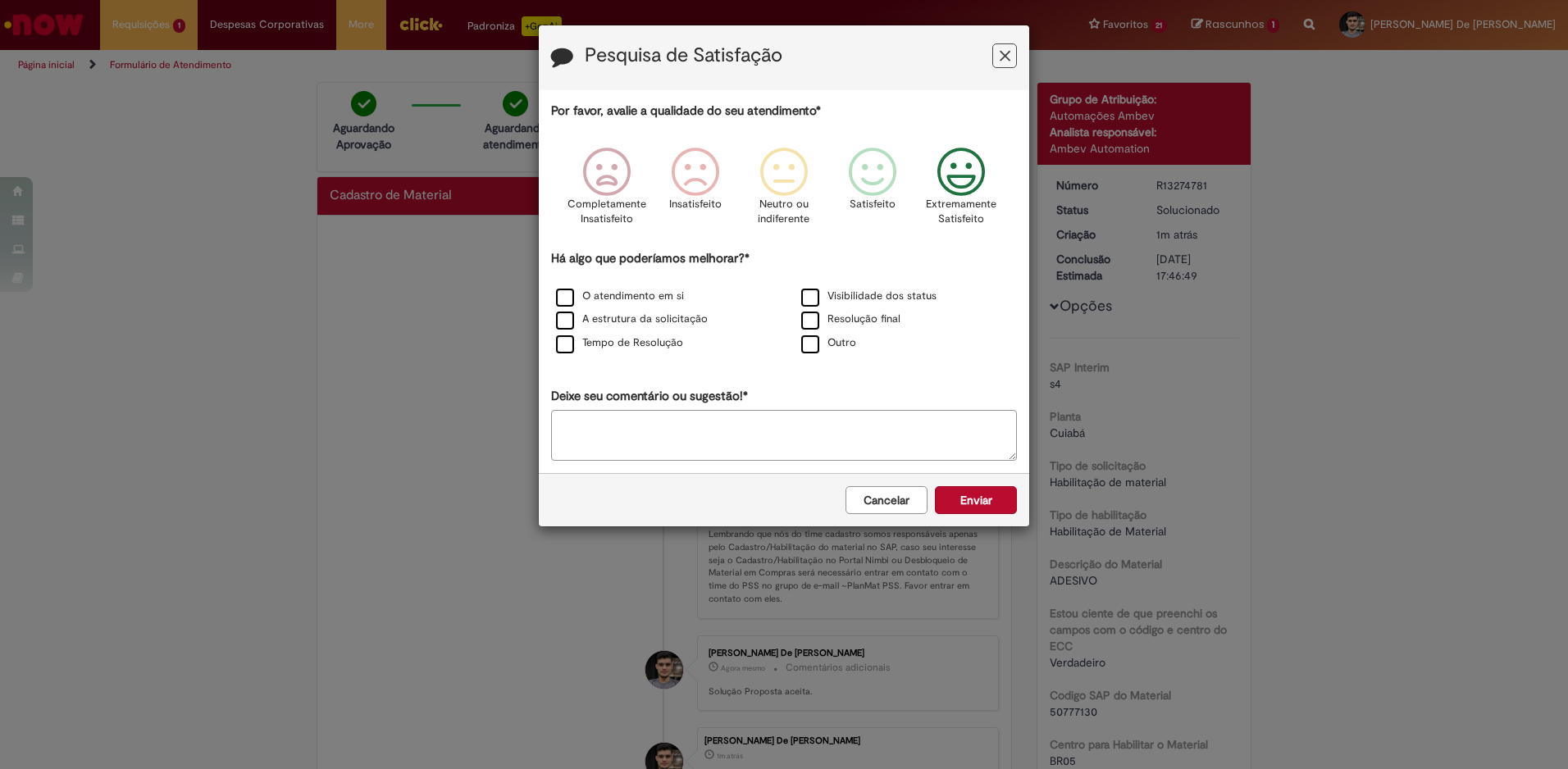 click on "A estrutura da solicitação" at bounding box center [661, 320] 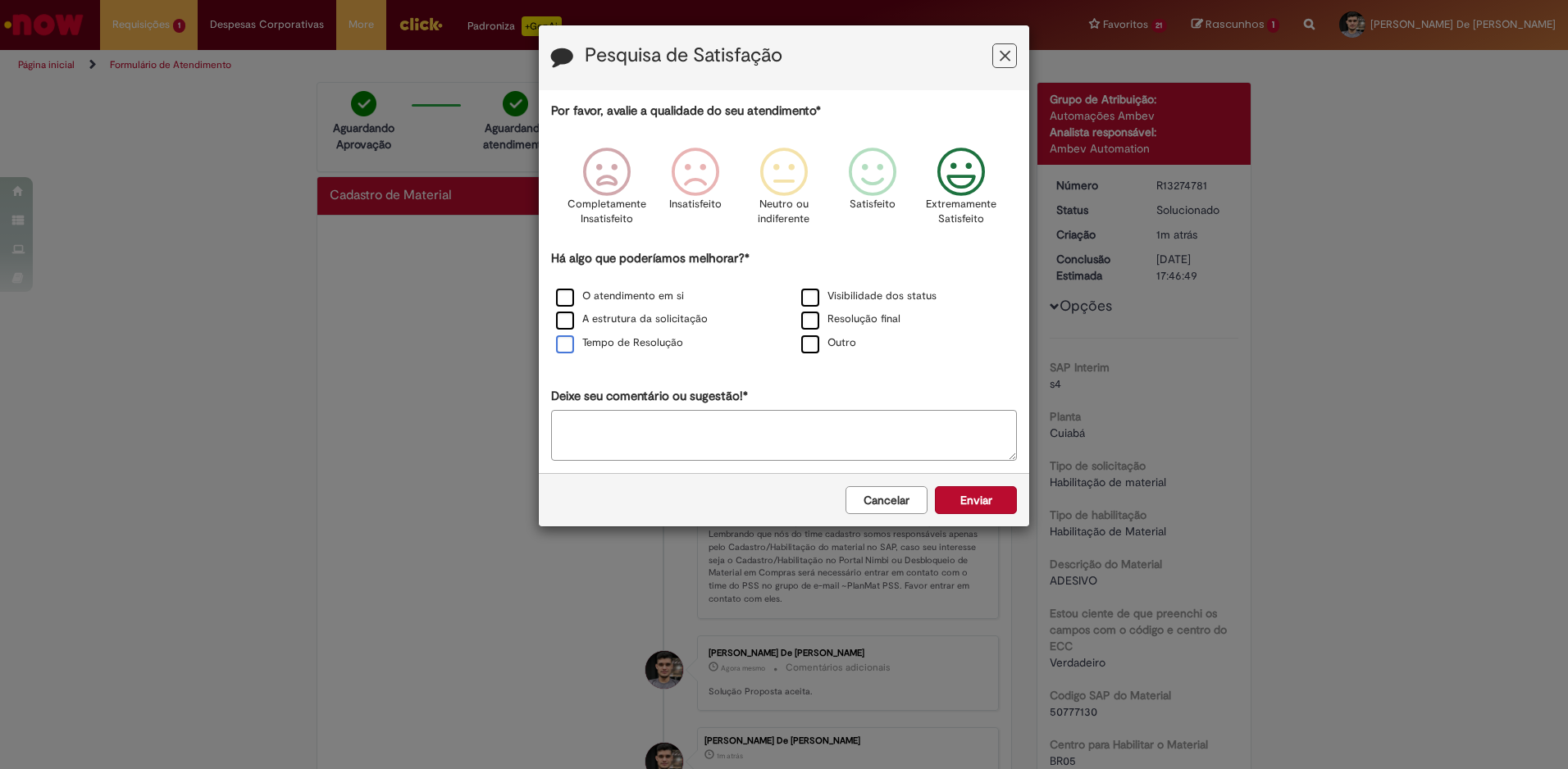 click on "Tempo de Resolução" at bounding box center [619, 343] 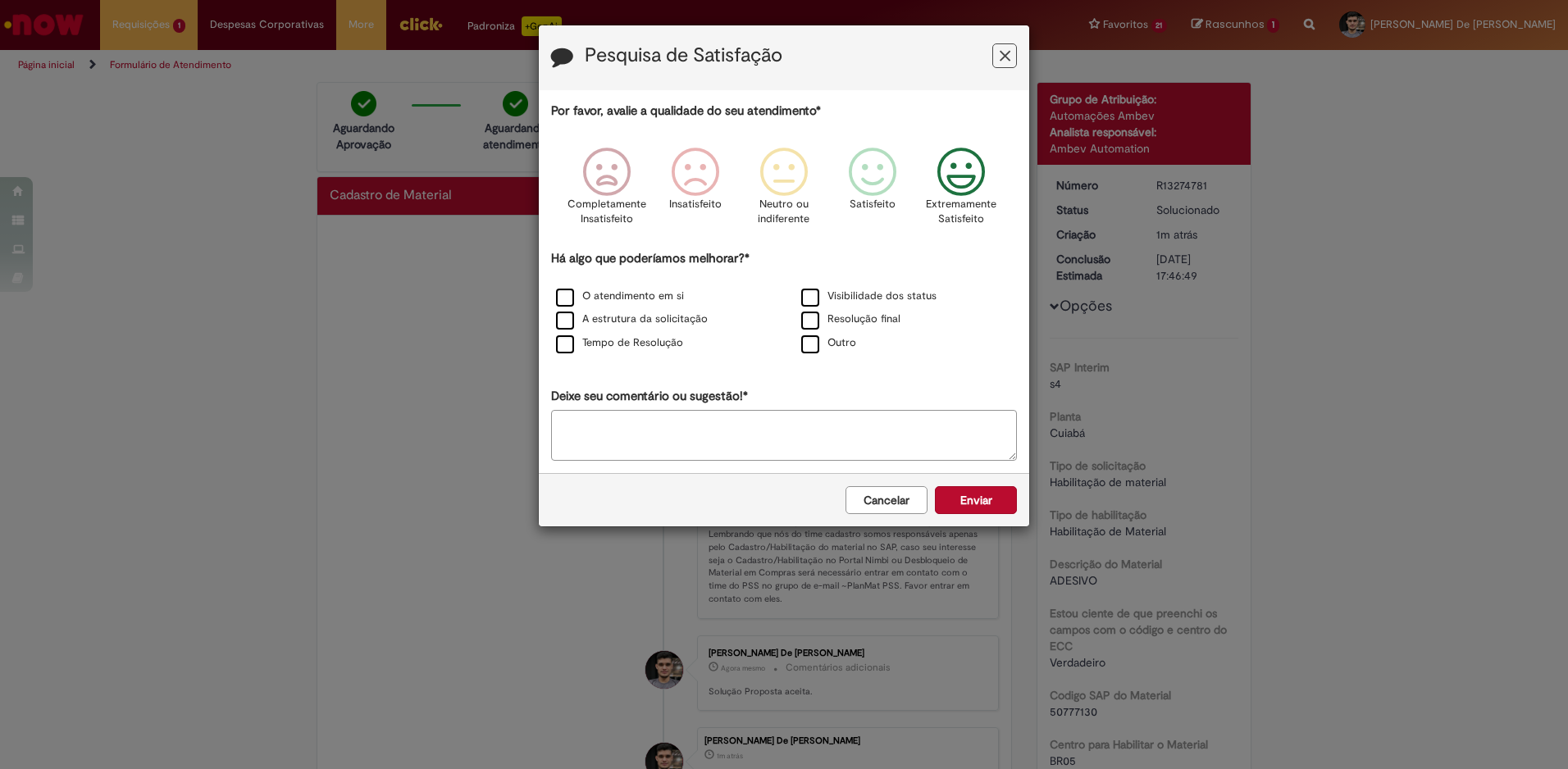 click on "Pesquisa de Satisfação
Por favor, avalie a qualidade do seu atendimento*
Completamente Insatisfeito
Insatisfeito
Neutro ou indiferente
Satisfeito
Extremamente Satisfeito
Há algo que poderíamos melhorar?*
O atendimento em si
Visibilidade dos status
A estrutura da solicitação
Resolução final
Tempo de Resolução
Outro
Deixe seu comentário ou sugestão!*
Cancelar   Enviar" at bounding box center (784, 384) 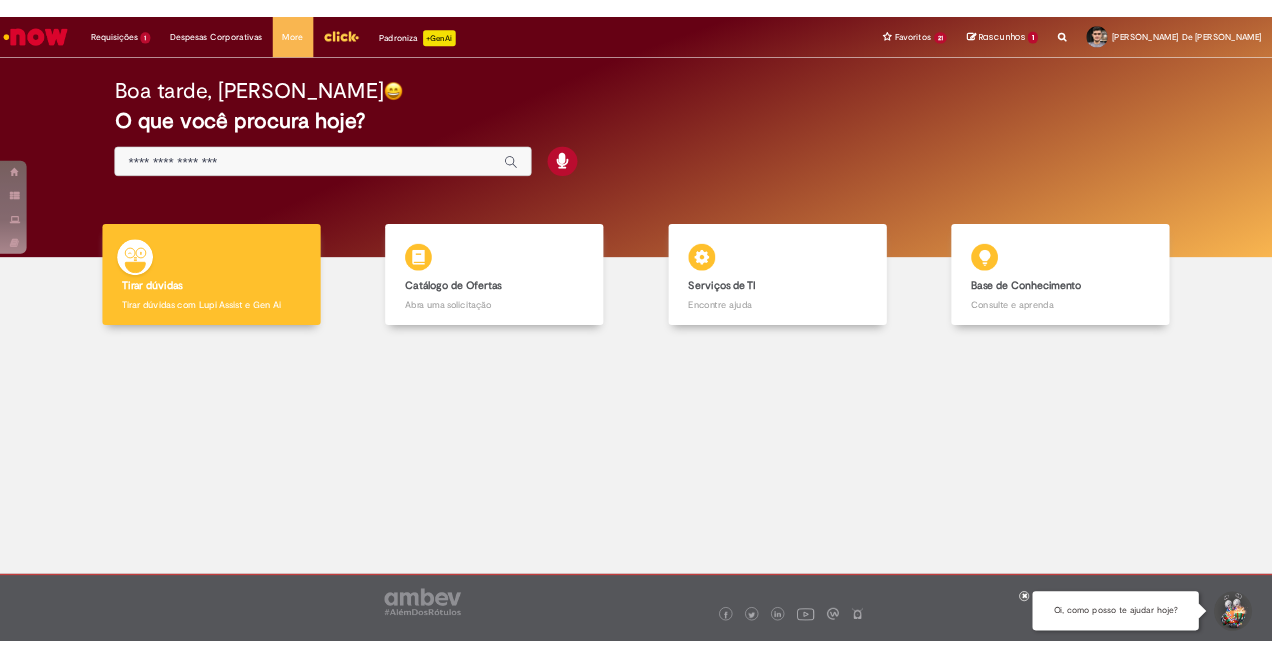 scroll, scrollTop: 0, scrollLeft: 0, axis: both 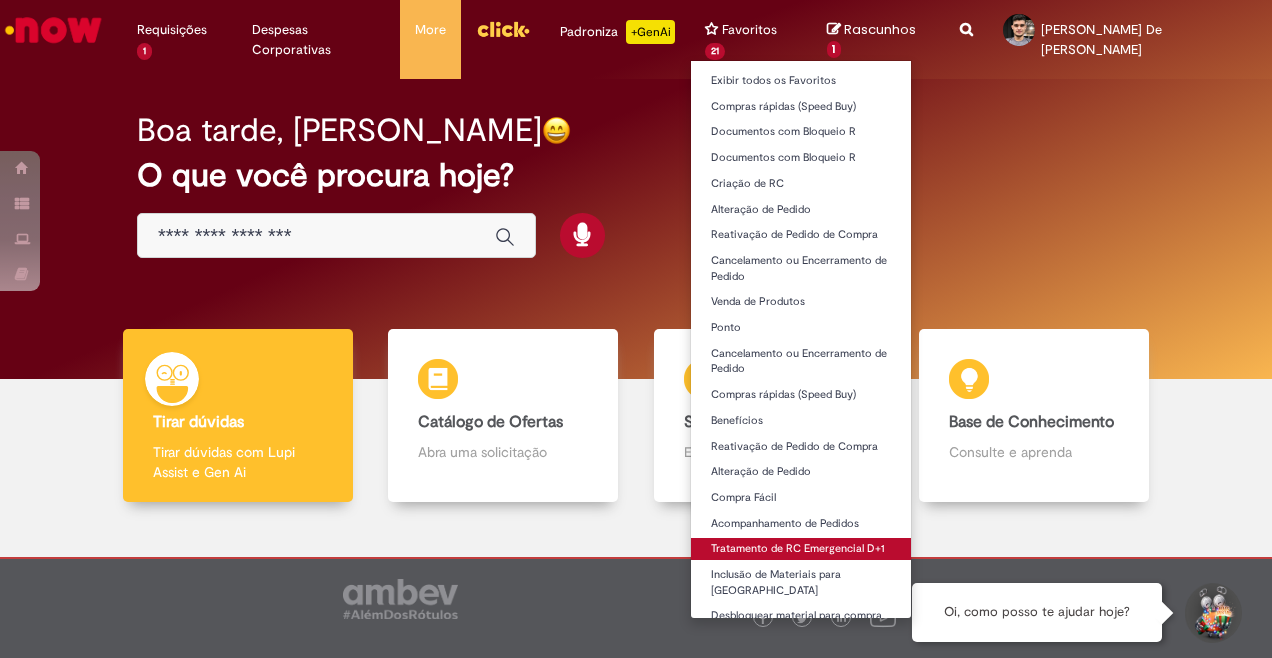 click on "Tratamento de RC Emergencial D+1" at bounding box center [801, 549] 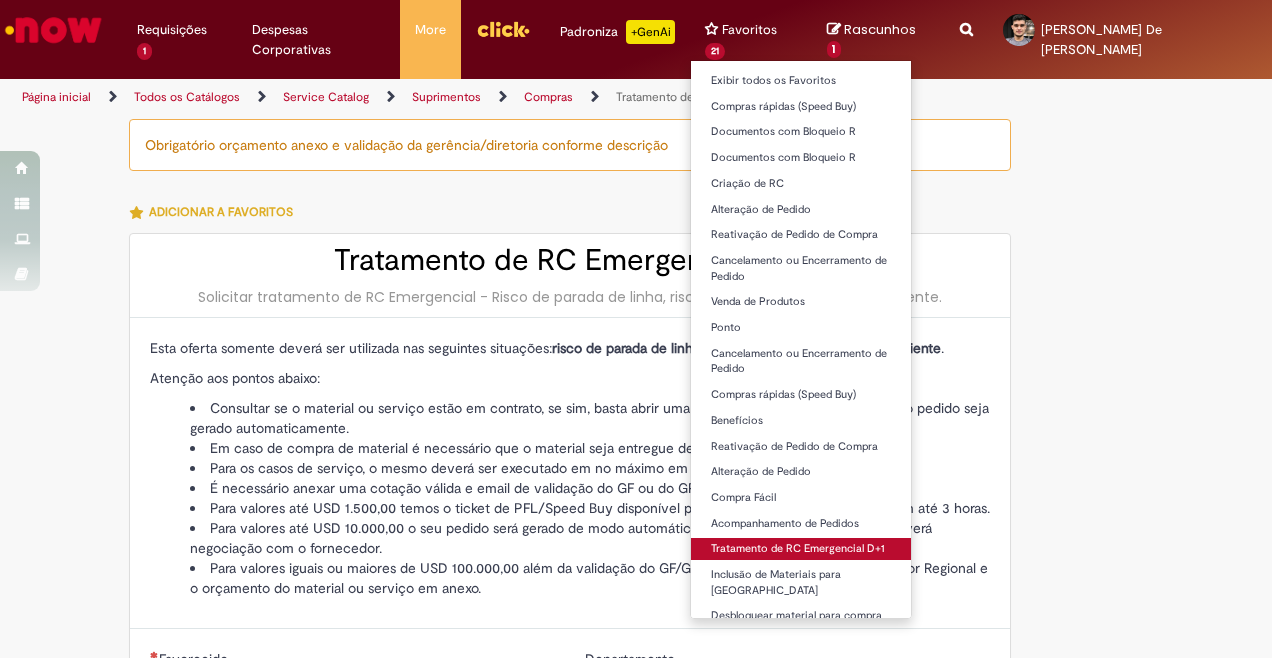type on "********" 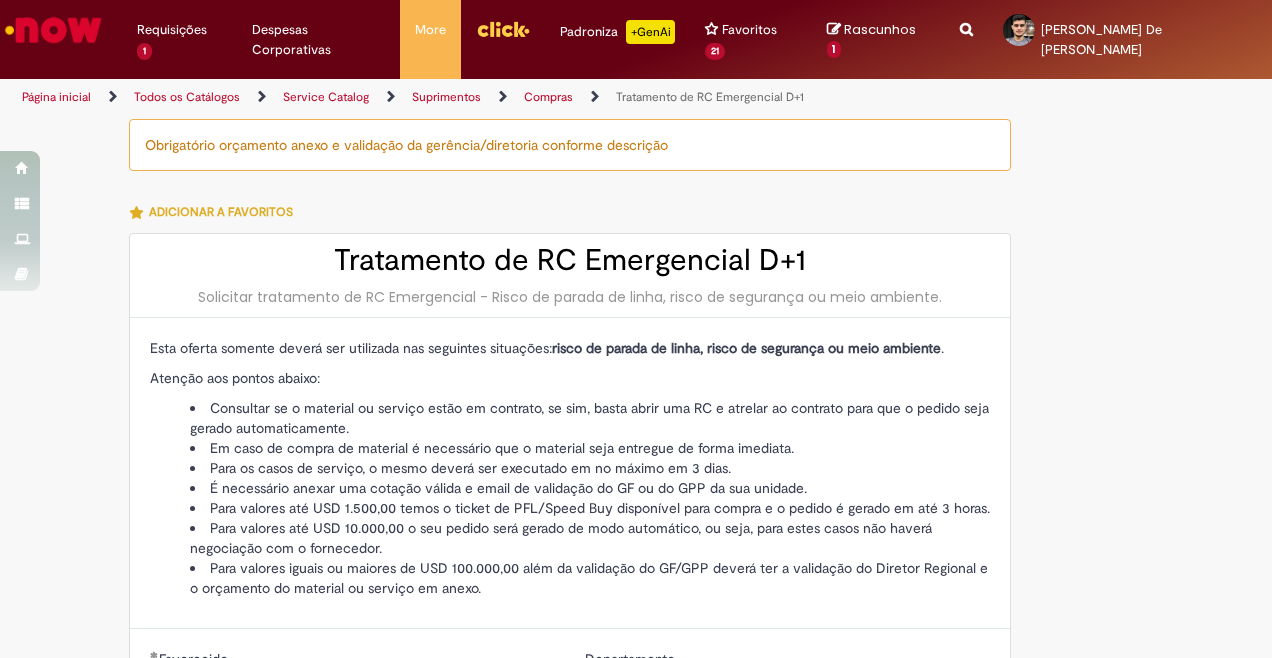 click on "Obrigatório orçamento anexo e validação da gerência/diretoria conforme descrição
Adicionar a Favoritos
Tratamento de RC Emergencial D+1
Solicitar tratamento de RC Emergencial - Risco de parada de linha, risco de segurança ou meio ambiente.
Esta oferta somente deverá ser utilizada nas seguintes situações:  risco de parada de linha, risco de segurança ou meio ambiente .
Atenção aos pontos abaixo:
Consultar se o material ou serviço estão em contrato, se sim, basta abrir uma RC e atrelar ao contrato para que o pedido seja gerado automaticamente.
Em caso de compra de material é necessário que o material seja entregue de forma imediata.
Para os casos de serviço, o mesmo deverá ser executado em no máximo em 3 dias.
É necessário anexar uma cotação válida e email de validação do GF ou do GPP da sua unidade.
**" at bounding box center [636, 1047] 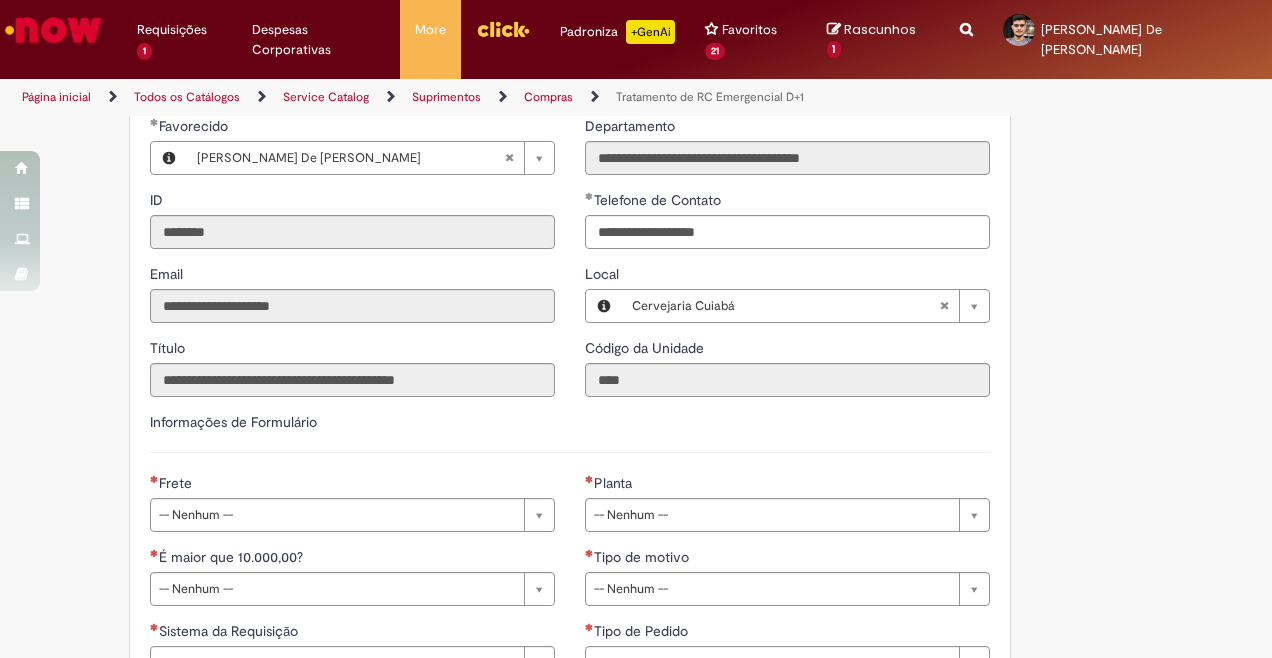 scroll, scrollTop: 487, scrollLeft: 0, axis: vertical 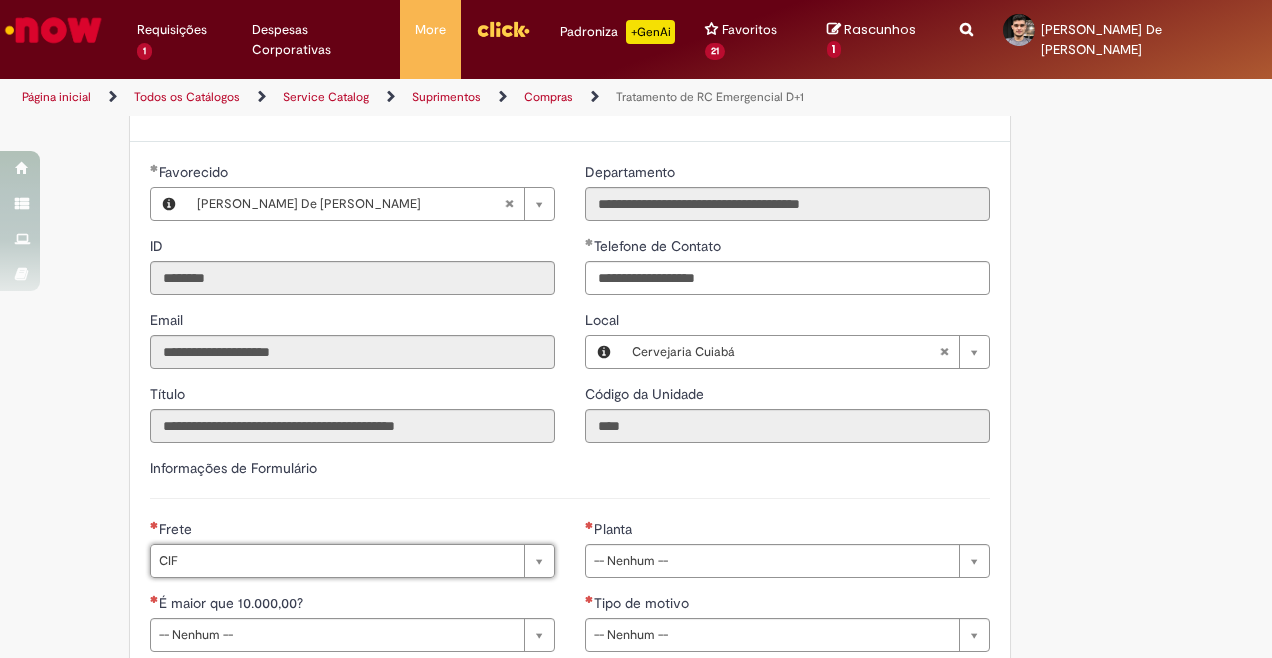 type on "***" 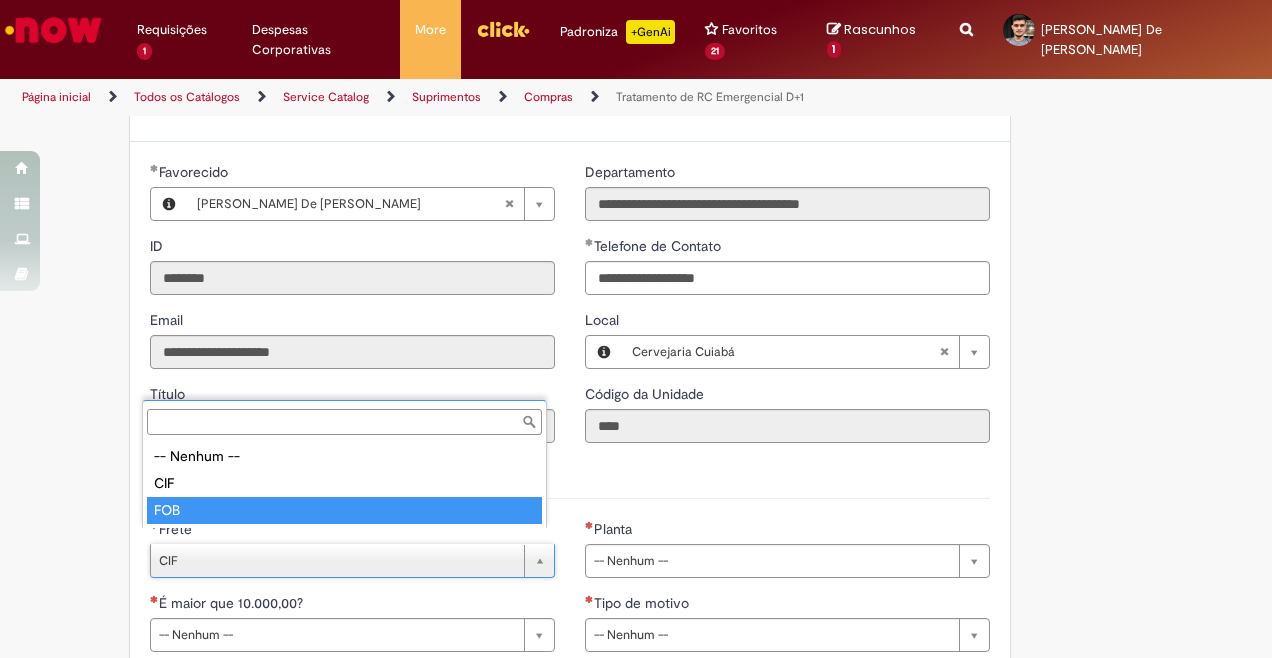 type on "***" 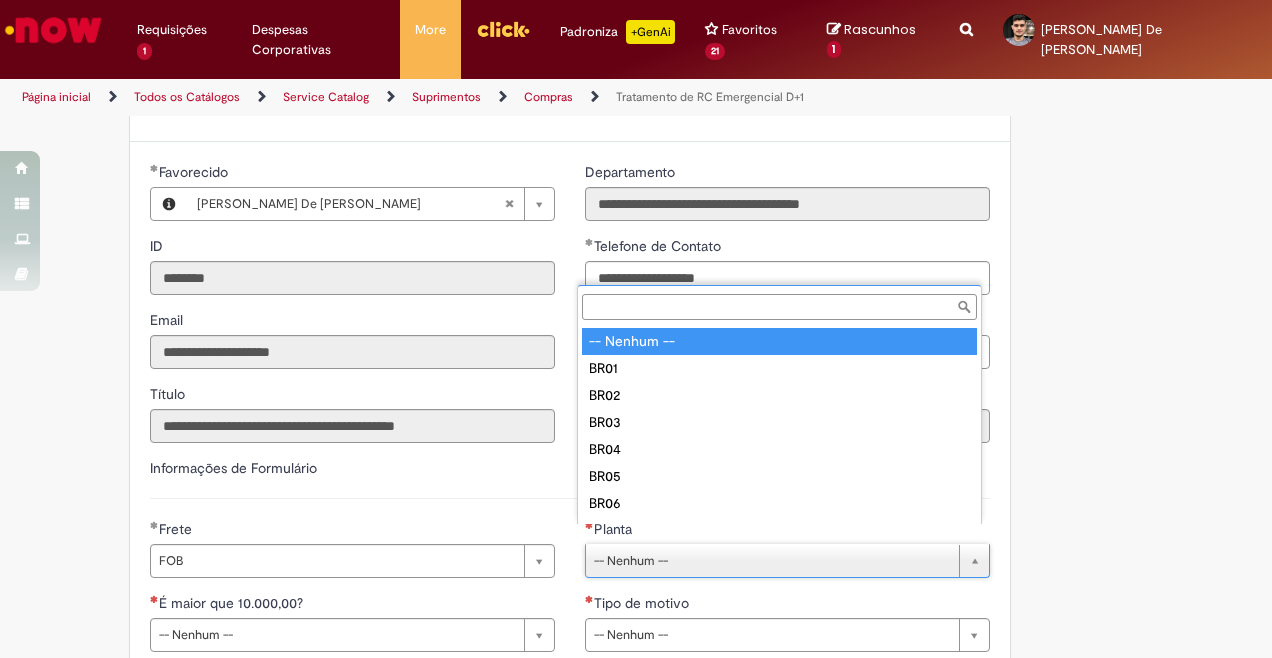 scroll, scrollTop: 0, scrollLeft: 0, axis: both 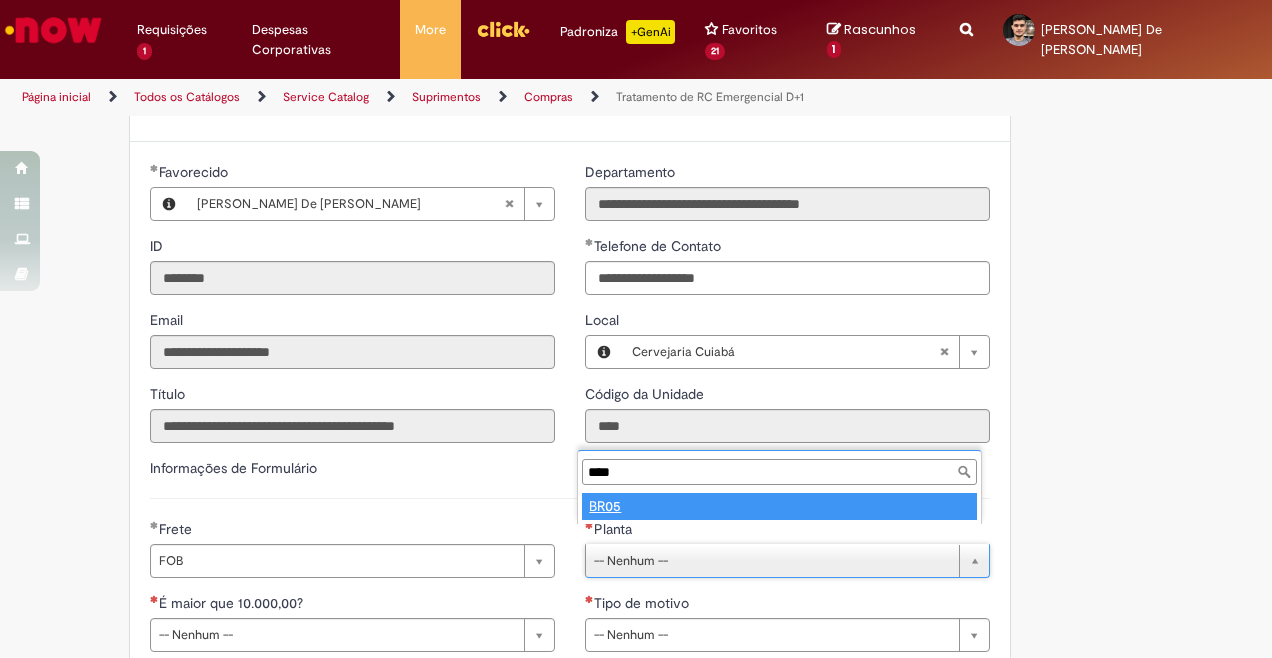 type on "****" 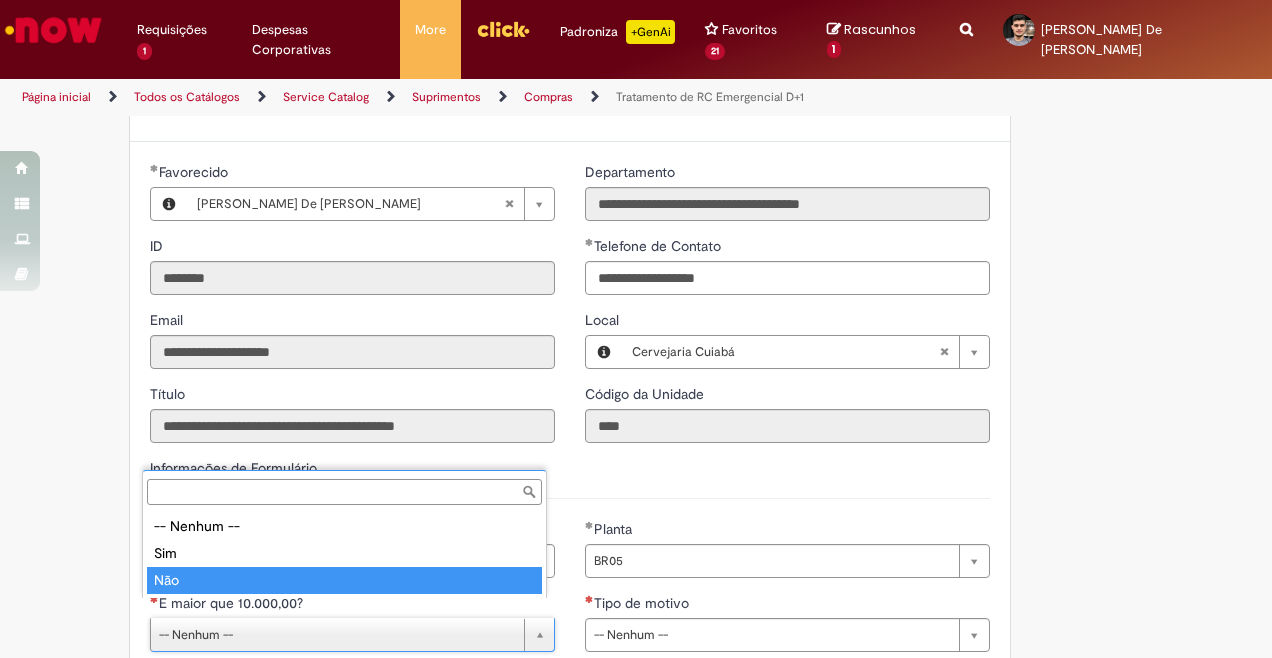 type on "***" 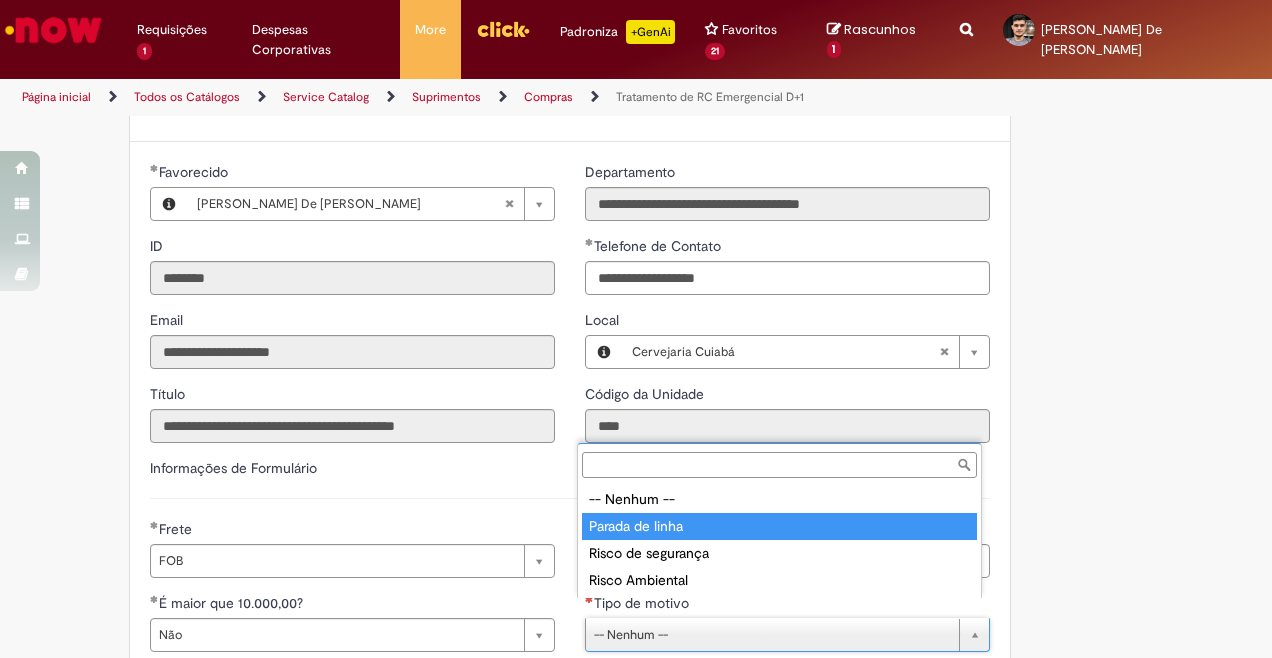 type on "**********" 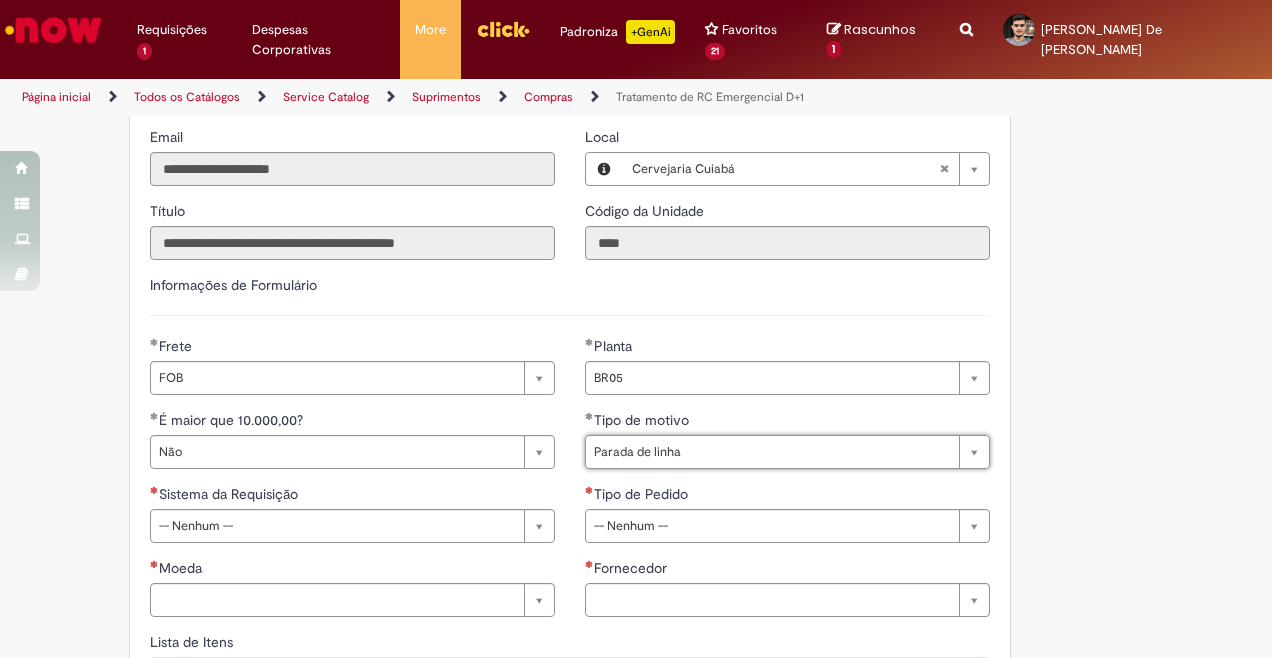 scroll, scrollTop: 676, scrollLeft: 0, axis: vertical 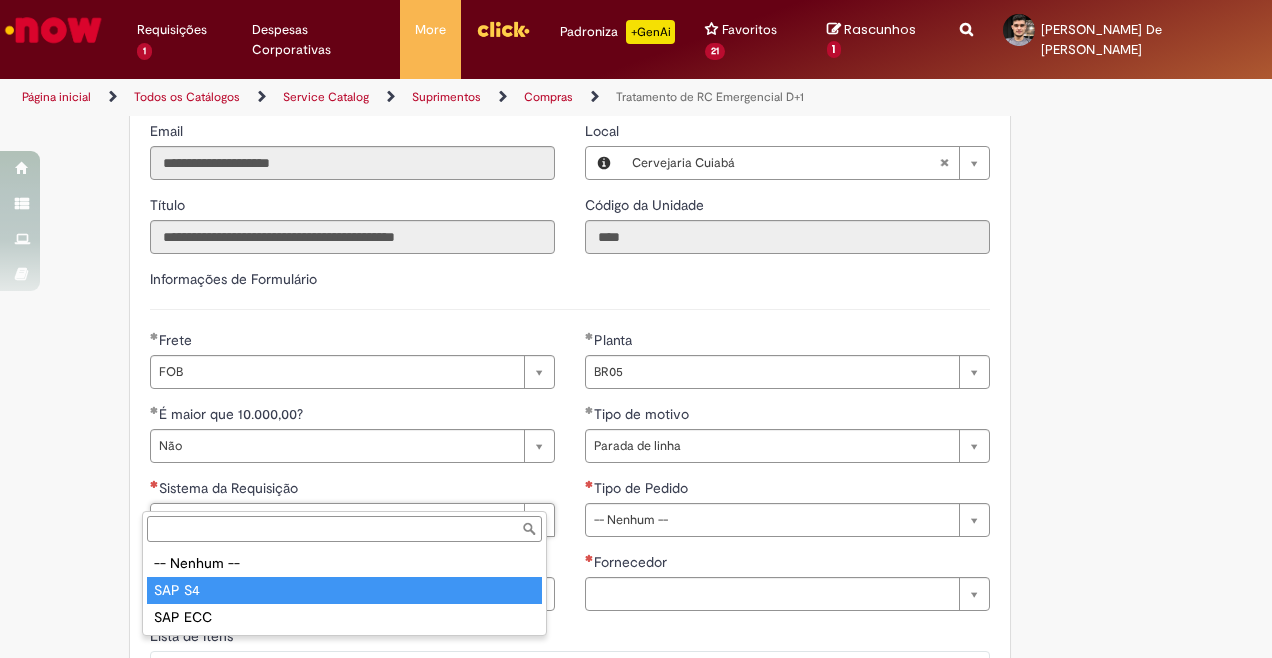 type on "******" 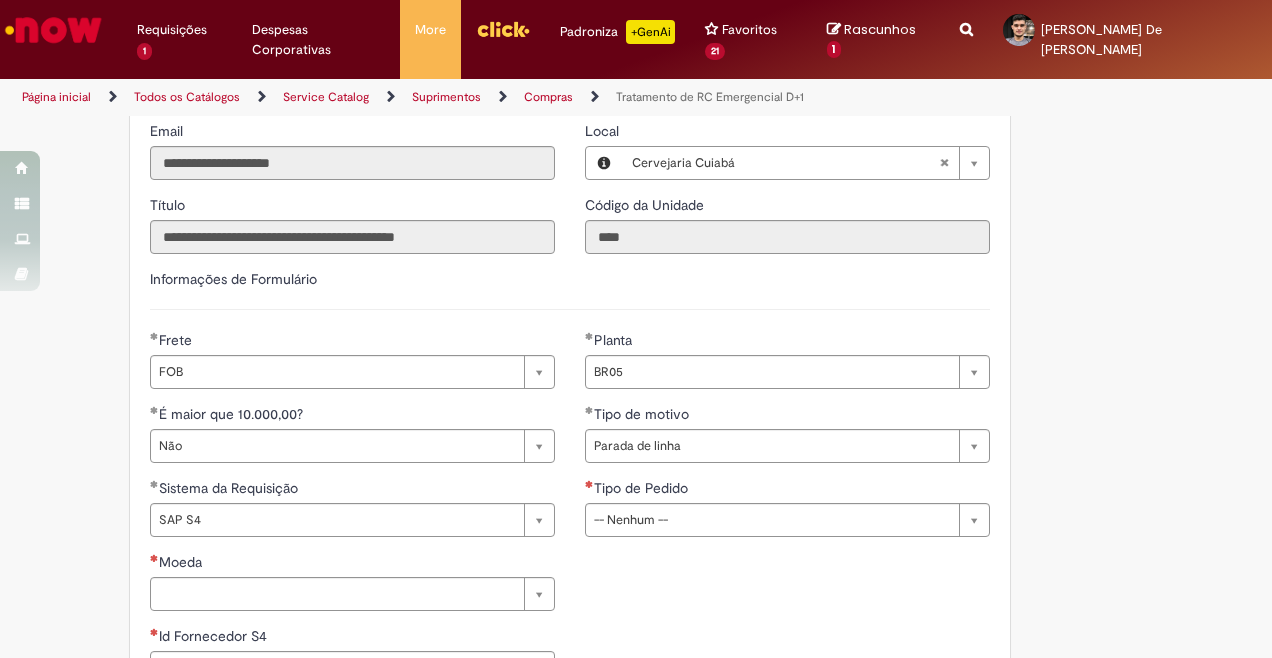 drag, startPoint x: 700, startPoint y: 476, endPoint x: 695, endPoint y: 508, distance: 32.38827 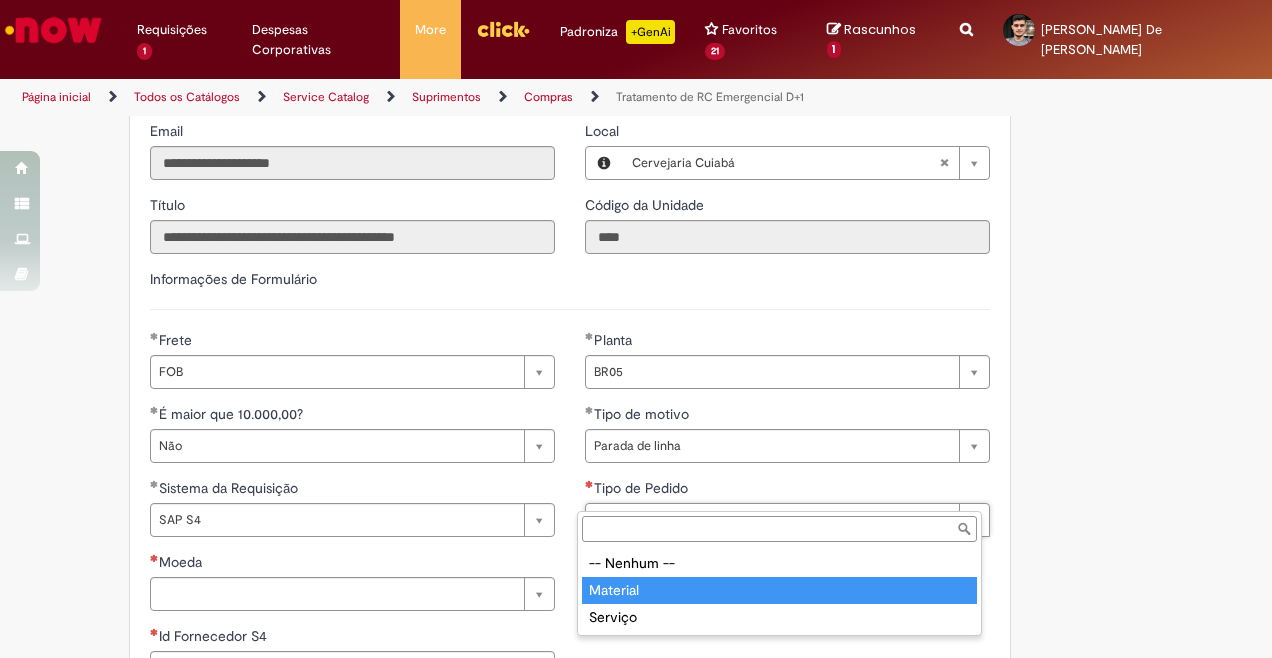 type on "********" 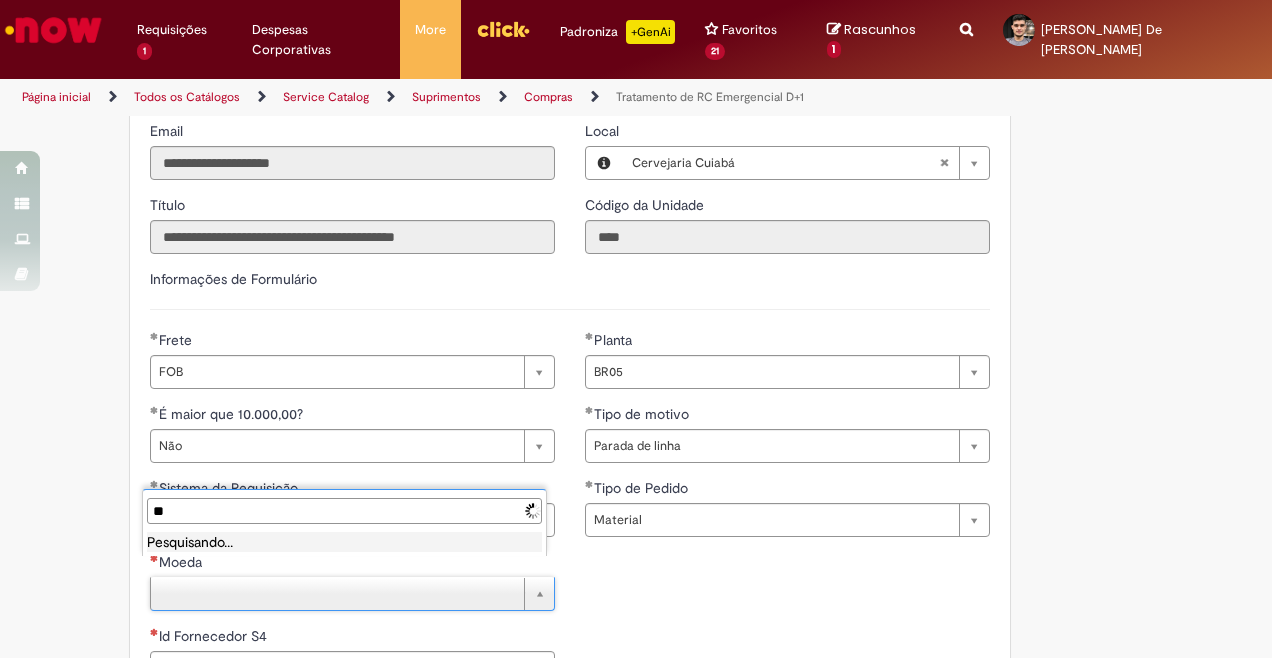 type on "*" 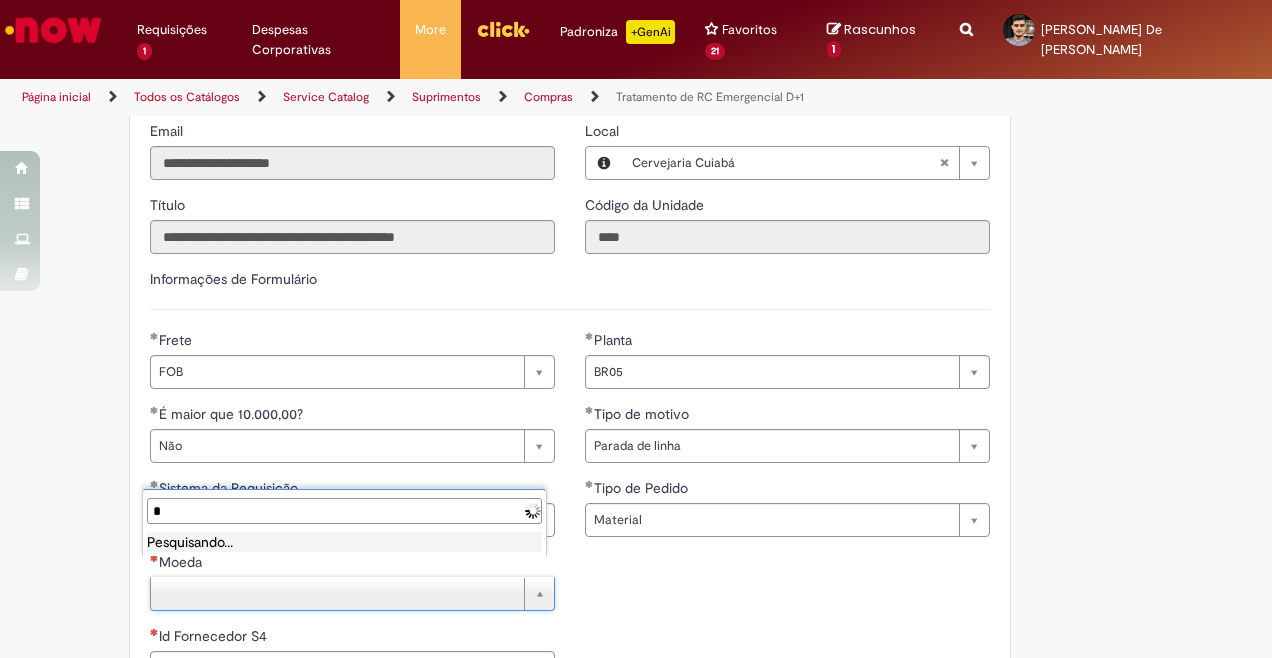 type 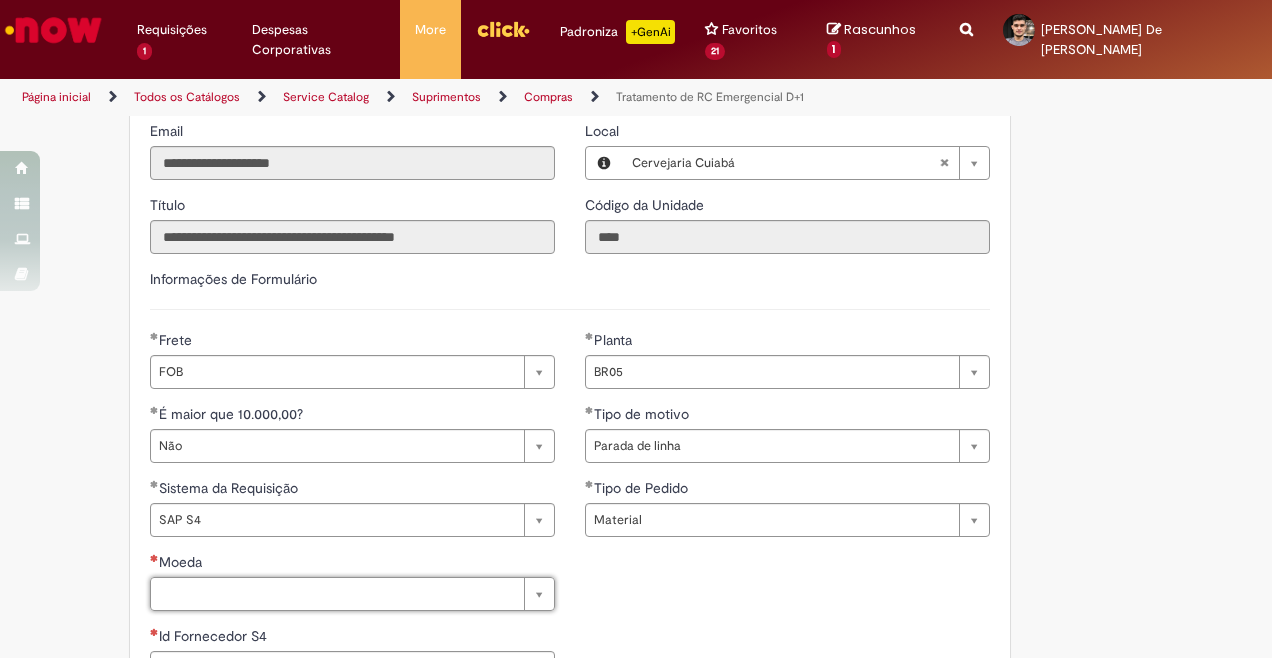 type on "*" 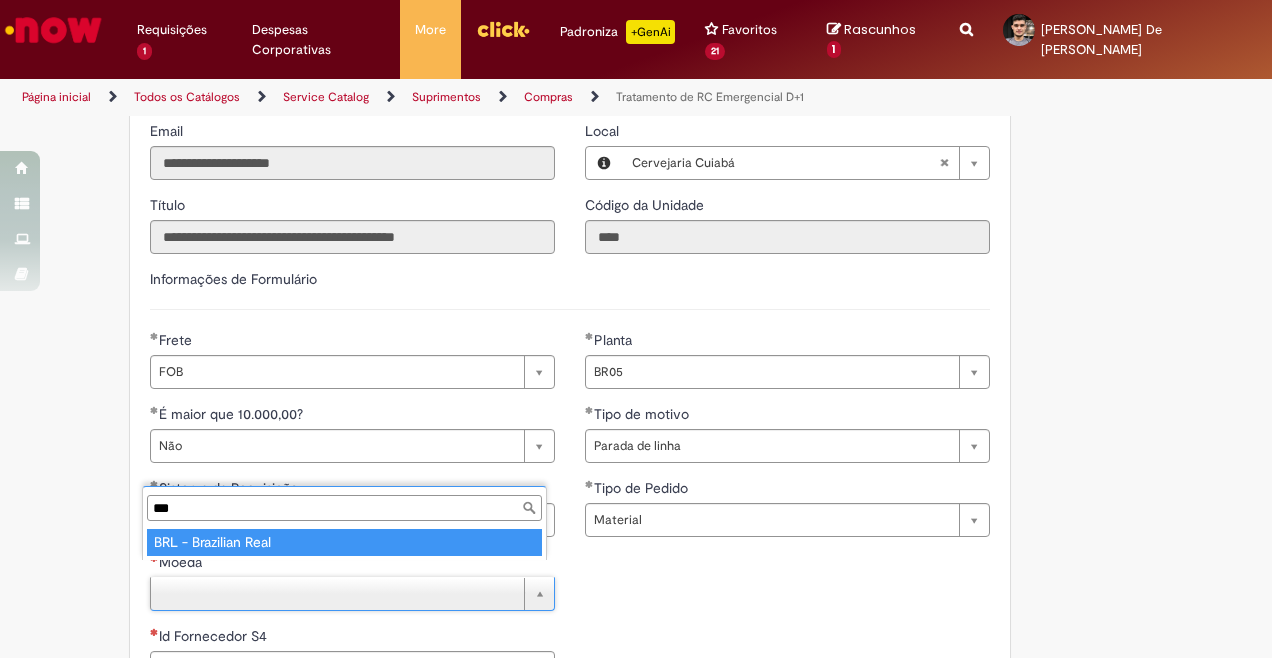 type on "***" 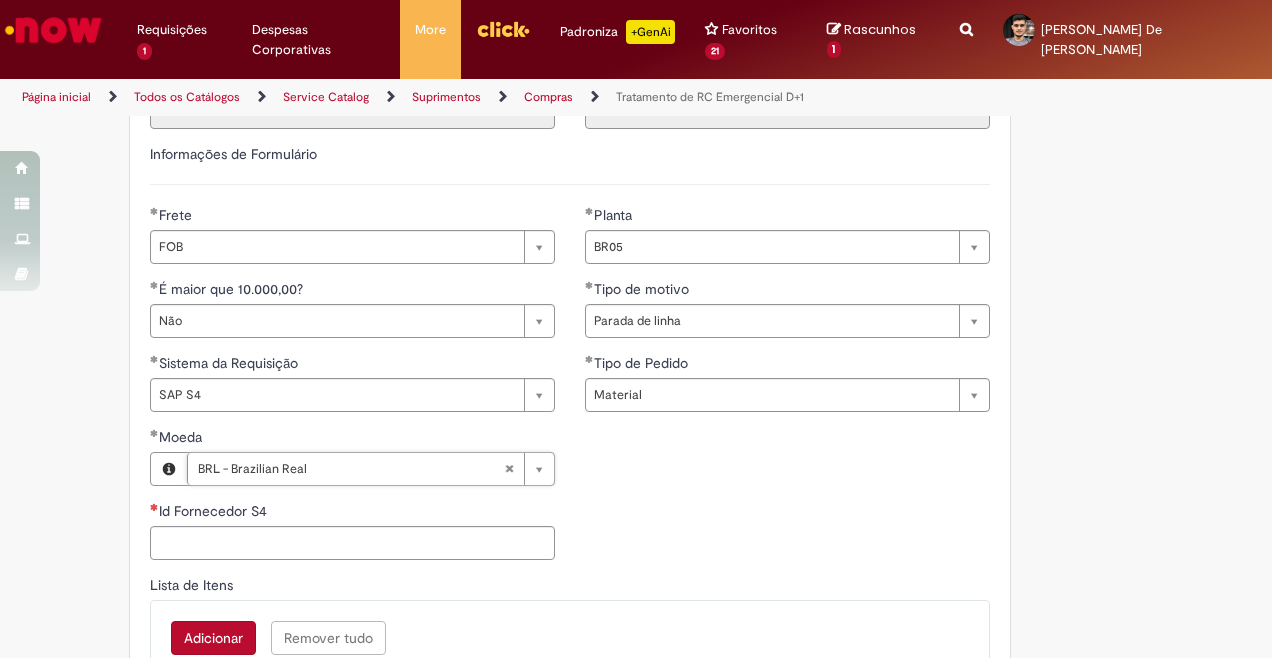 scroll, scrollTop: 810, scrollLeft: 0, axis: vertical 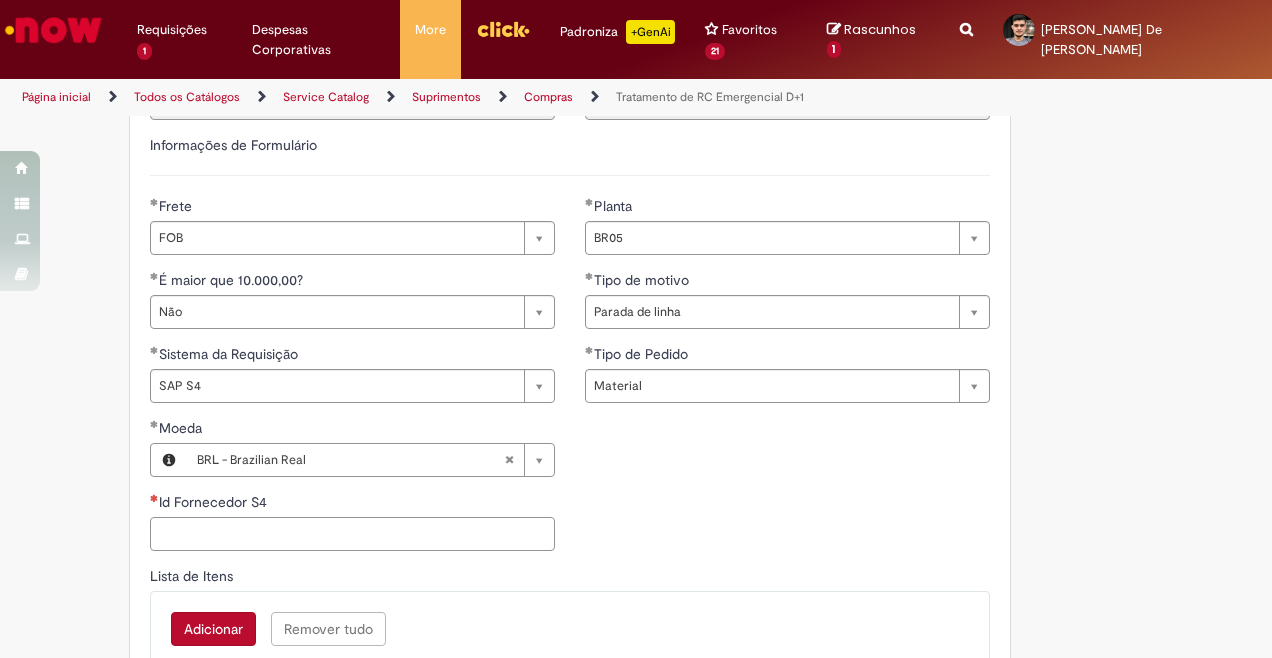 click on "Id Fornecedor S4" at bounding box center [352, 534] 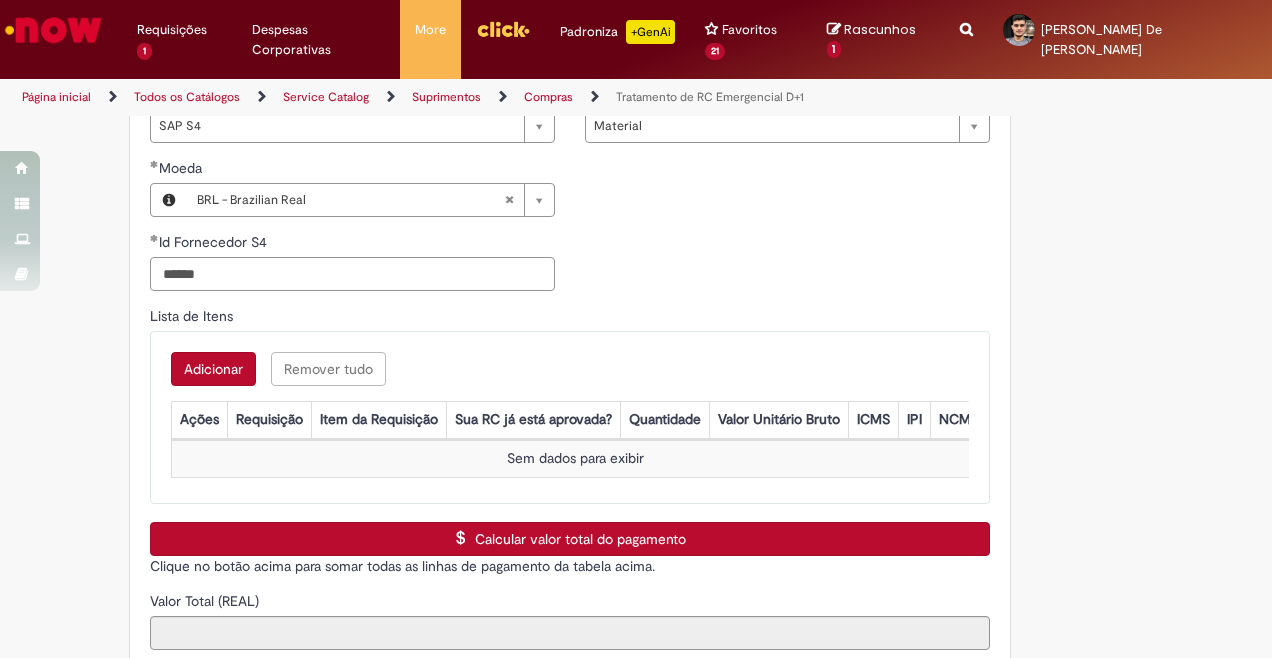 scroll, scrollTop: 1076, scrollLeft: 0, axis: vertical 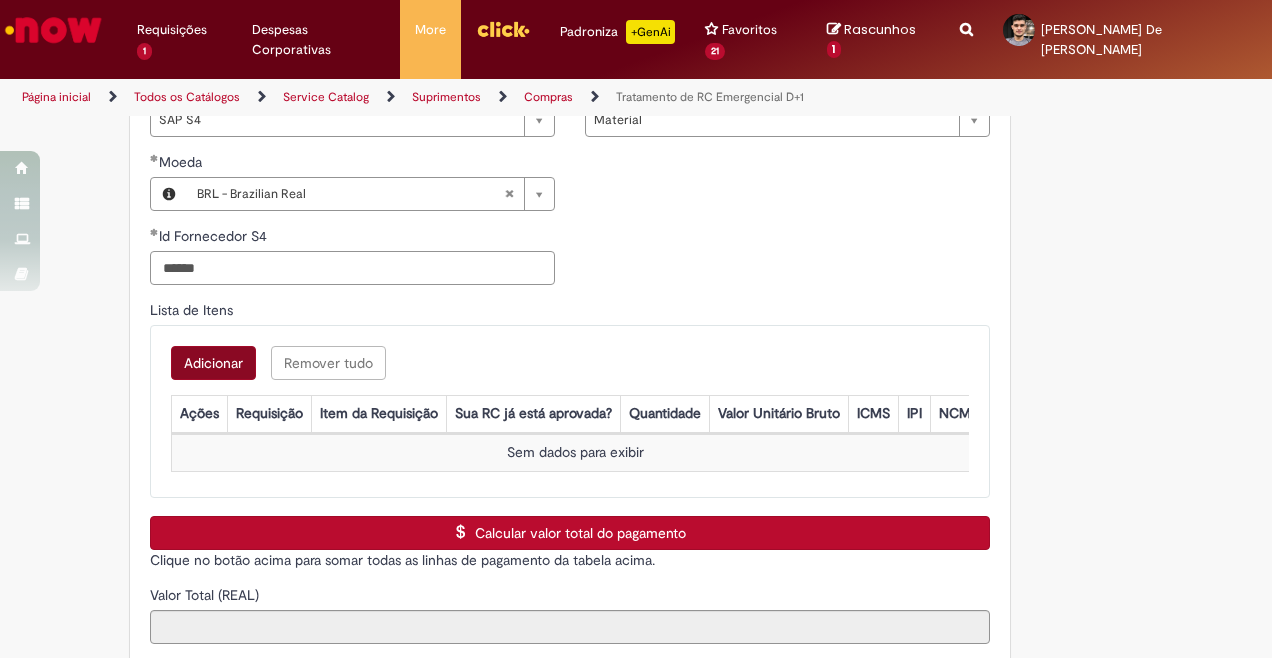 type on "******" 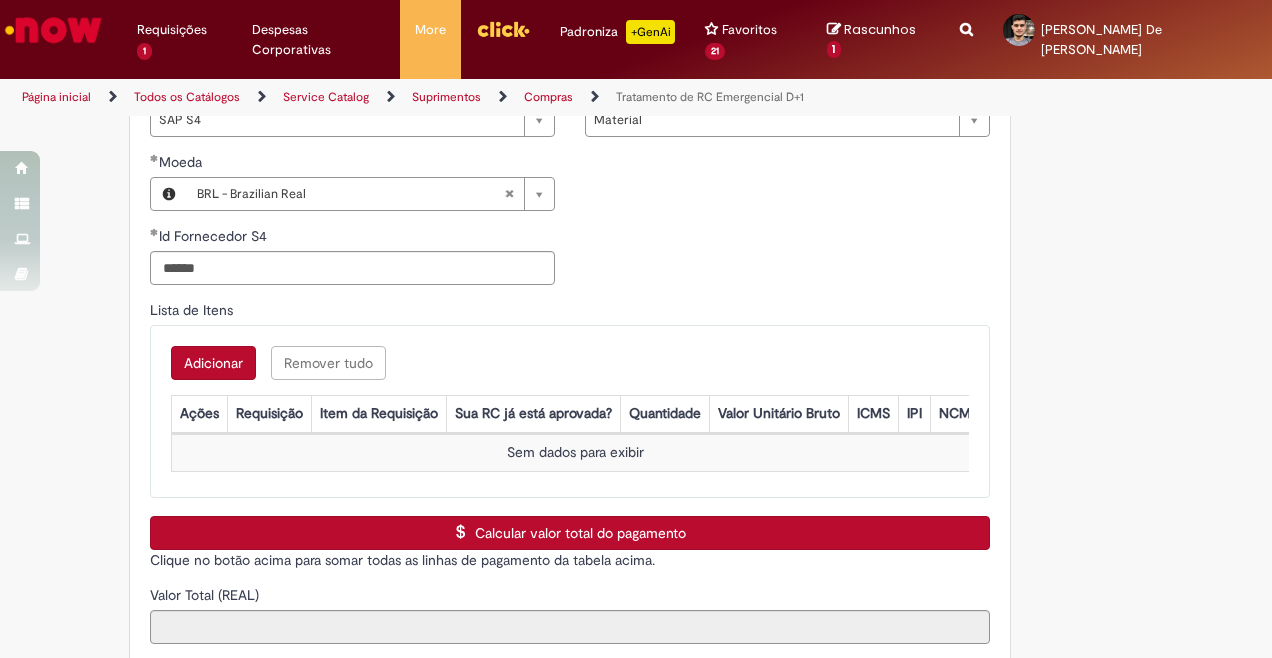 click on "Adicionar" at bounding box center [213, 363] 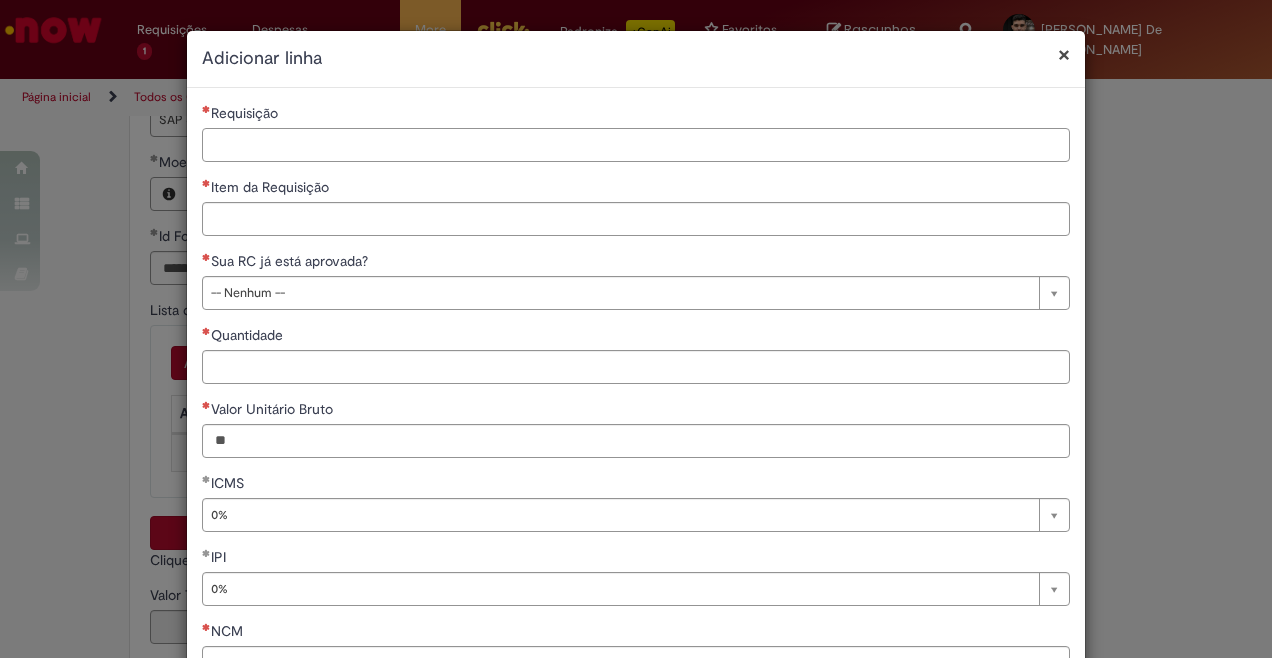 click on "Requisição" at bounding box center [636, 145] 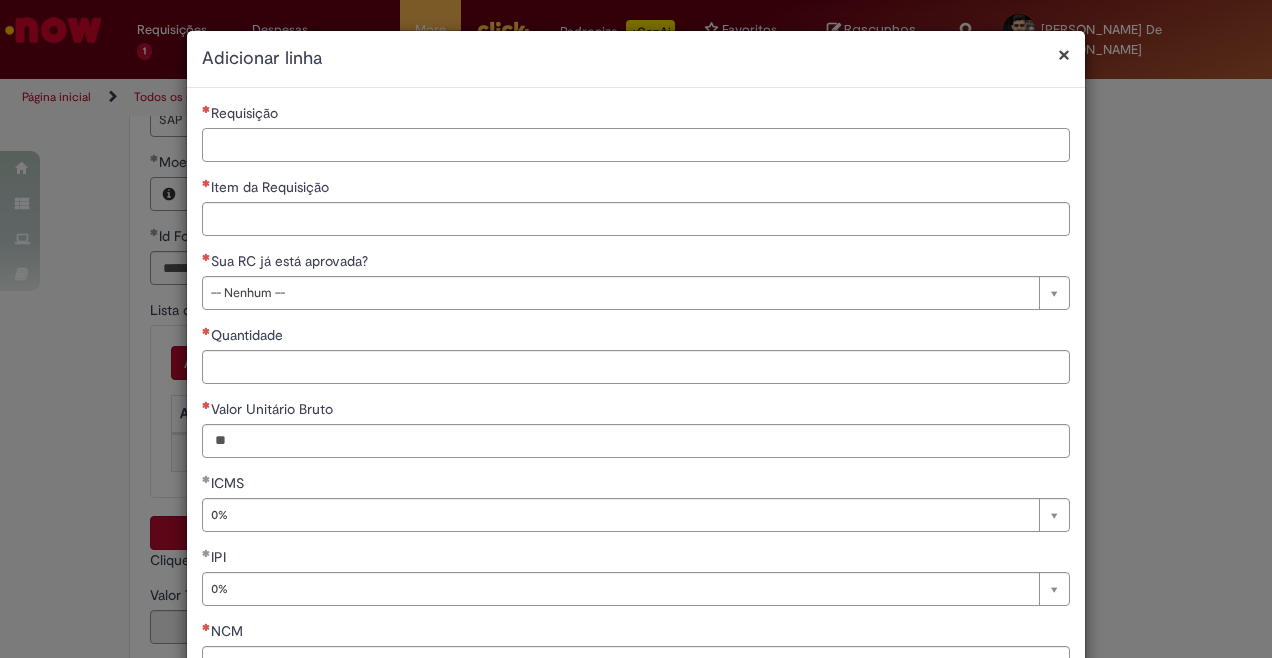 paste on "**********" 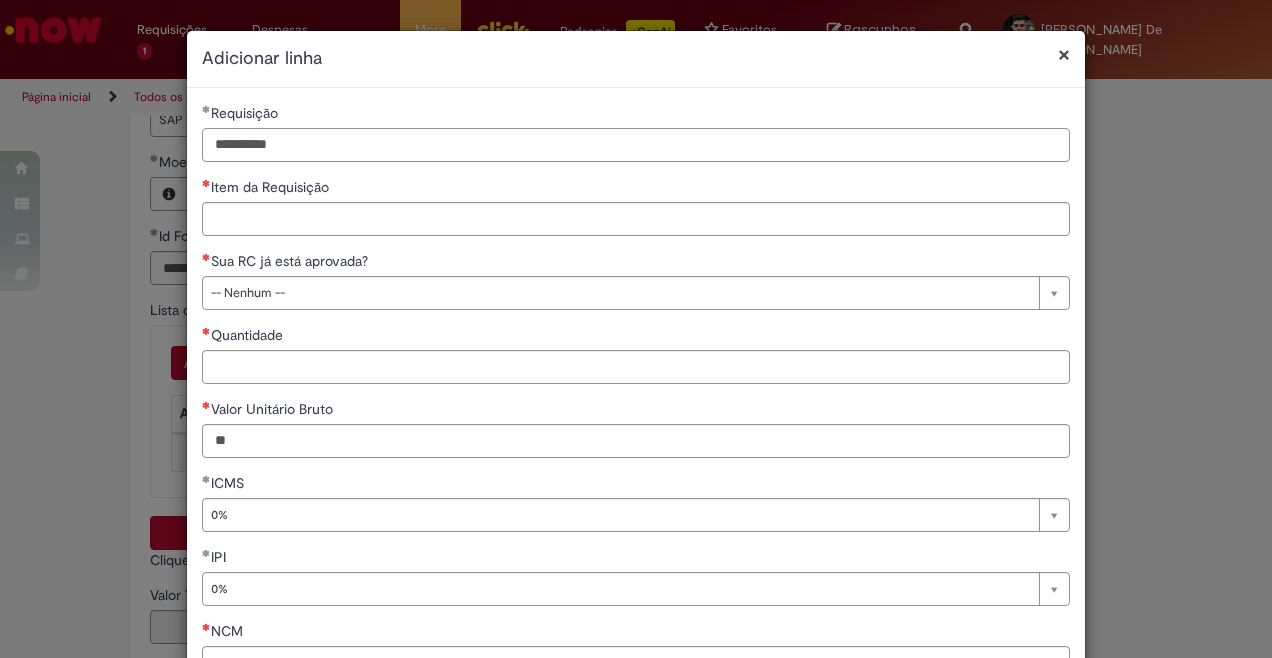 type on "**********" 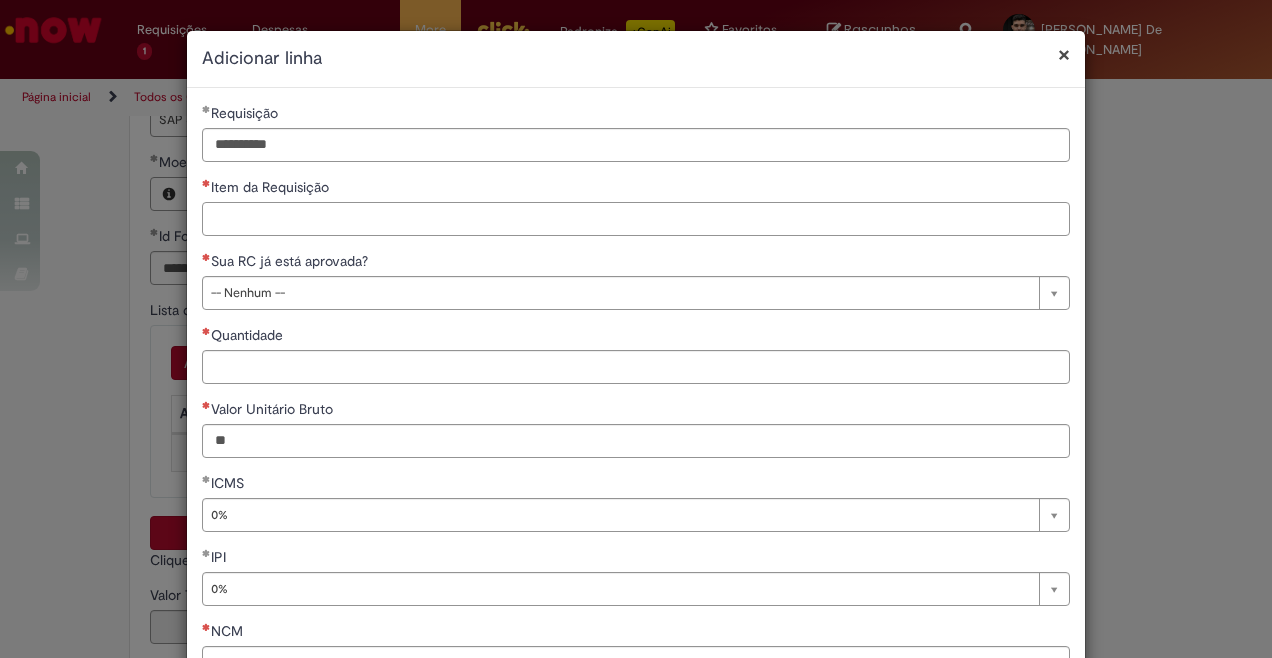 click on "Item da Requisição" at bounding box center [636, 219] 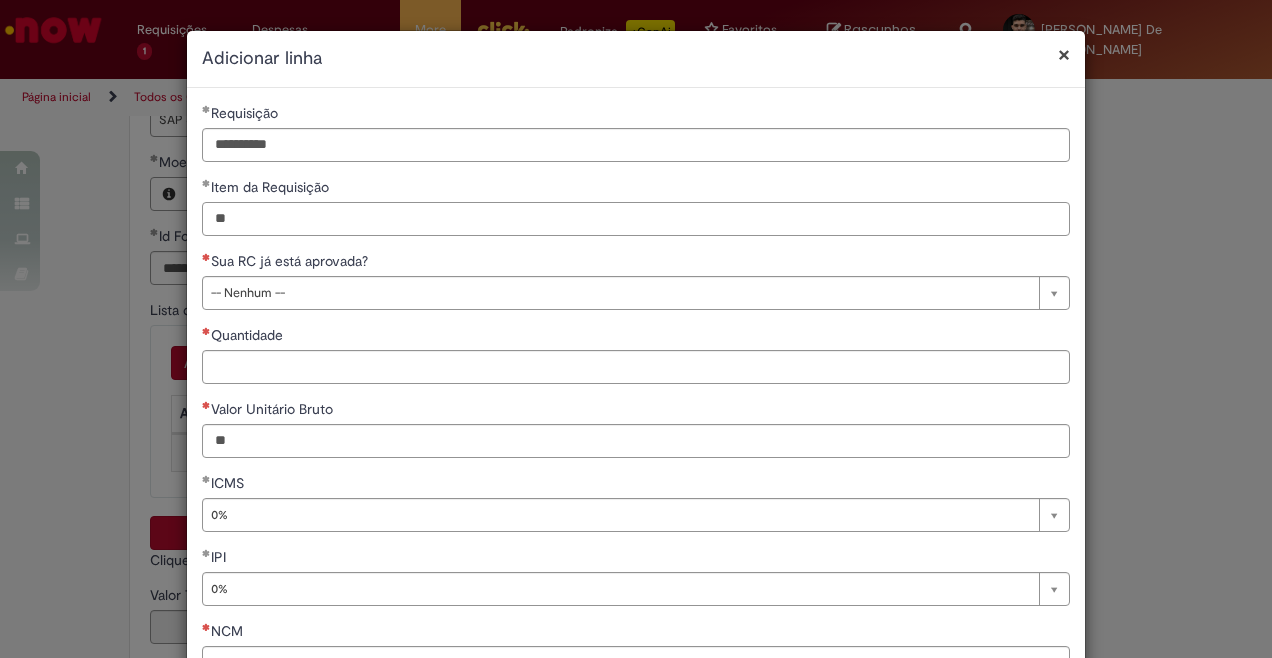 type on "**" 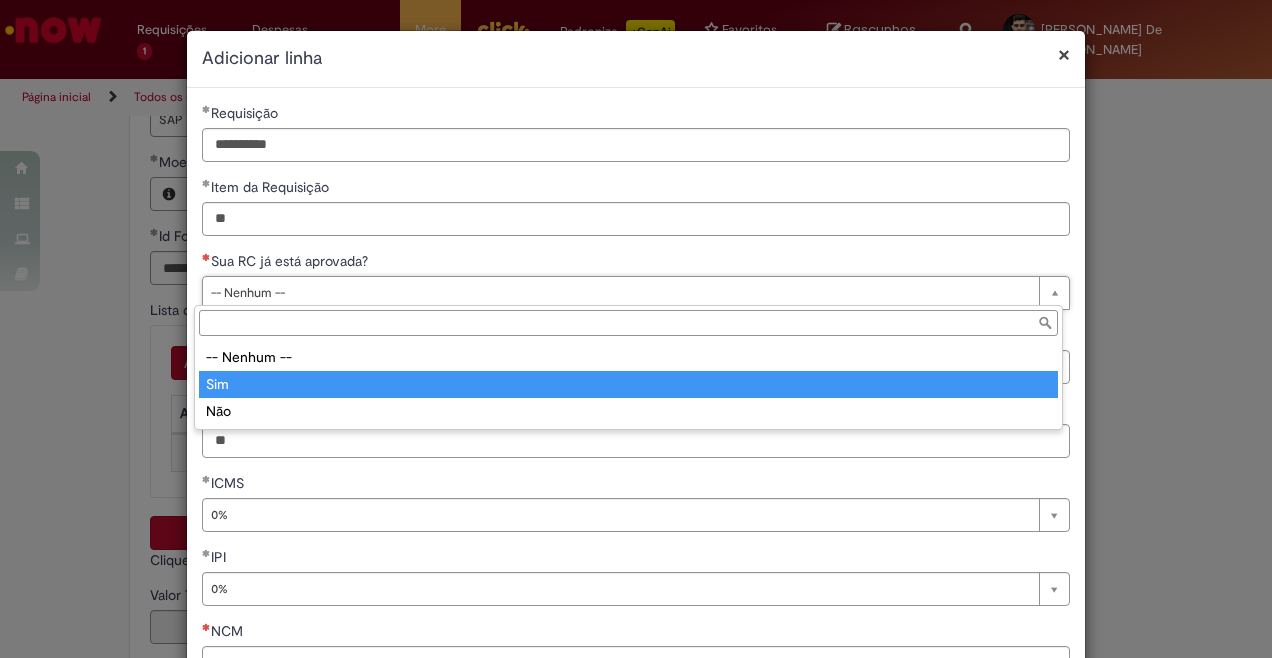 type on "***" 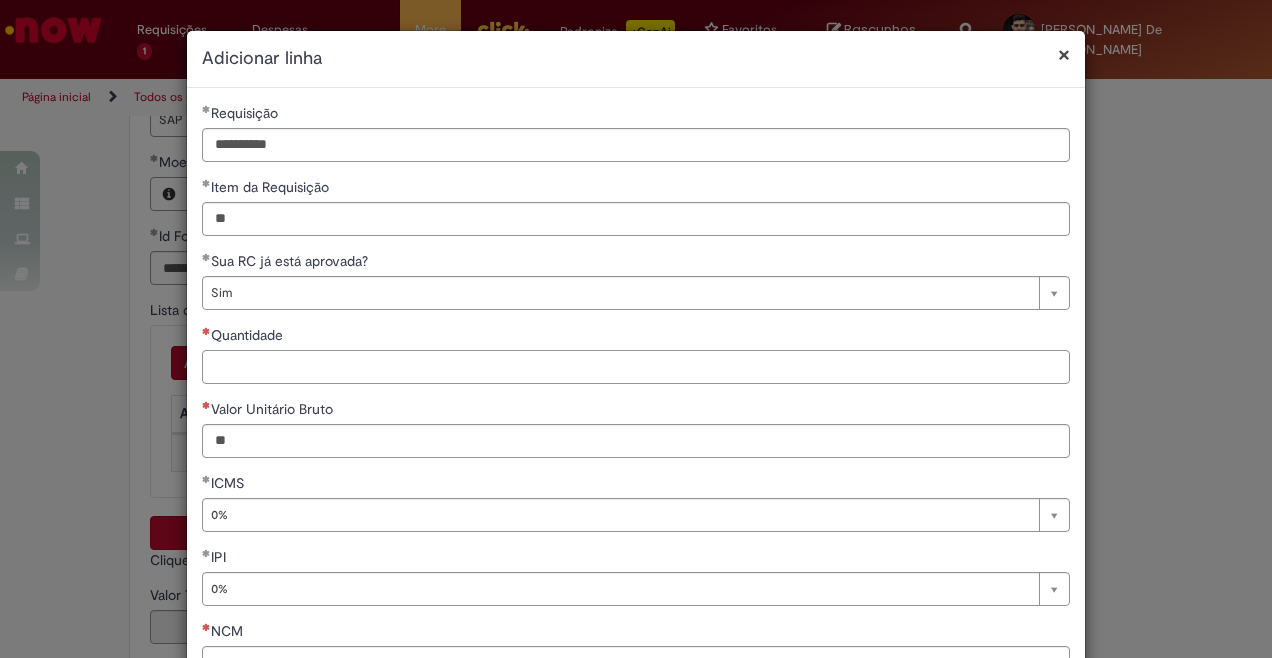 click on "Quantidade" at bounding box center (636, 367) 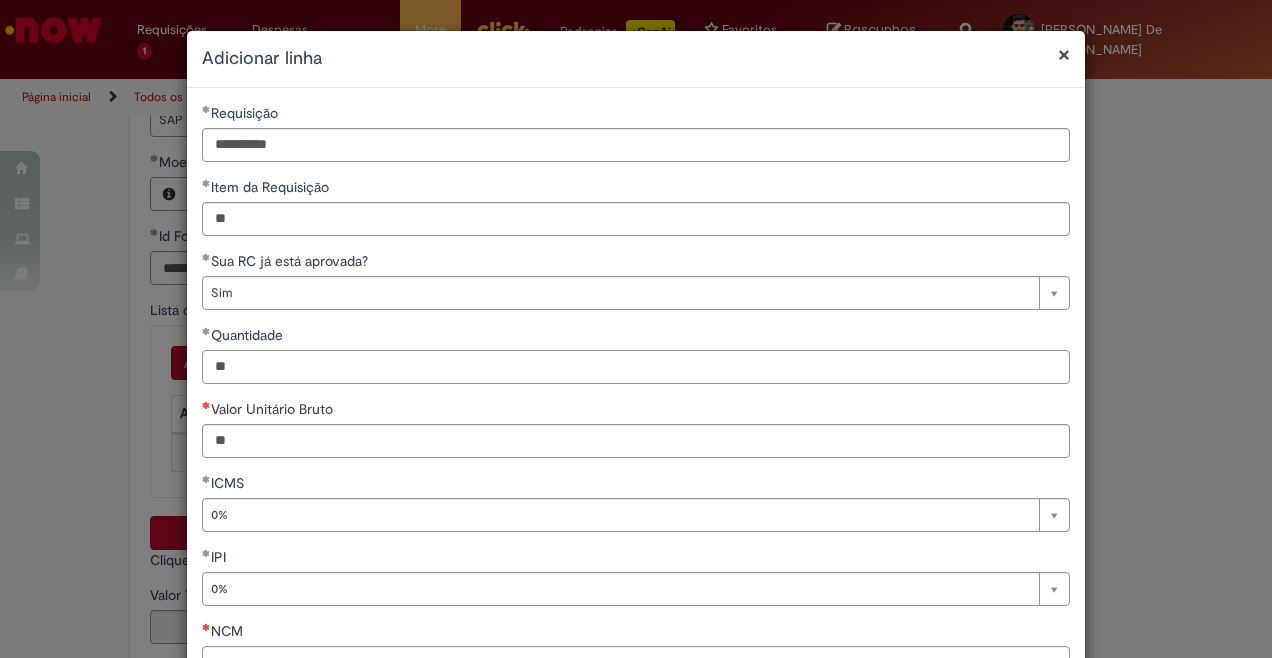 type on "**" 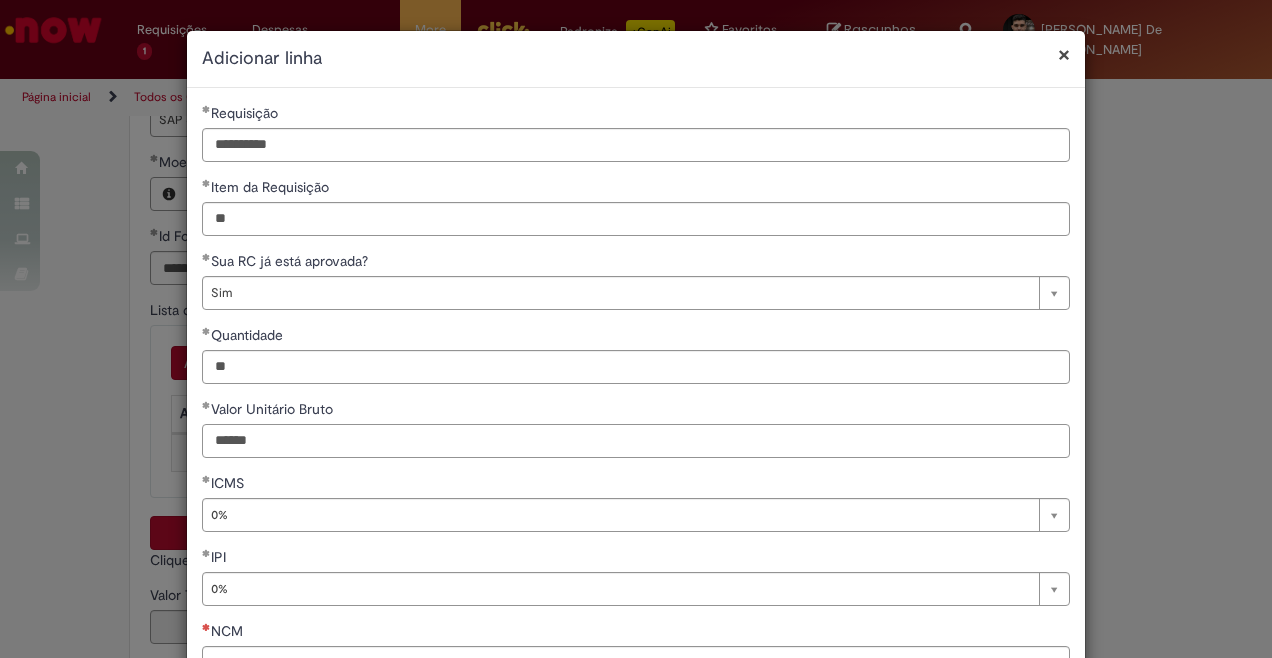 type on "******" 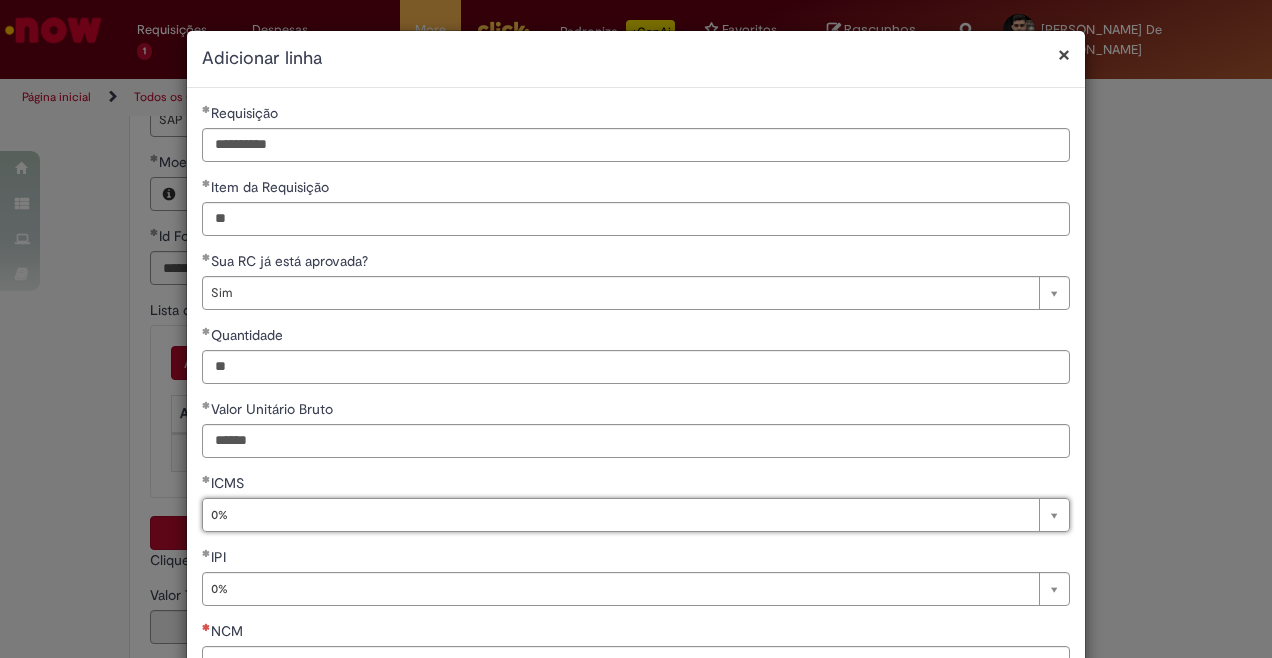 type 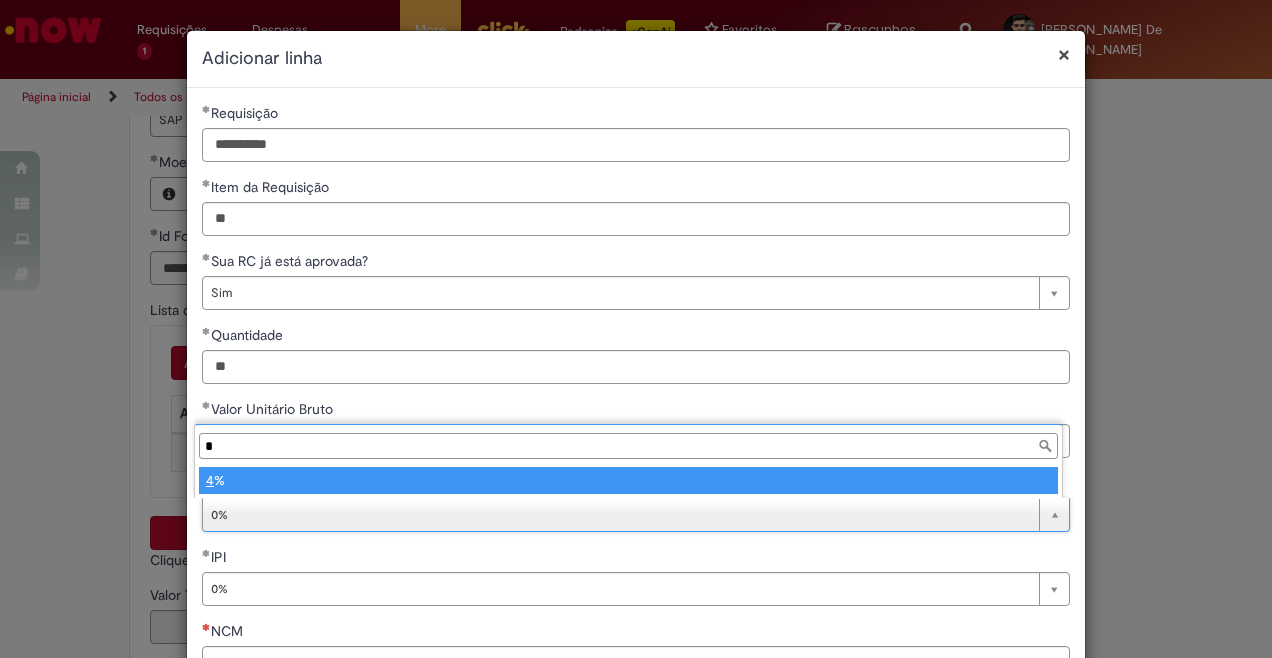 type on "*" 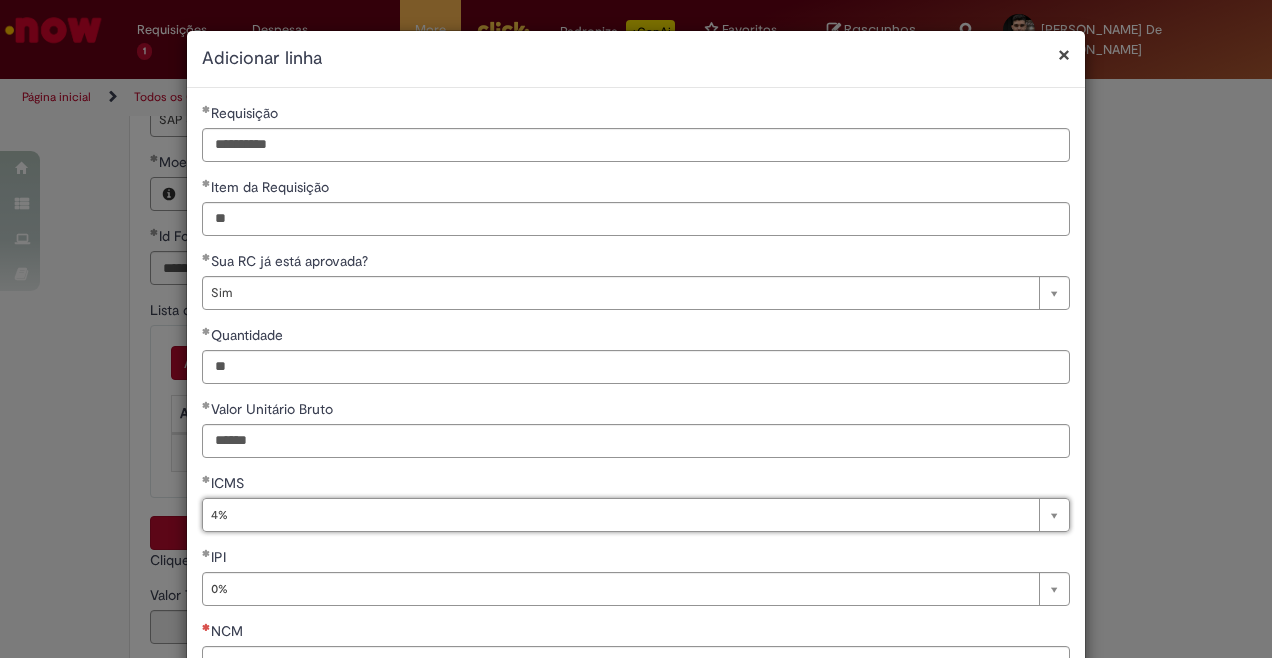 scroll, scrollTop: 0, scrollLeft: 16, axis: horizontal 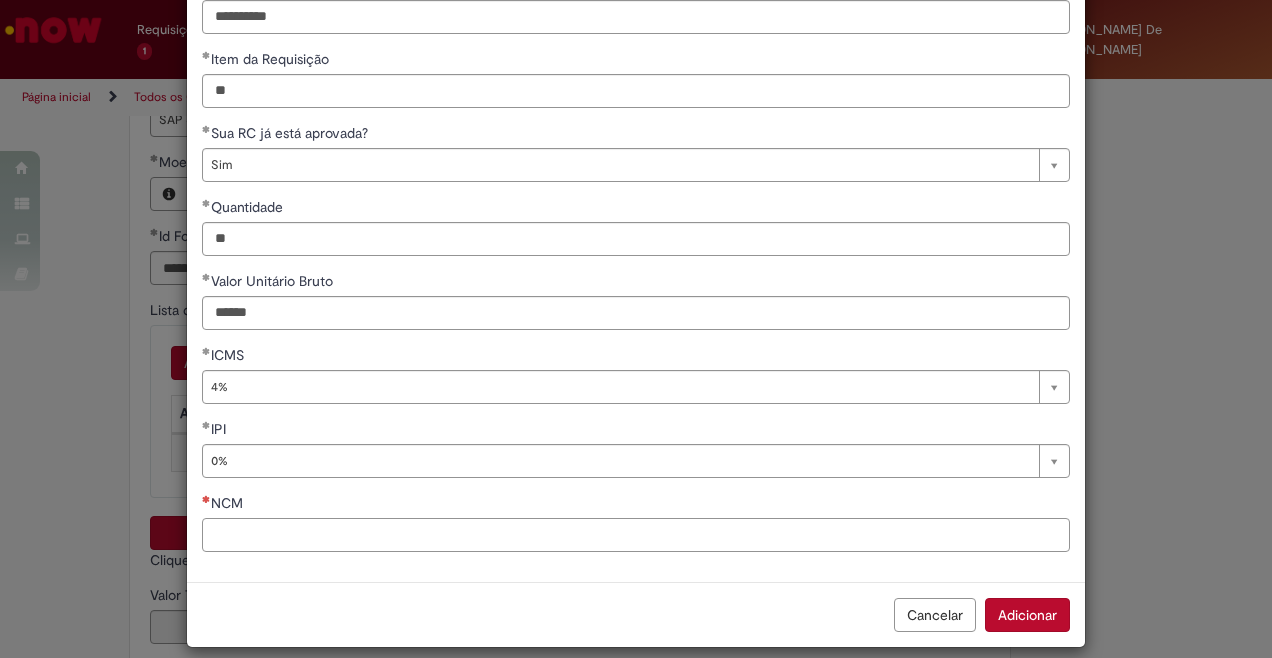 click on "NCM" at bounding box center (636, 535) 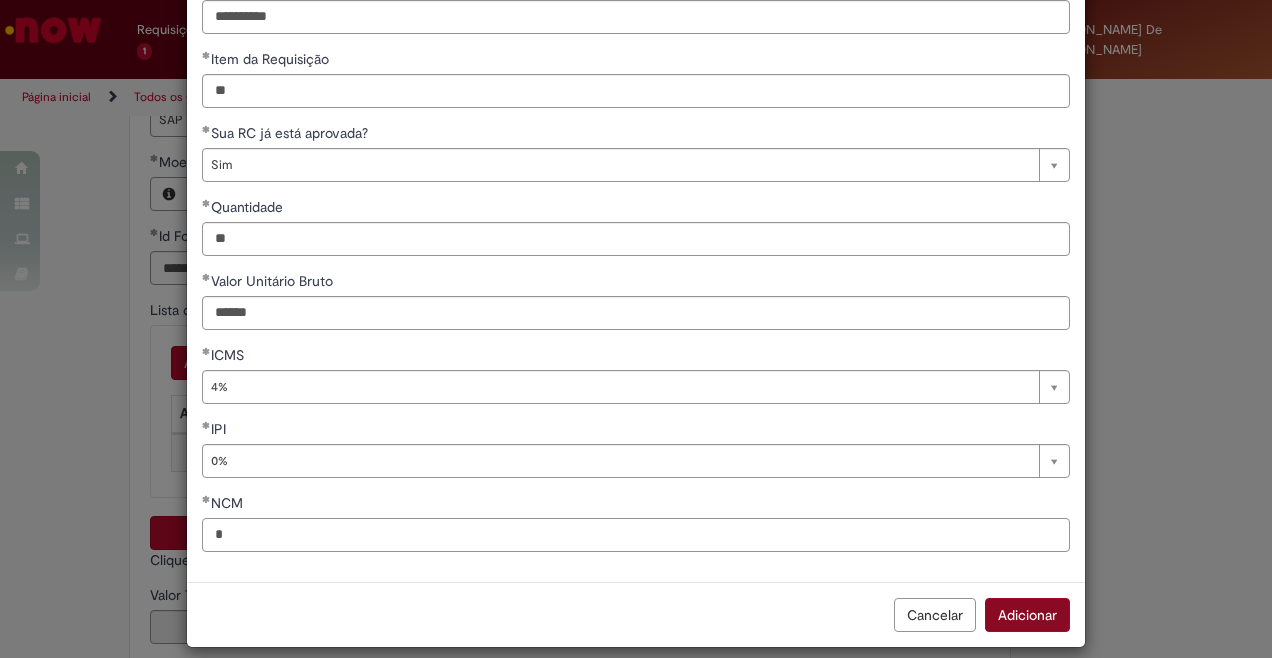 type on "*" 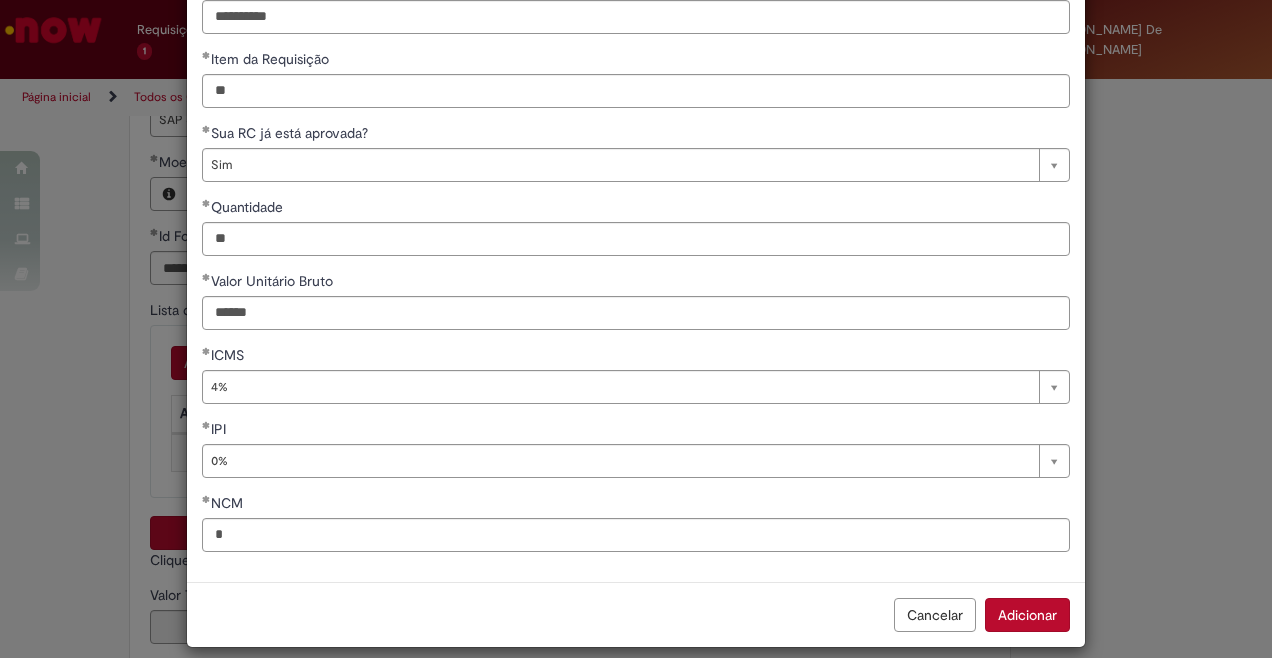 click on "Adicionar" at bounding box center [1027, 615] 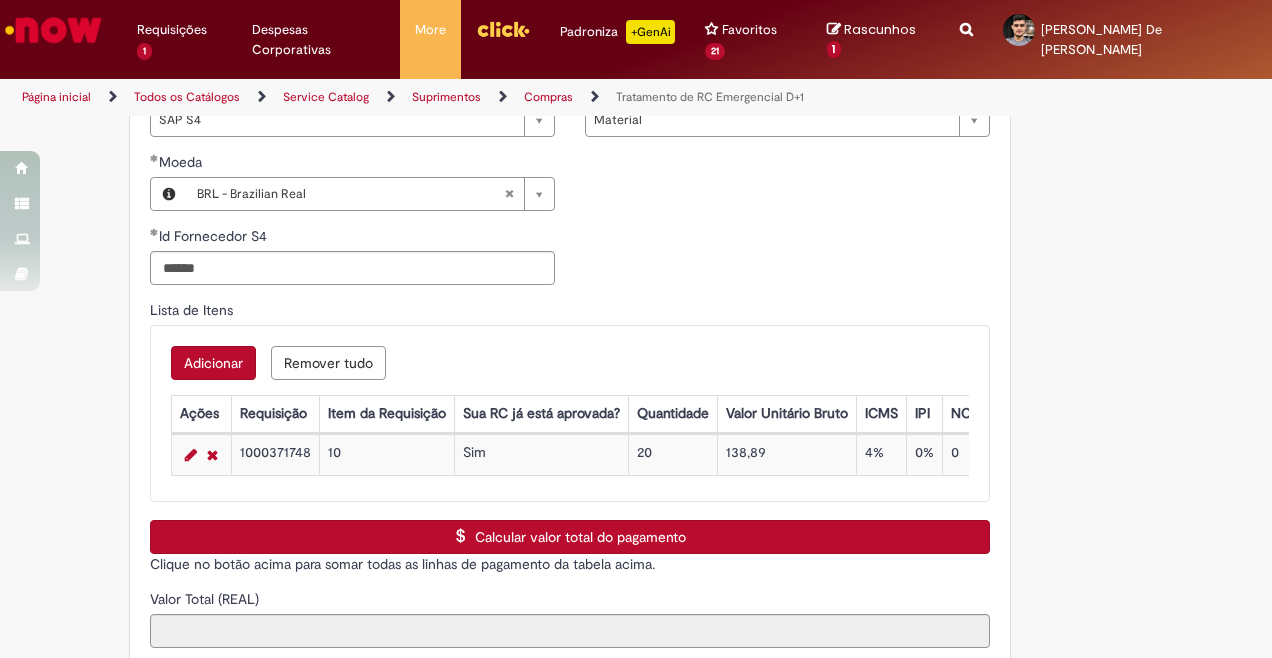 type 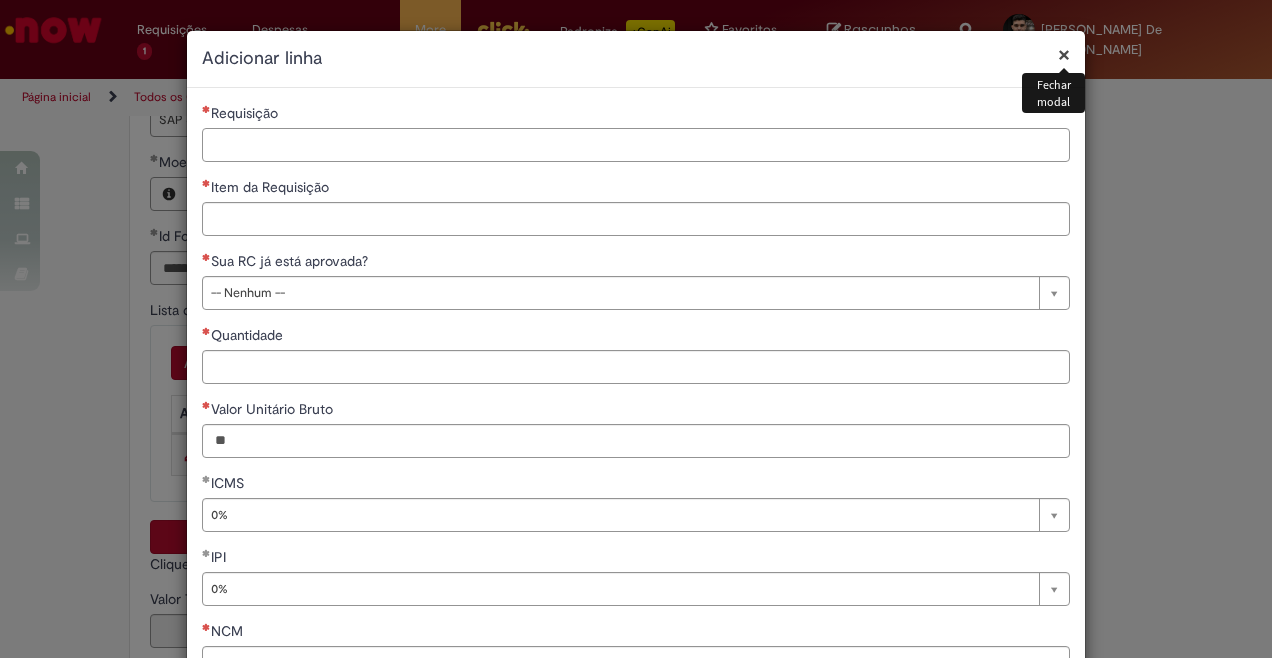 click on "Requisição" at bounding box center (636, 145) 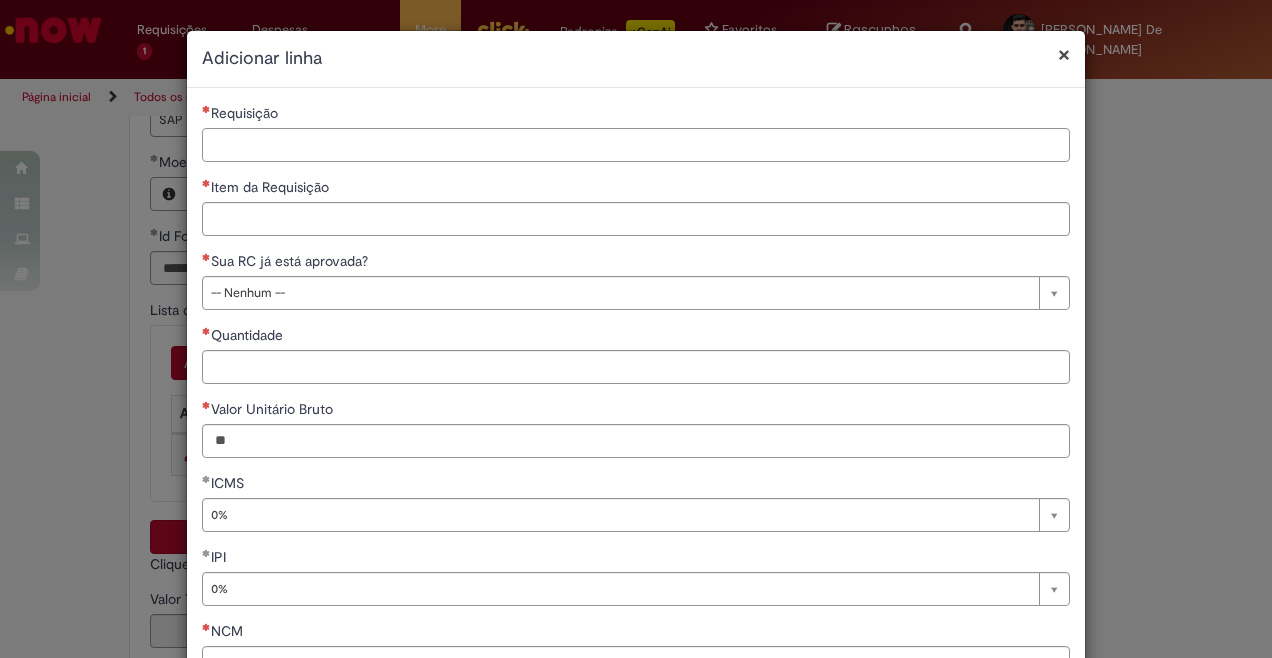 paste on "**********" 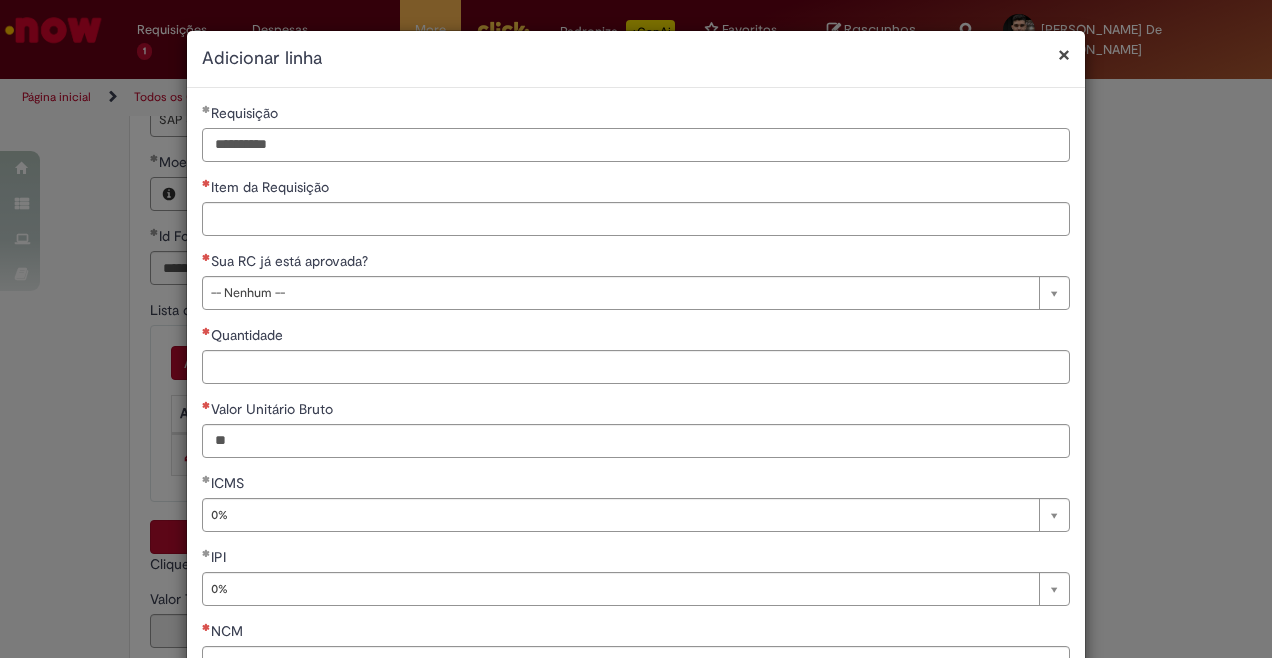 type on "**********" 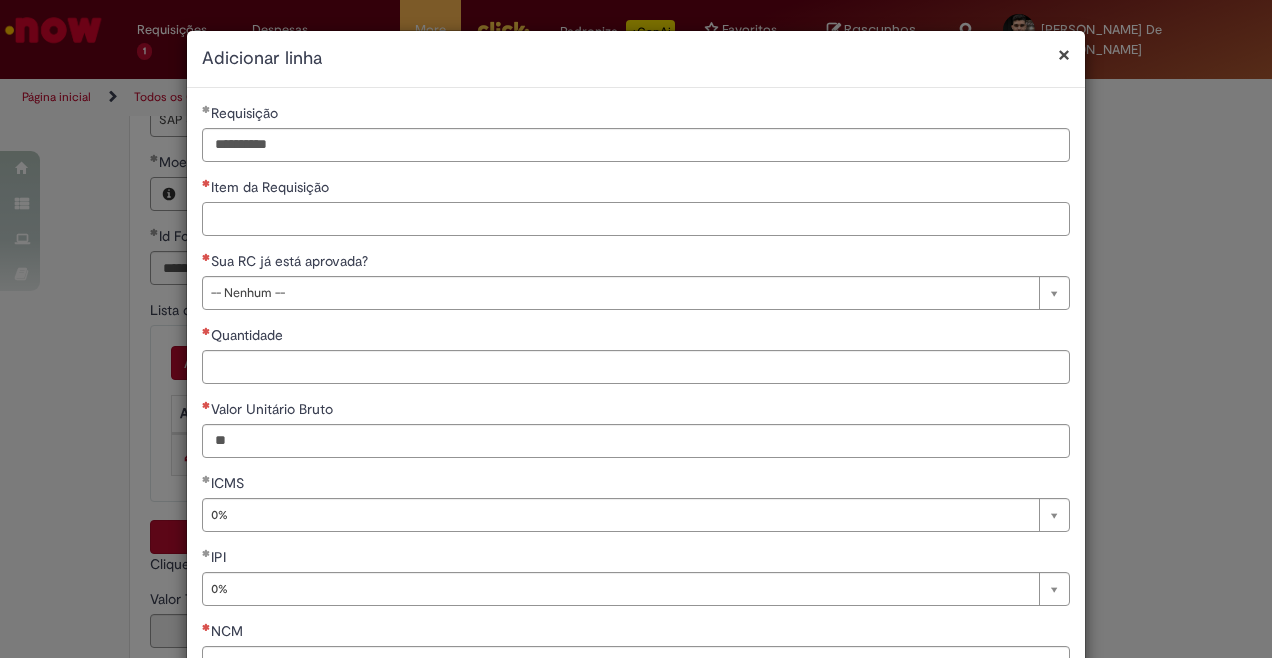 click on "Item da Requisição" at bounding box center [636, 219] 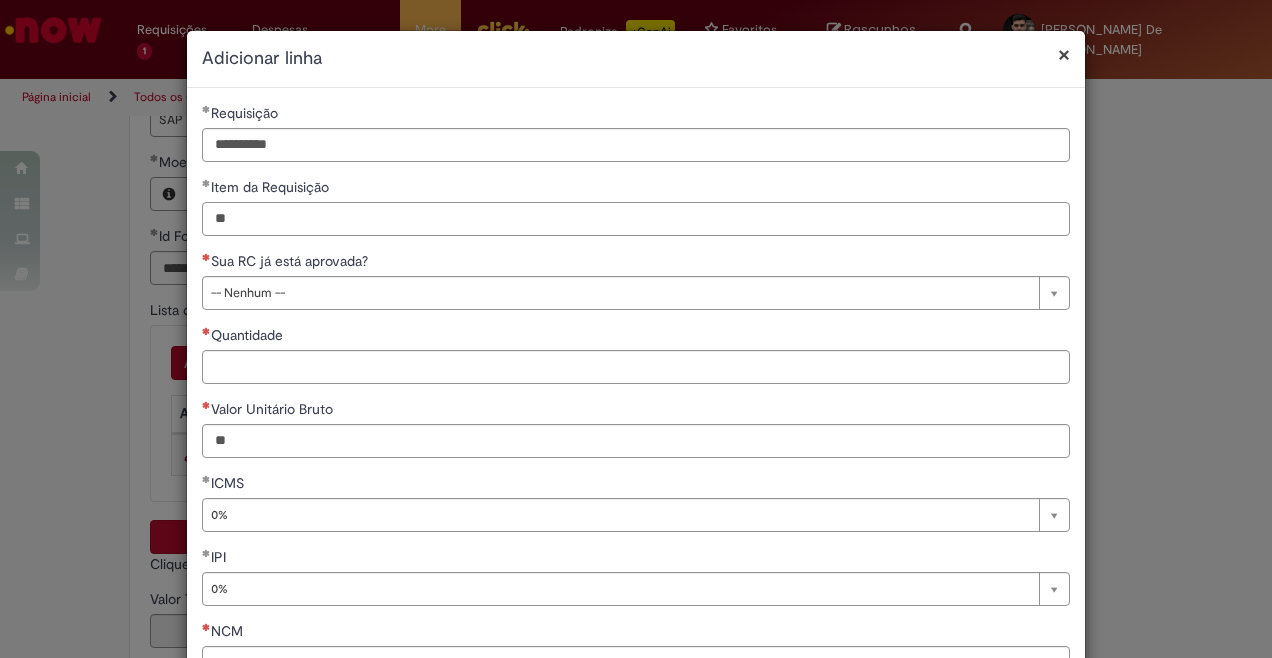 type on "**" 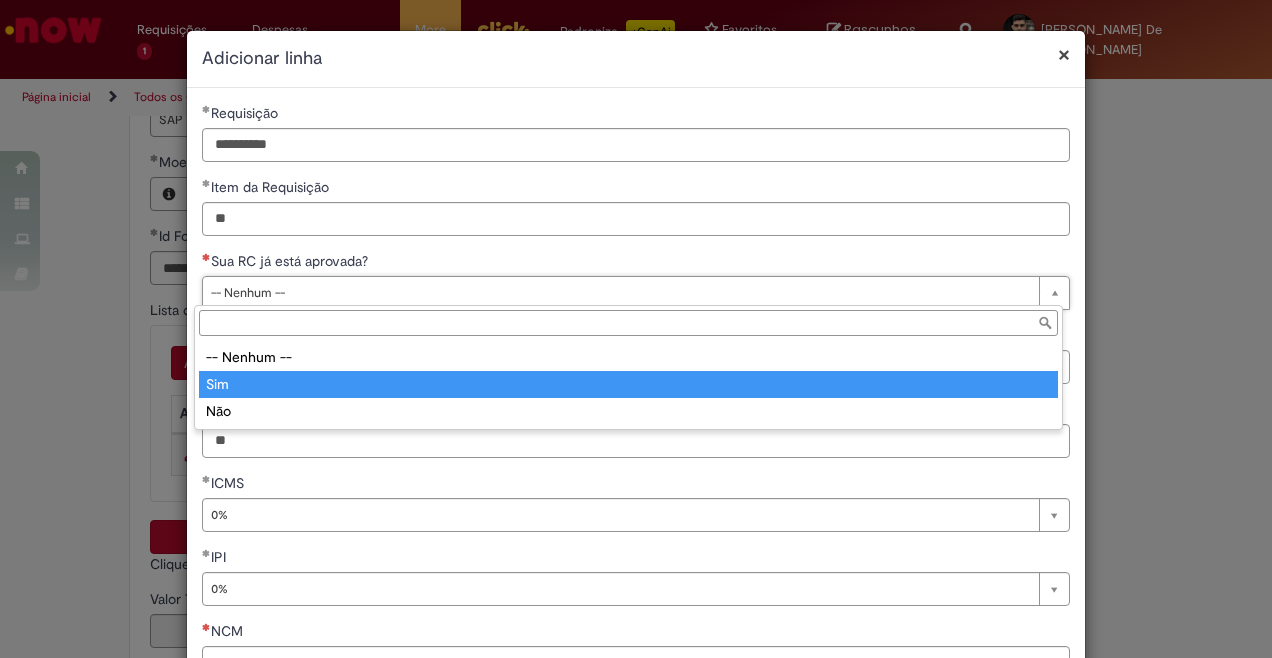 type on "***" 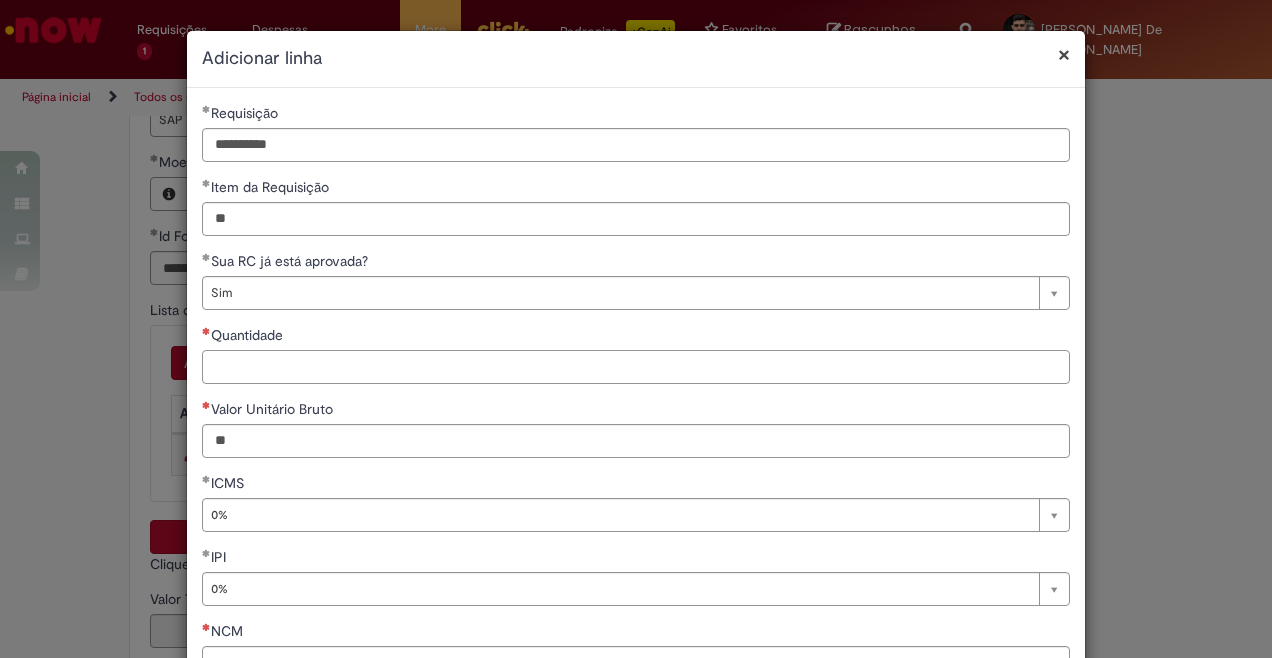 click on "Quantidade" at bounding box center (636, 367) 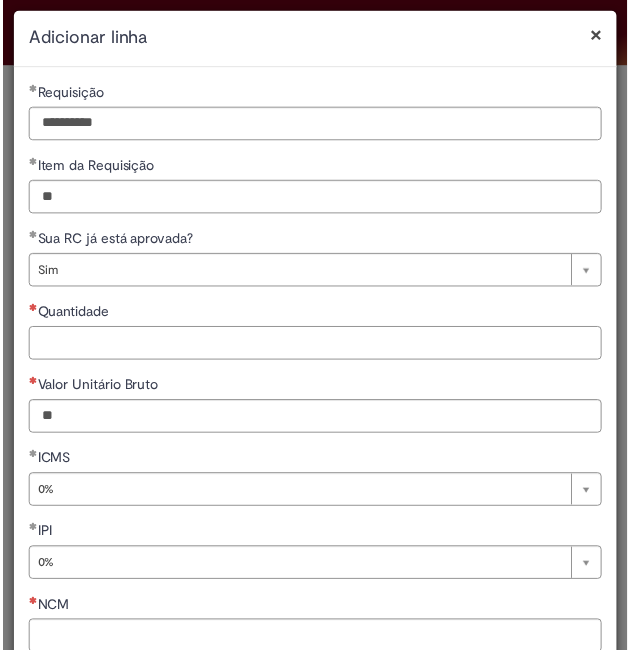 scroll, scrollTop: 1059, scrollLeft: 0, axis: vertical 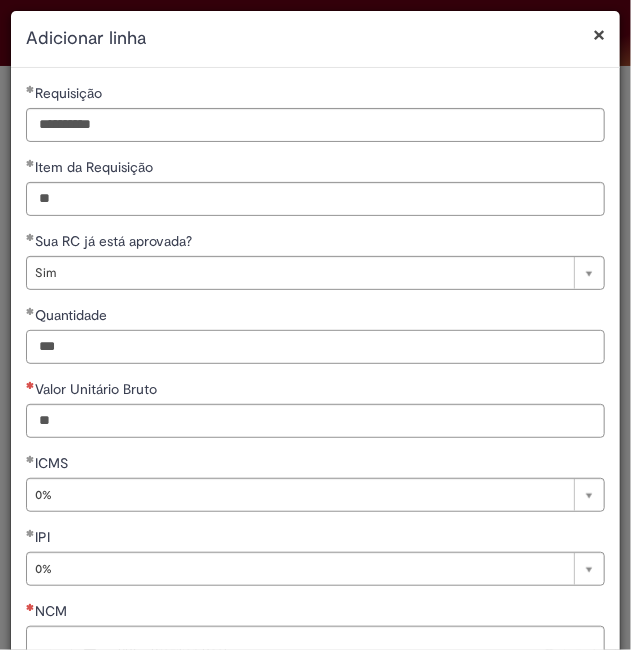 type on "***" 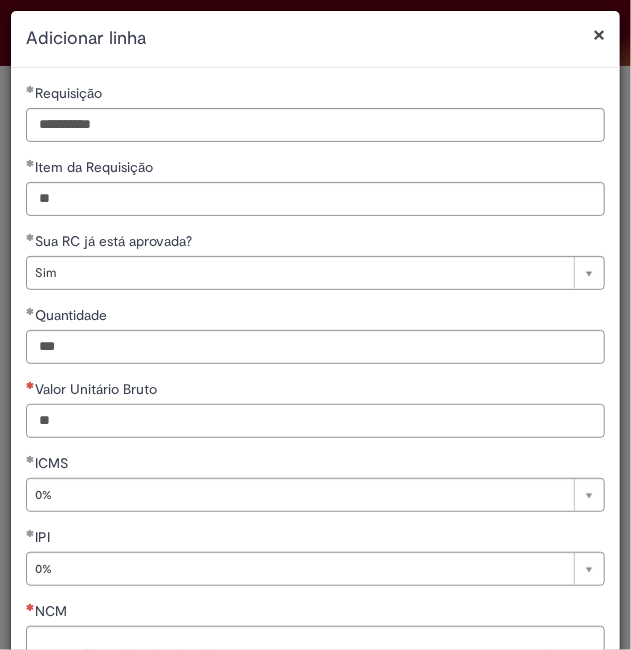 click on "Valor Unitário Bruto" at bounding box center (315, 421) 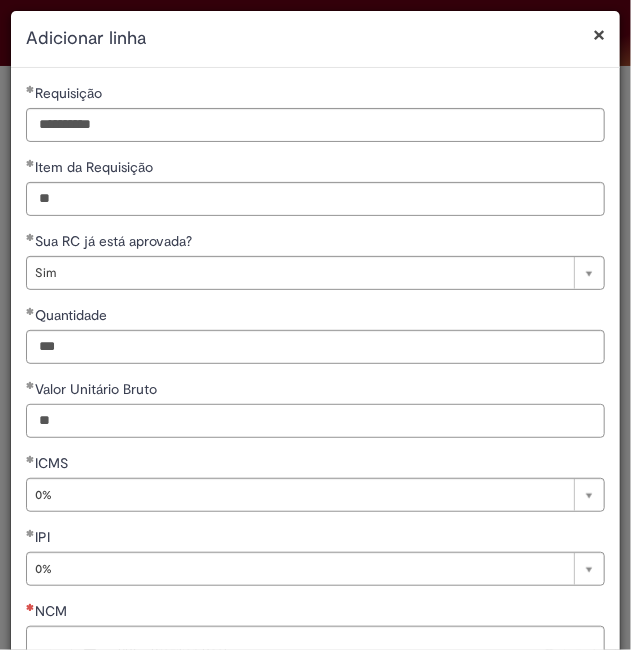 type on "*" 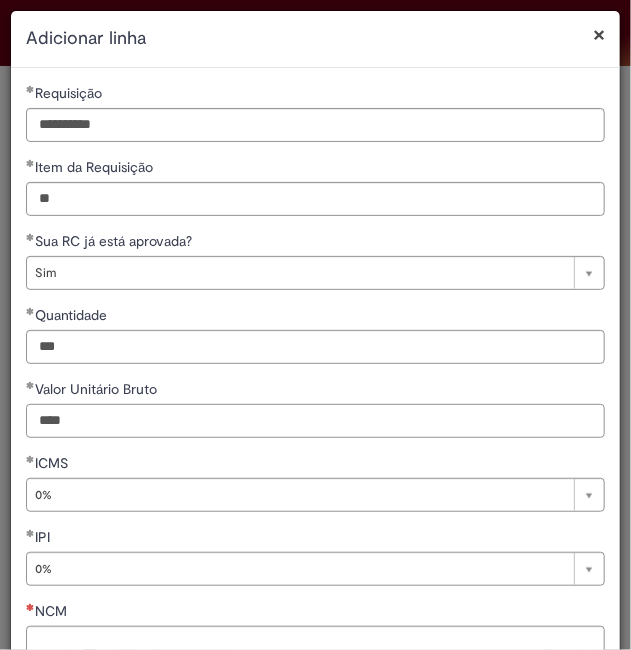 type on "****" 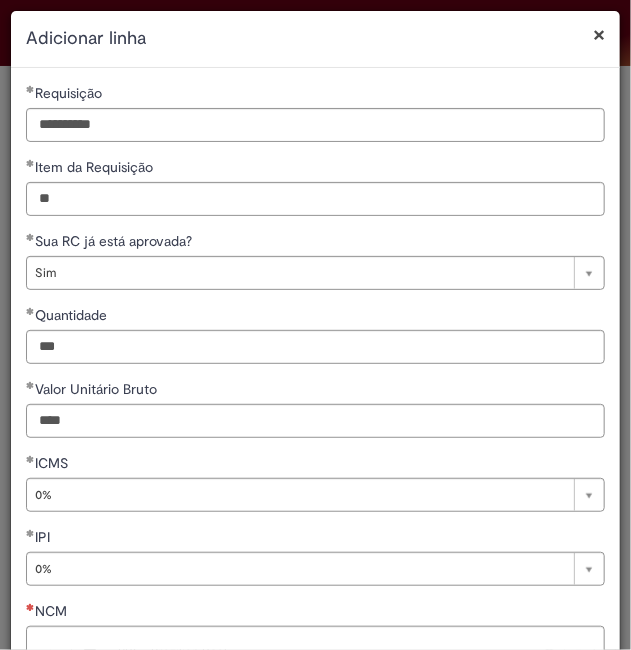 type on "***" 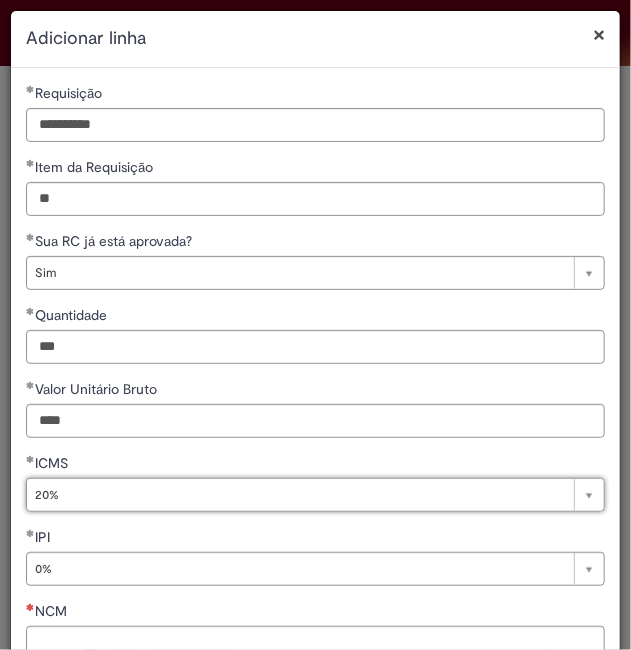 scroll, scrollTop: 0, scrollLeft: 17, axis: horizontal 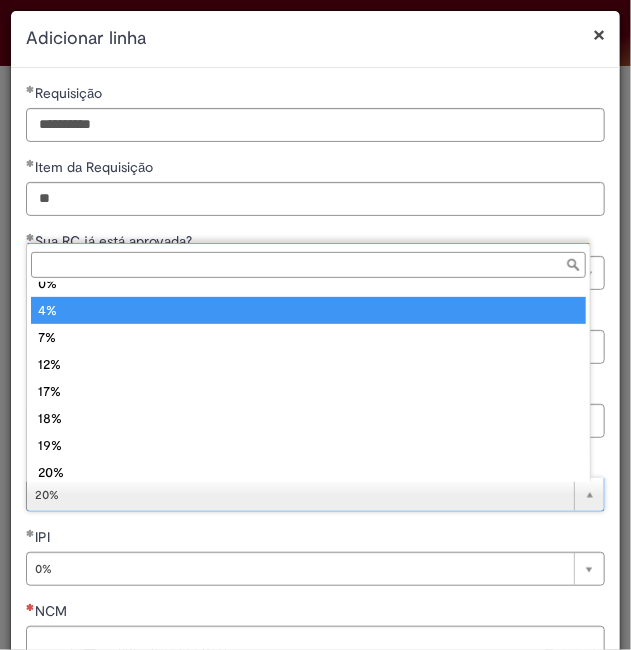 type on "**" 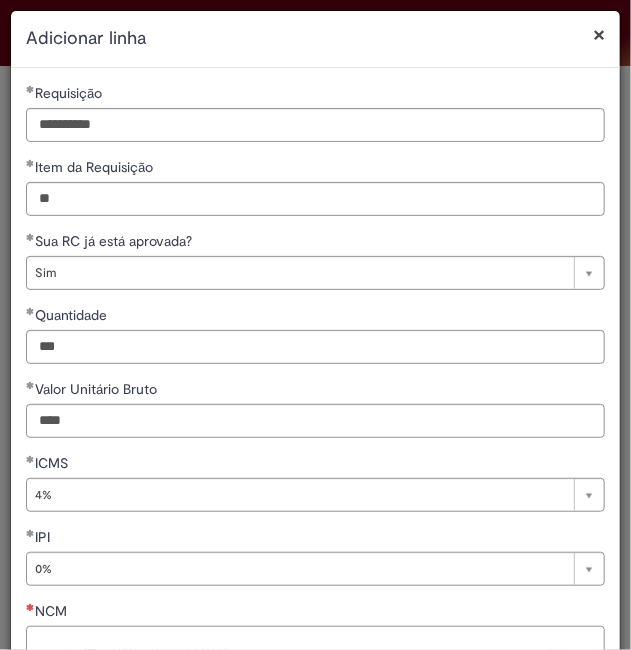 scroll, scrollTop: 0, scrollLeft: 0, axis: both 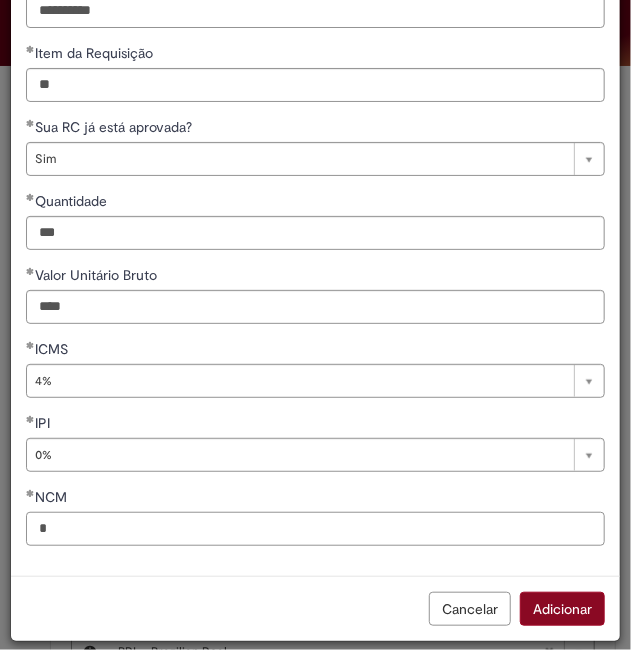 type on "*" 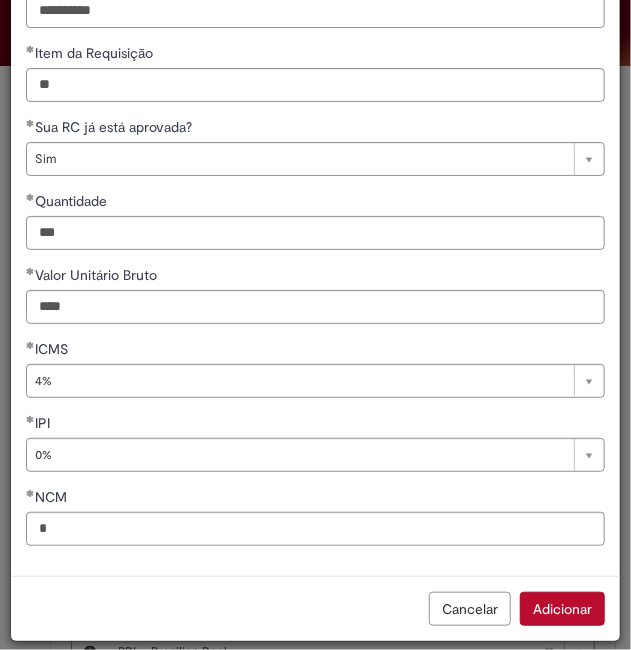 click on "Adicionar" at bounding box center [562, 609] 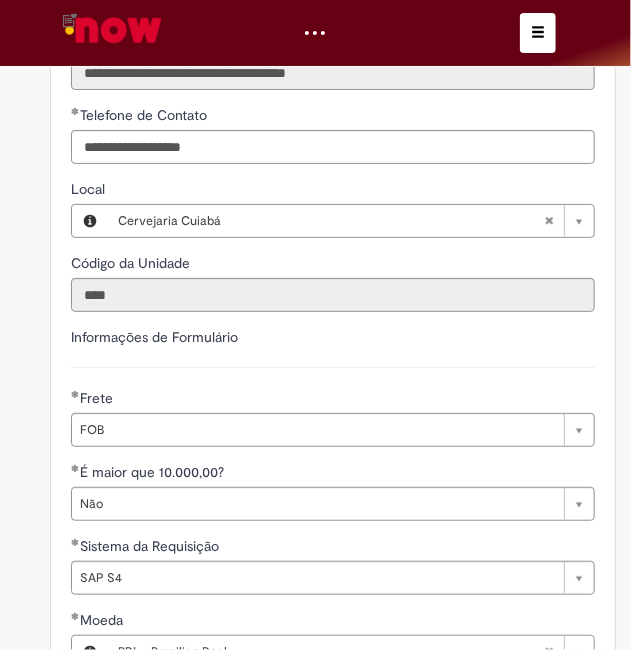 scroll, scrollTop: 1722, scrollLeft: 0, axis: vertical 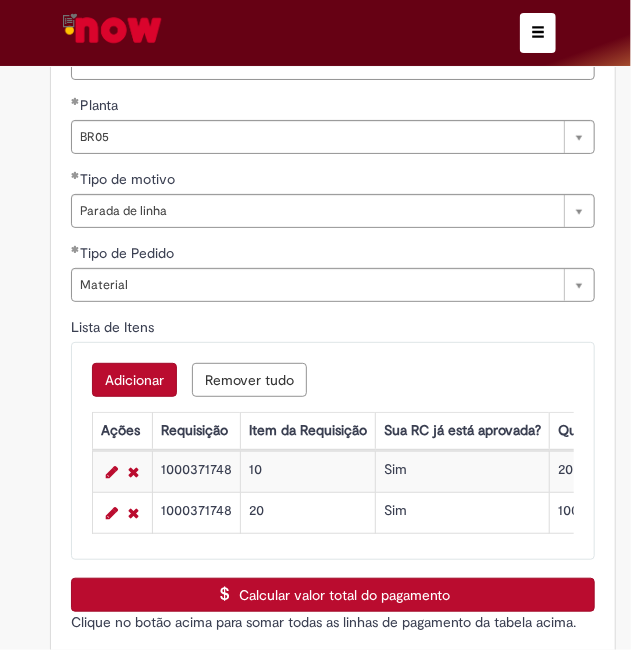 click on "Adicionar" at bounding box center (134, 380) 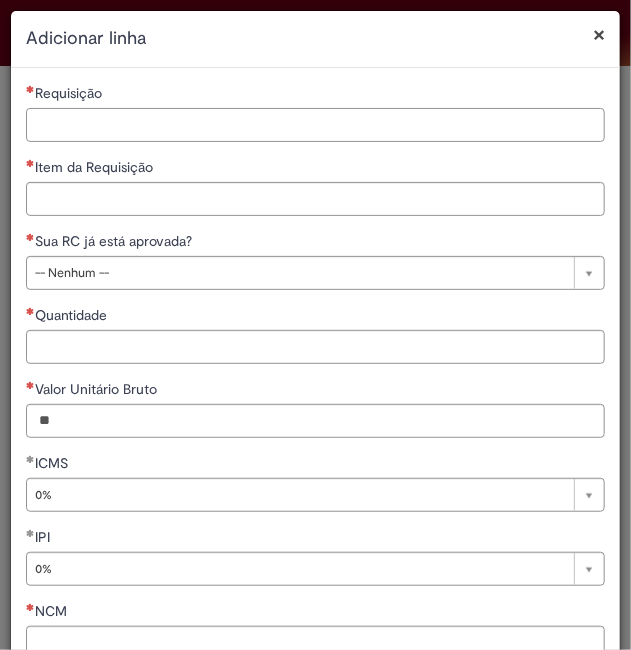click on "Requisição" at bounding box center (315, 125) 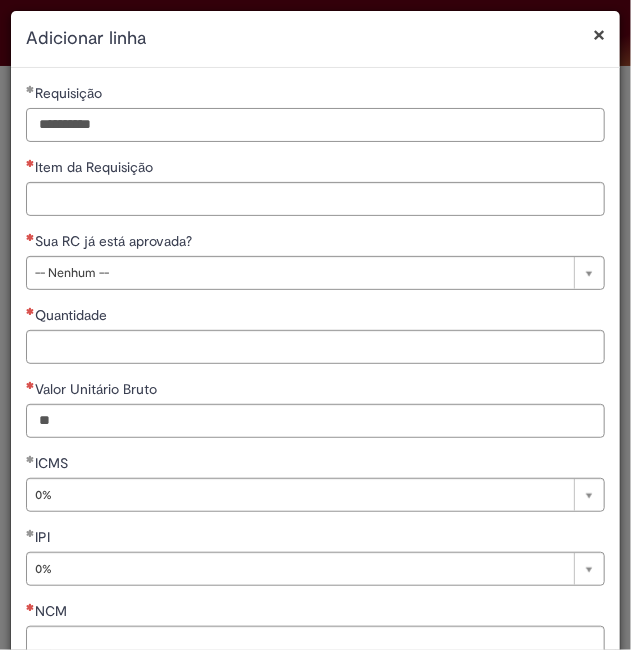 type on "**********" 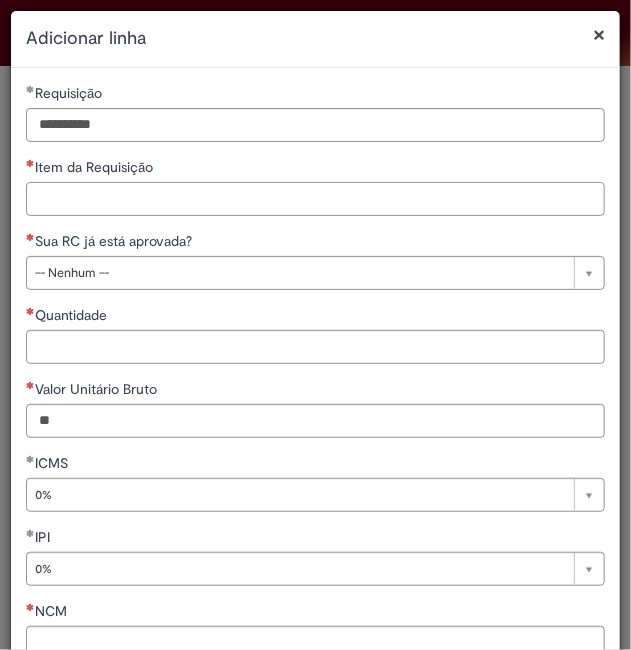 click on "Item da Requisição" at bounding box center [315, 199] 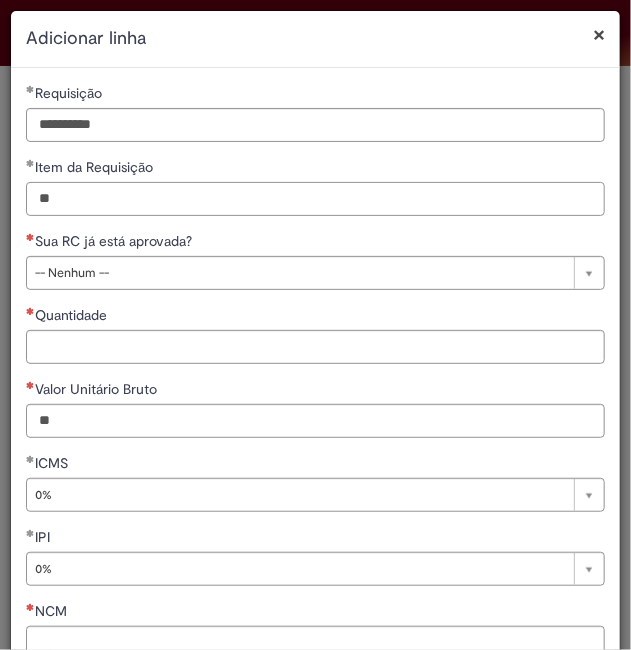 type on "**" 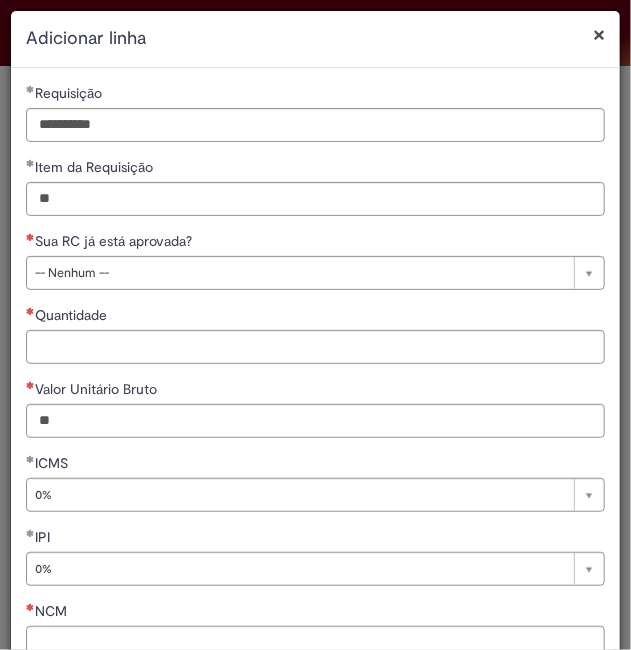 click on "**********" at bounding box center [315, 371] 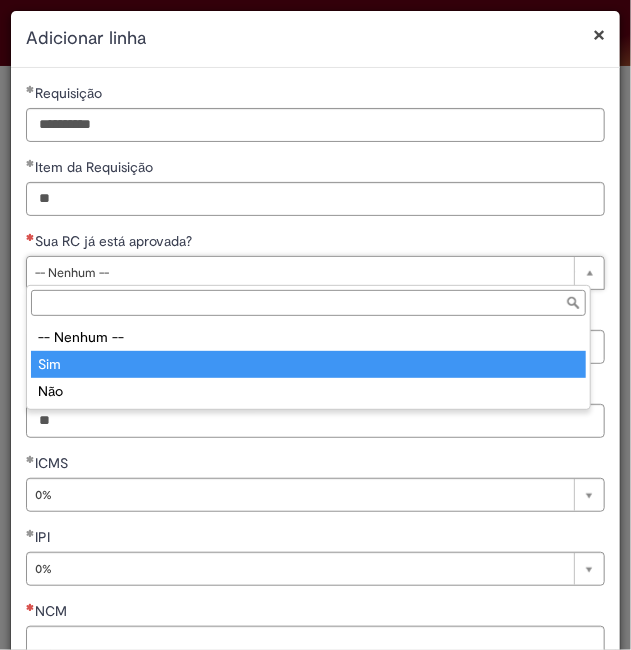type on "***" 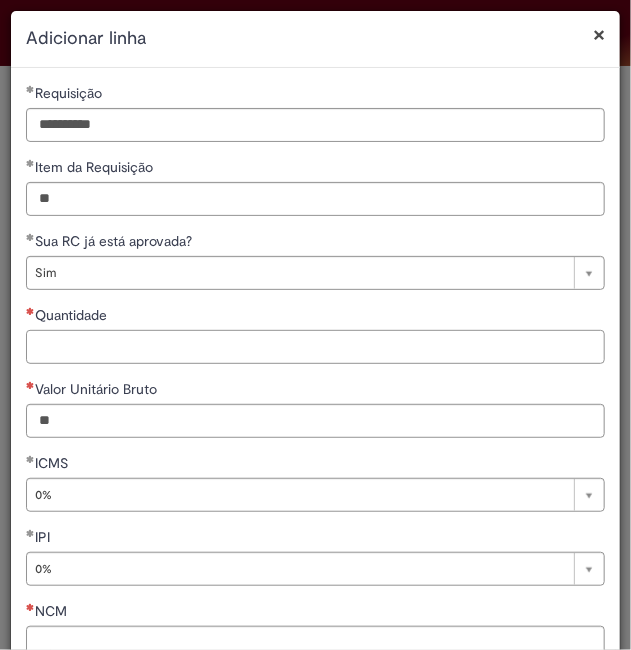 click on "Quantidade" at bounding box center (315, 347) 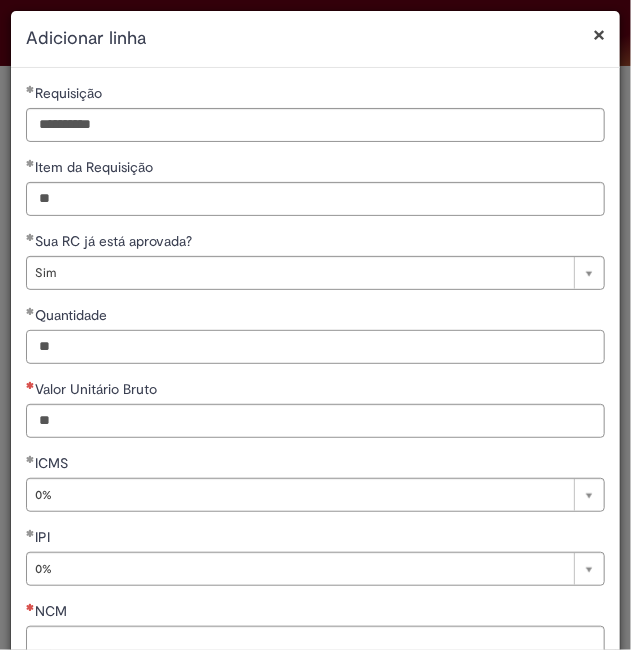 type on "**" 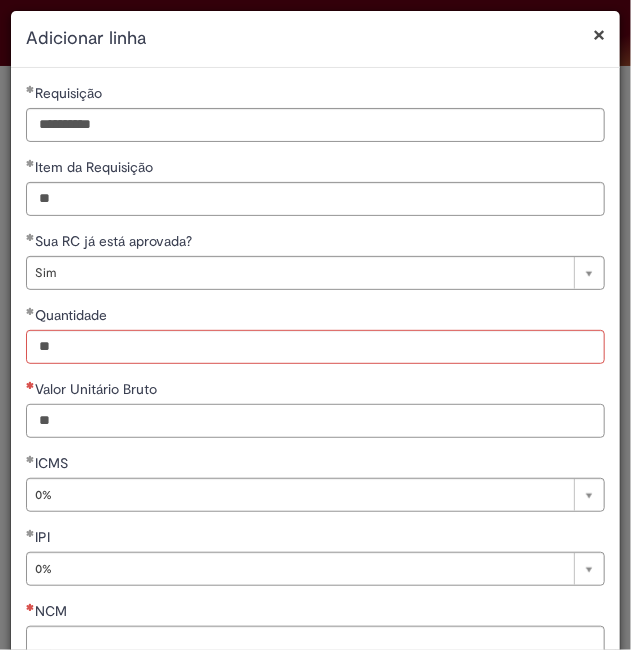 click on "Valor Unitário Bruto" at bounding box center (315, 421) 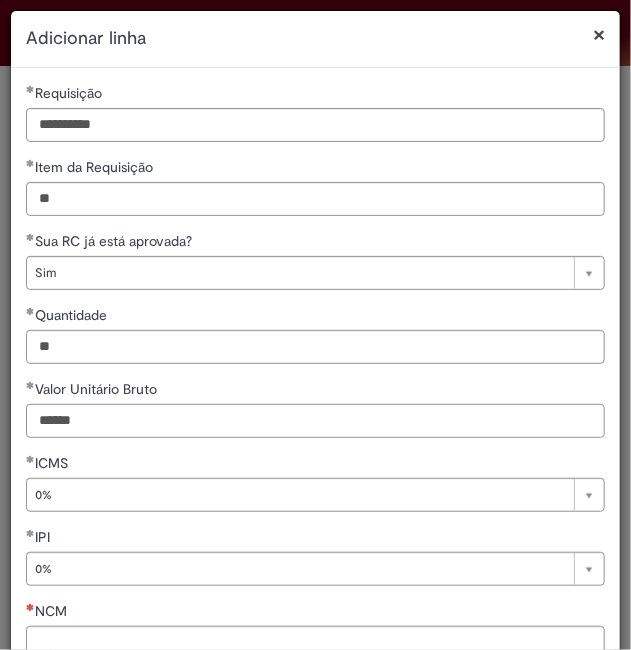 type on "******" 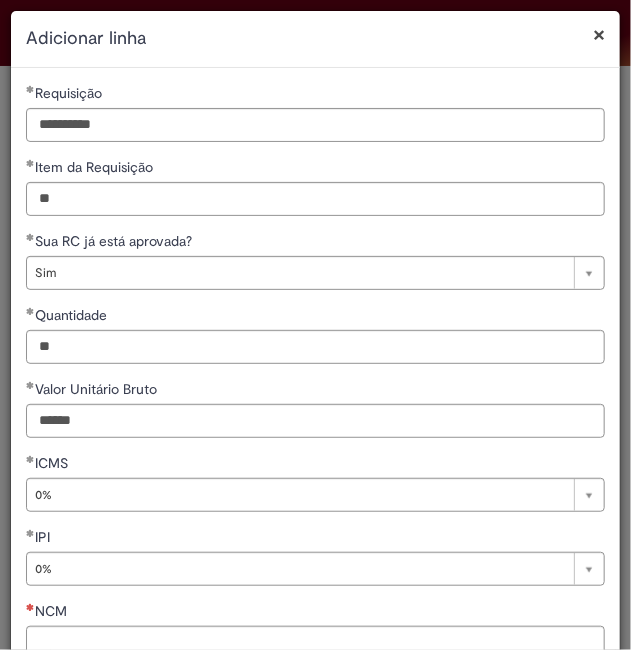 type 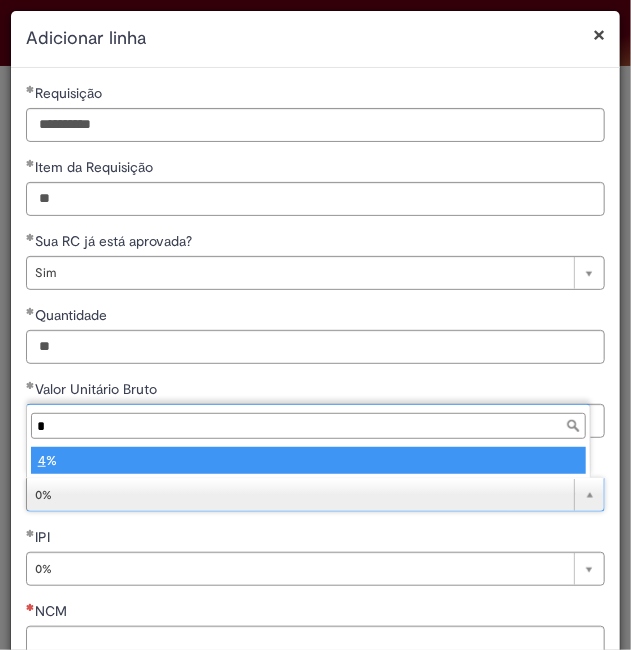 type on "*" 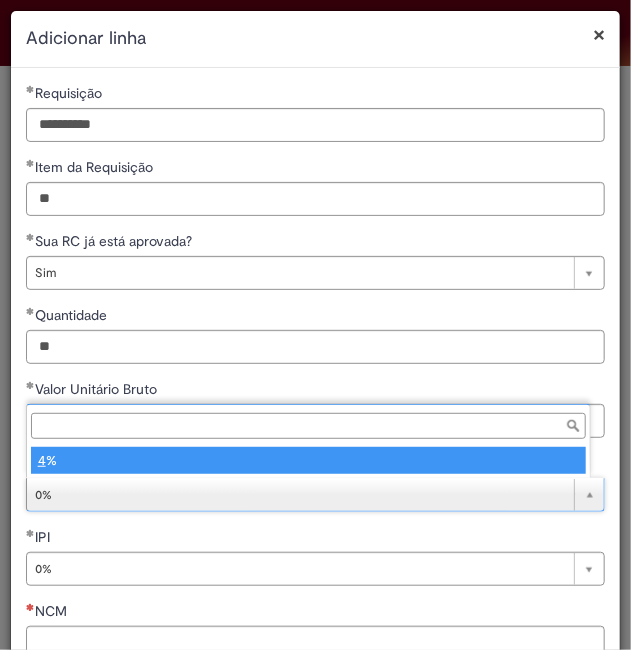 scroll, scrollTop: 0, scrollLeft: 16, axis: horizontal 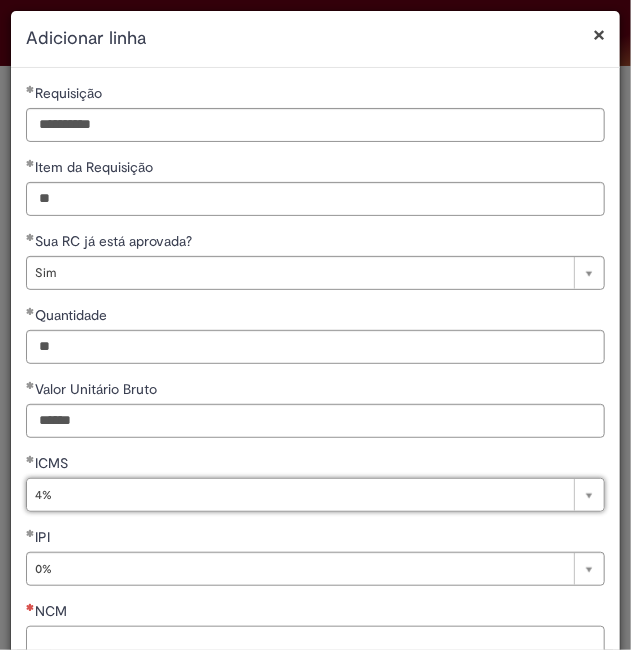 click on "NCM" at bounding box center [315, 643] 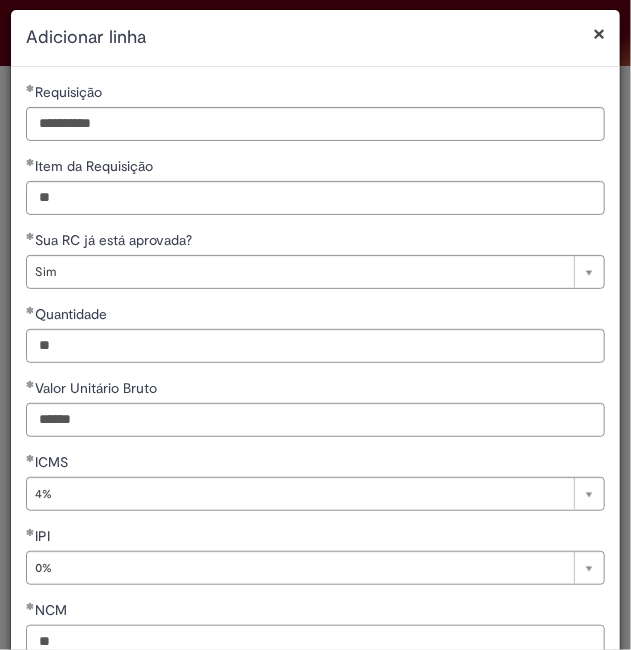 scroll, scrollTop: 114, scrollLeft: 0, axis: vertical 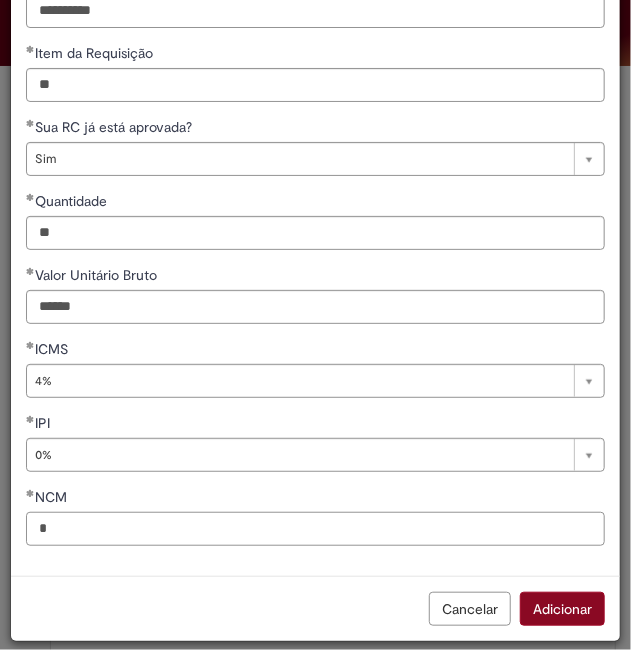 type on "*" 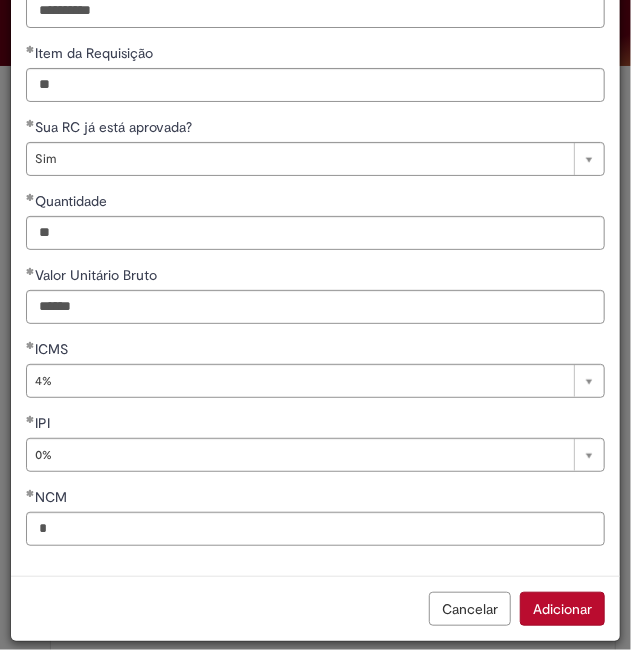 click on "Adicionar" at bounding box center (562, 609) 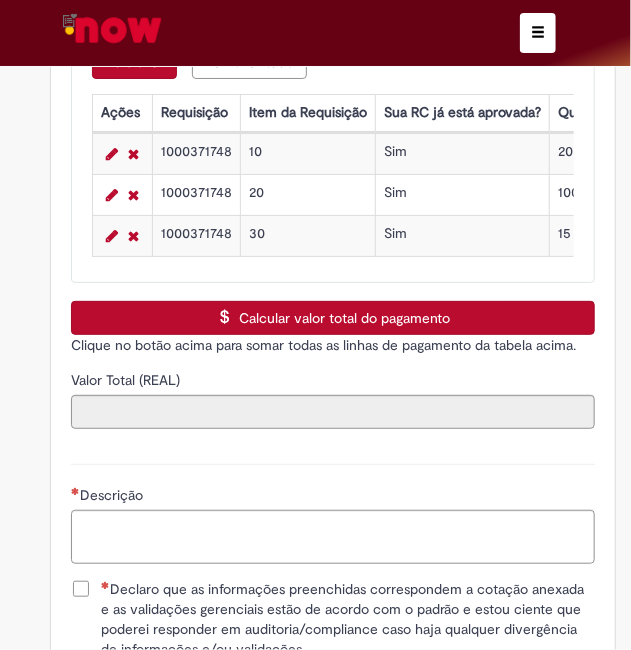 scroll, scrollTop: 2048, scrollLeft: 0, axis: vertical 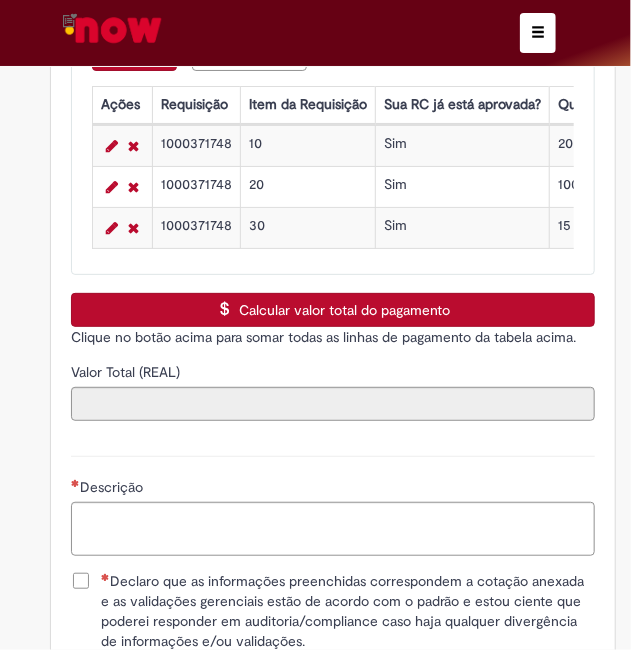 click on "Calcular valor total do pagamento" at bounding box center [333, 310] 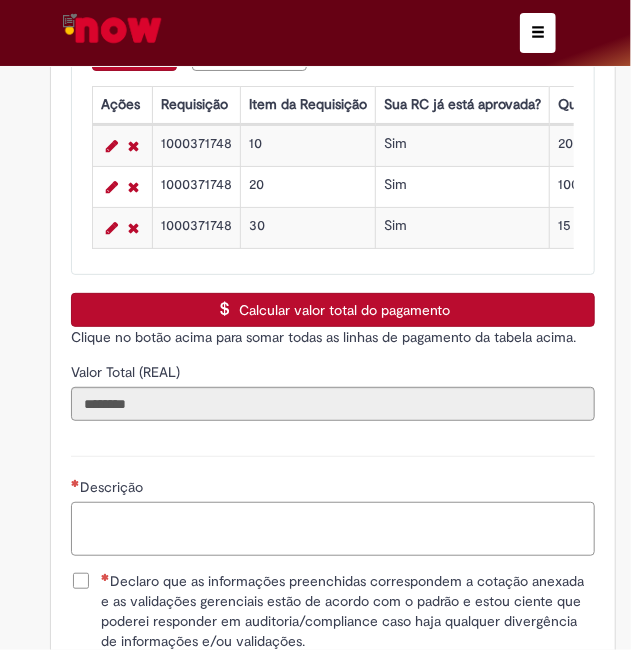 click on "Descrição" at bounding box center [333, 528] 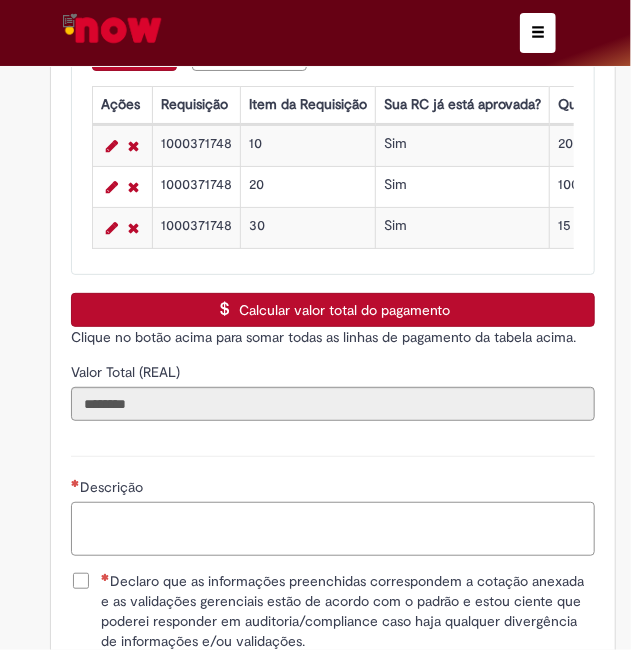 type on "*" 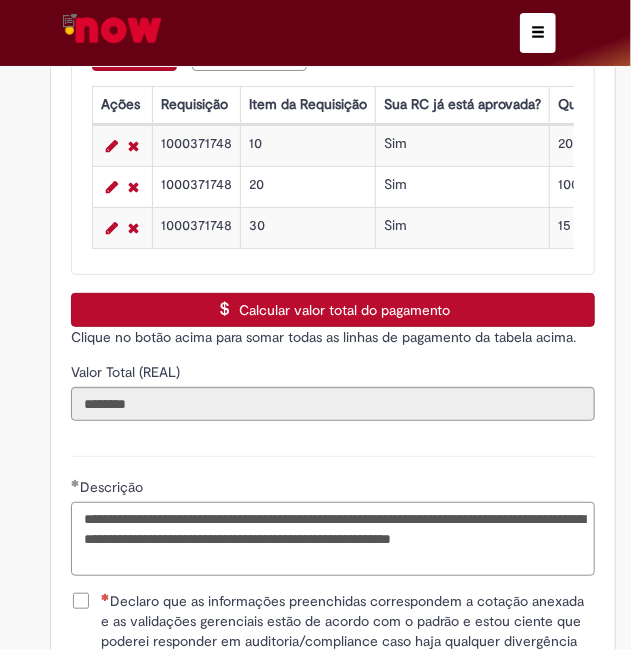 drag, startPoint x: 193, startPoint y: 553, endPoint x: 62, endPoint y: 503, distance: 140.21768 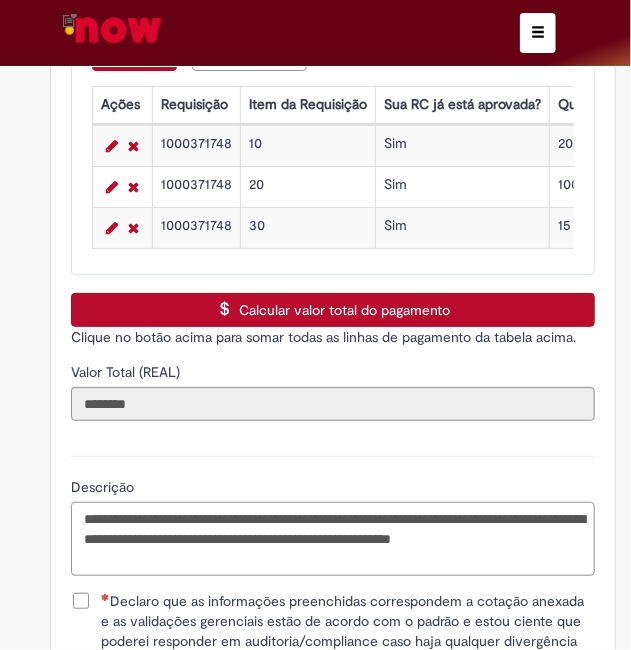 click on "**********" at bounding box center [333, 538] 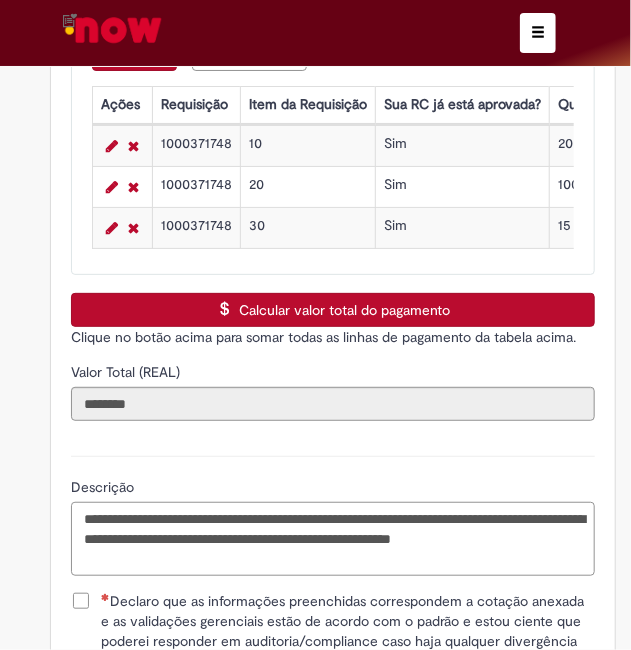 paste on "**********" 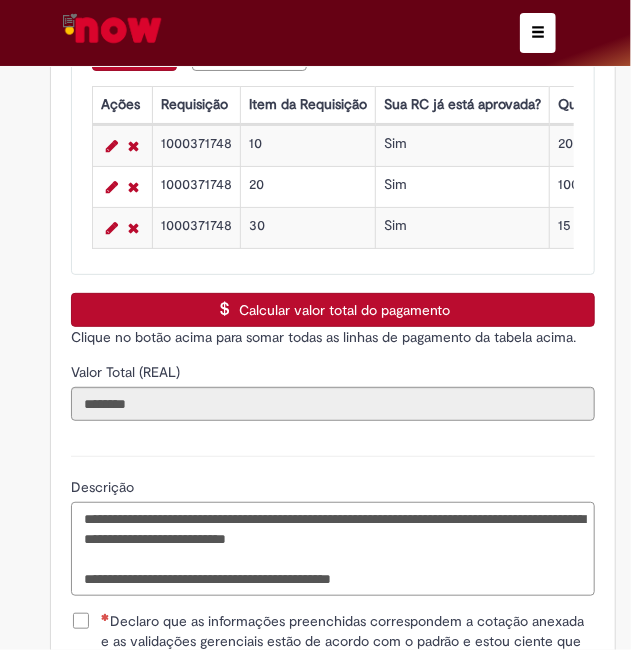 click on "**********" at bounding box center (333, 548) 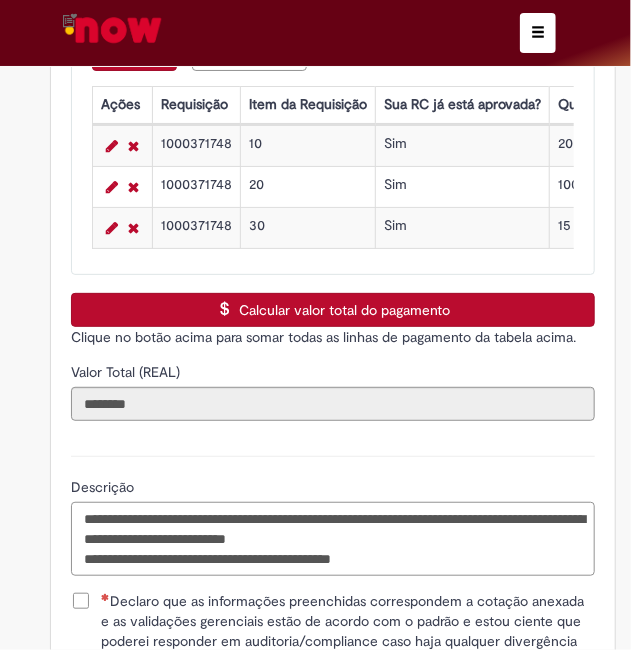 click on "**********" at bounding box center [333, 538] 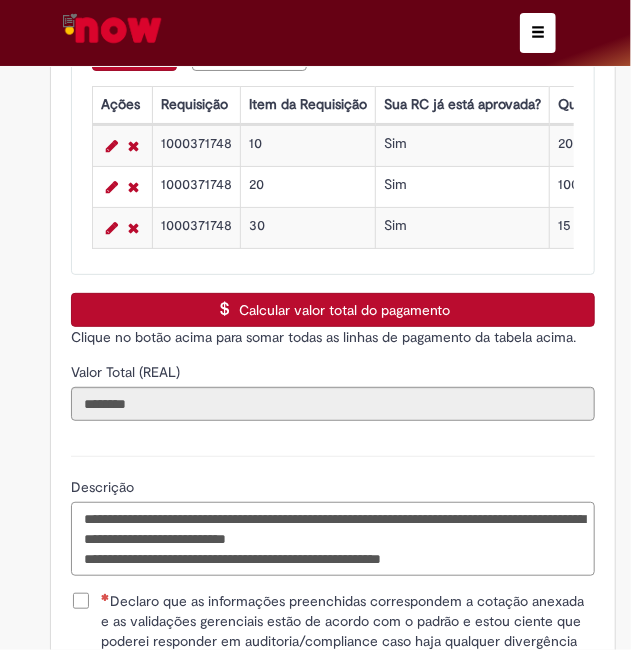 click on "**********" at bounding box center (333, 538) 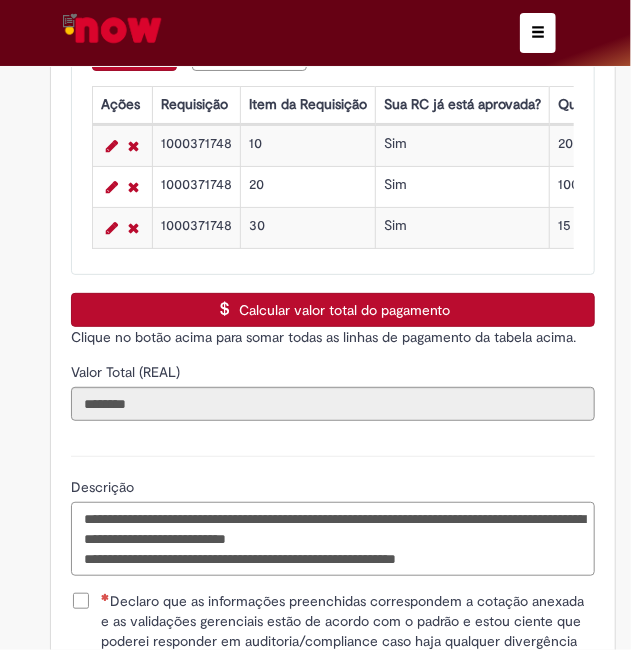 scroll, scrollTop: 2315, scrollLeft: 0, axis: vertical 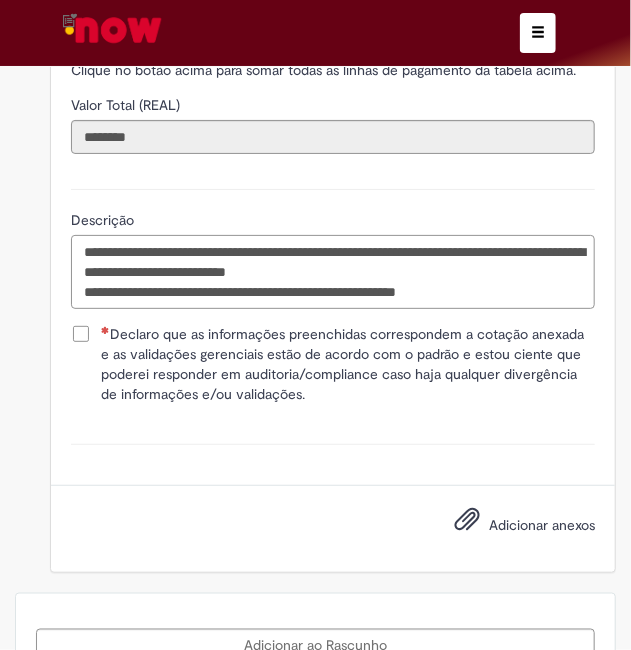 type on "**********" 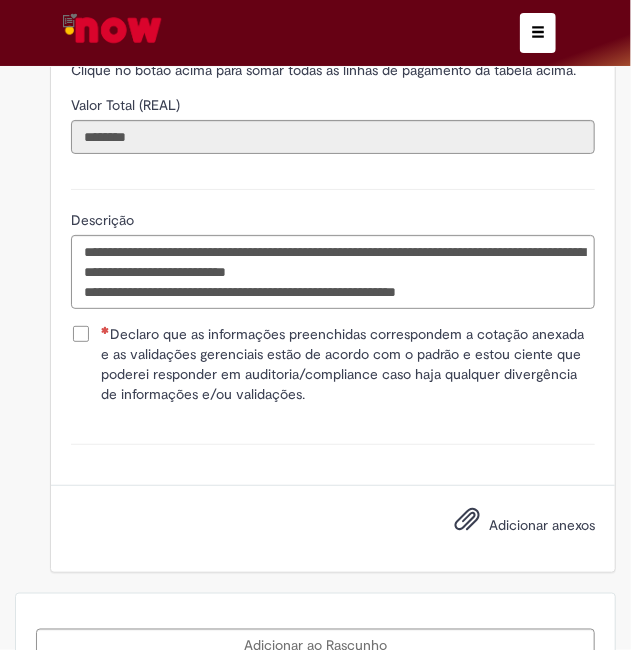 click on "Declaro que as informações preenchidas correspondem a cotação anexada e as validações gerenciais estão de acordo com o padrão e estou ciente que poderei responder em auditoria/compliance caso haja qualquer divergência de informações e/ou validações." at bounding box center [348, 364] 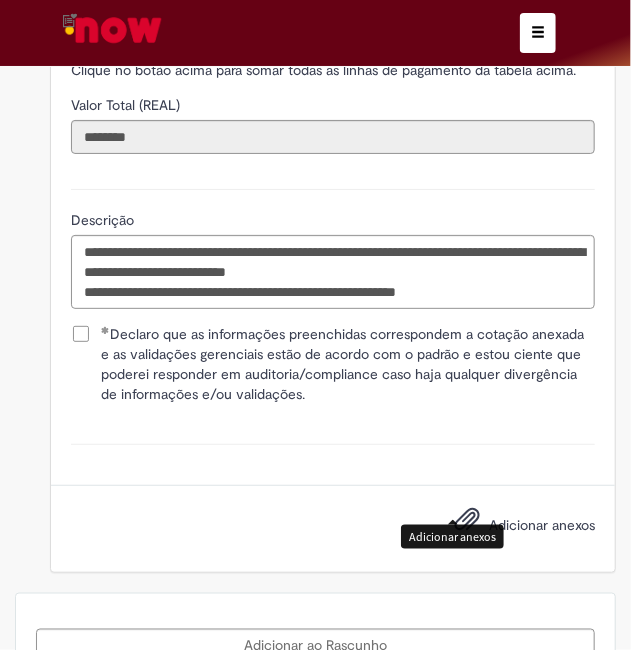 click at bounding box center (467, 520) 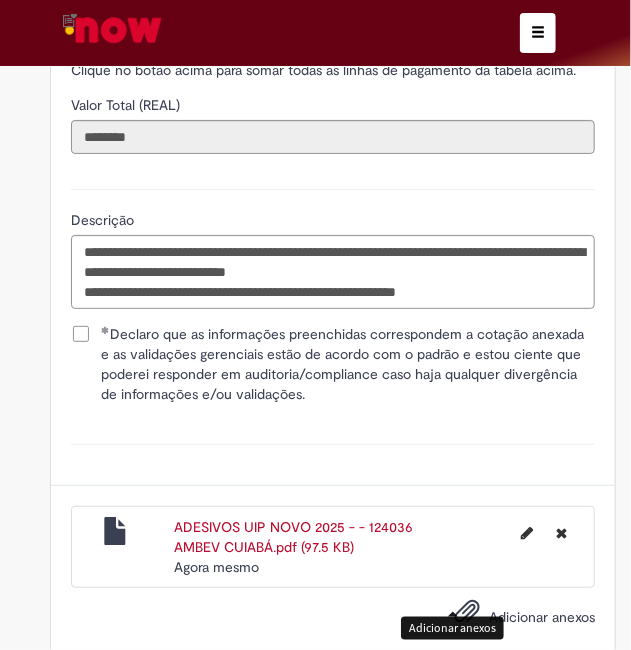 click at bounding box center [467, 612] 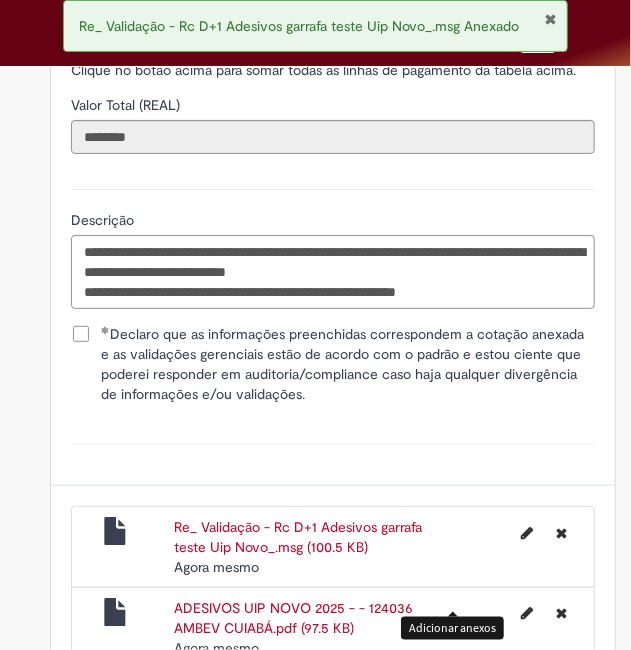 scroll, scrollTop: 2565, scrollLeft: 0, axis: vertical 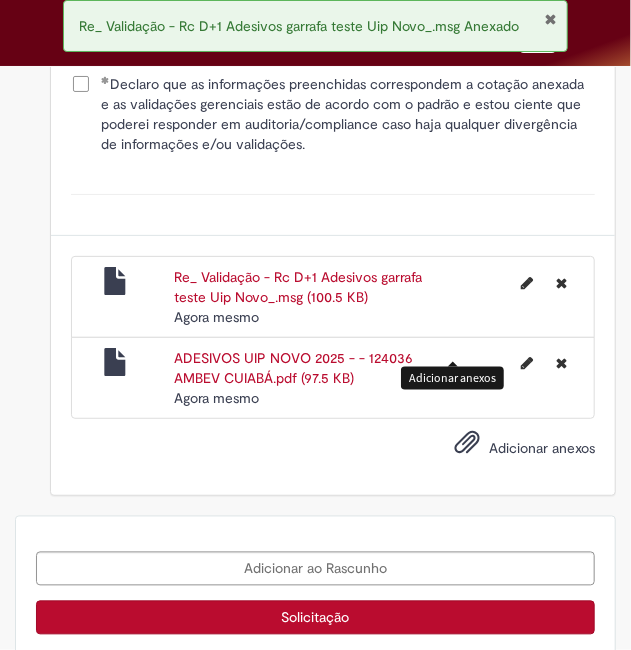 click on "Solicitação" at bounding box center (315, 618) 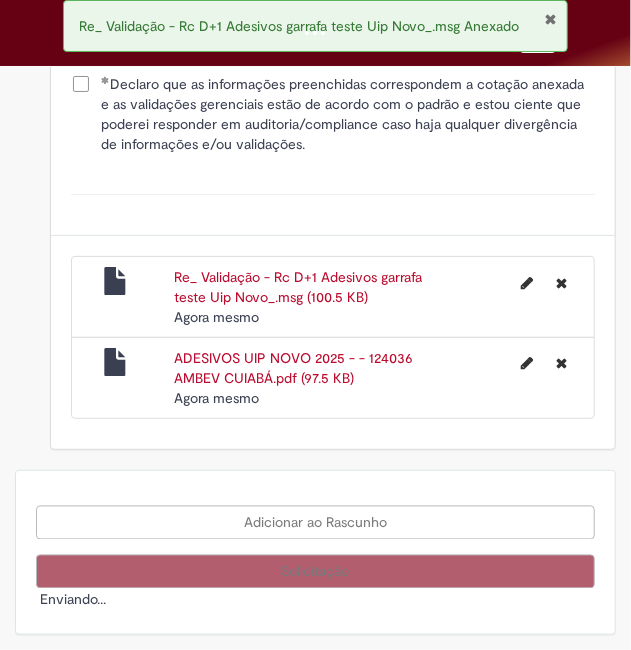 scroll, scrollTop: 2540, scrollLeft: 0, axis: vertical 